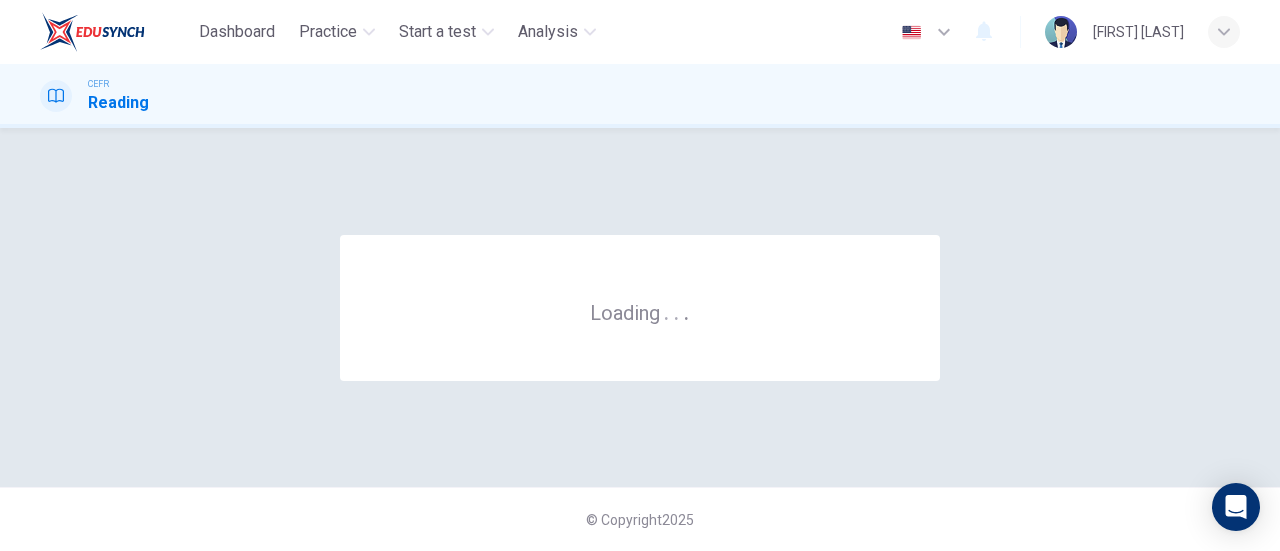 scroll, scrollTop: 0, scrollLeft: 0, axis: both 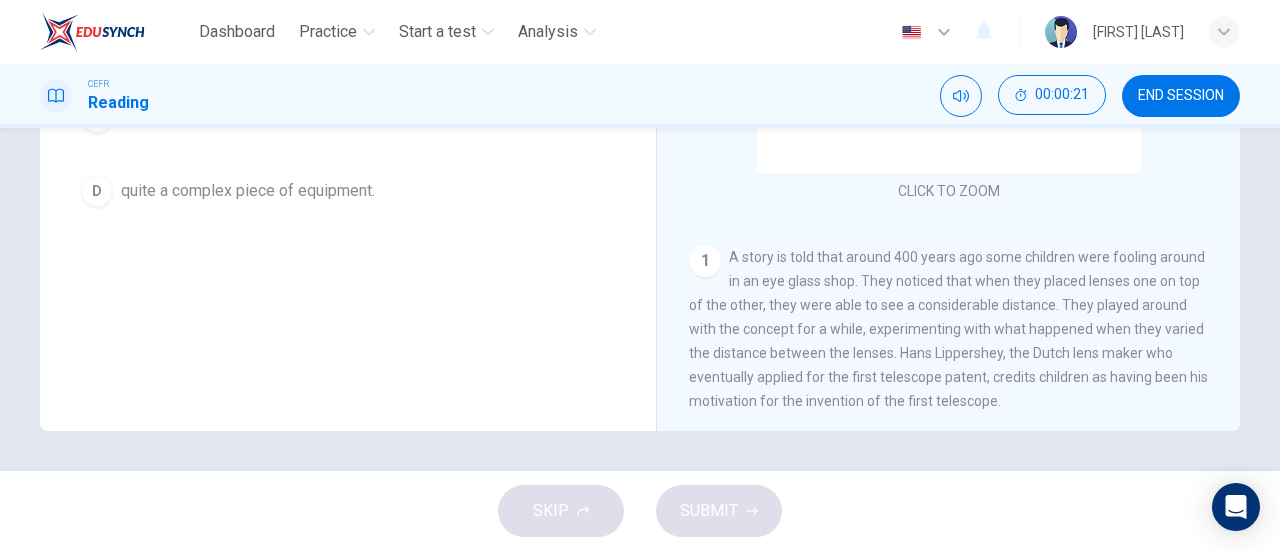 click on "CLICK TO ZOOM Click to Zoom 1 A story is told that around 400 years ago some children were fooling around in
an eye glass shop. They noticed that when they placed lenses one on top of the
other, they were able to see a considerable distance. They played around with
the concept for a while, experimenting with what happened when they varied
the distance between the lenses. Hans Lippershey, the Dutch lens maker who
eventually applied for the first telescope patent, credits children as having
been his motivation for the invention of the first telescope. 2 3 4 5" at bounding box center [962, 127] 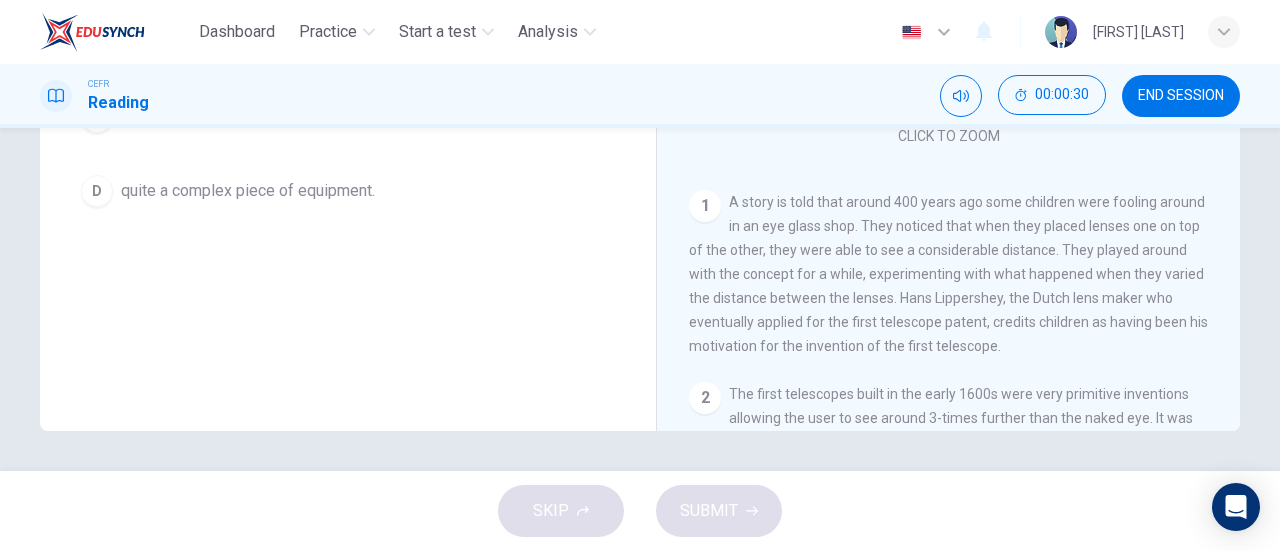 scroll, scrollTop: 56, scrollLeft: 0, axis: vertical 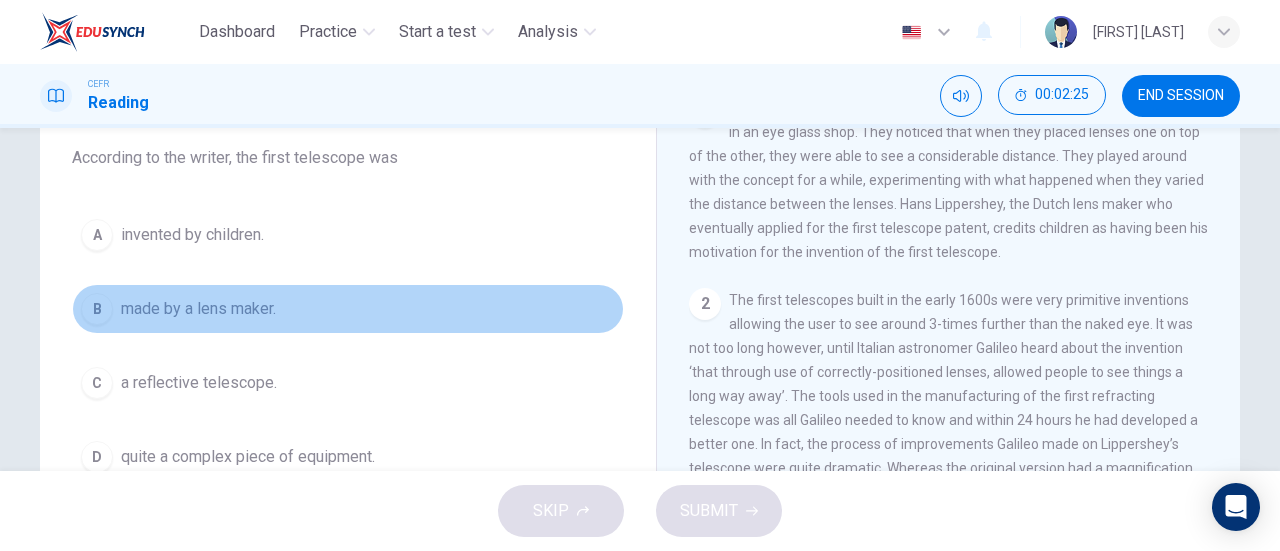 click on "made by a lens maker." at bounding box center [192, 235] 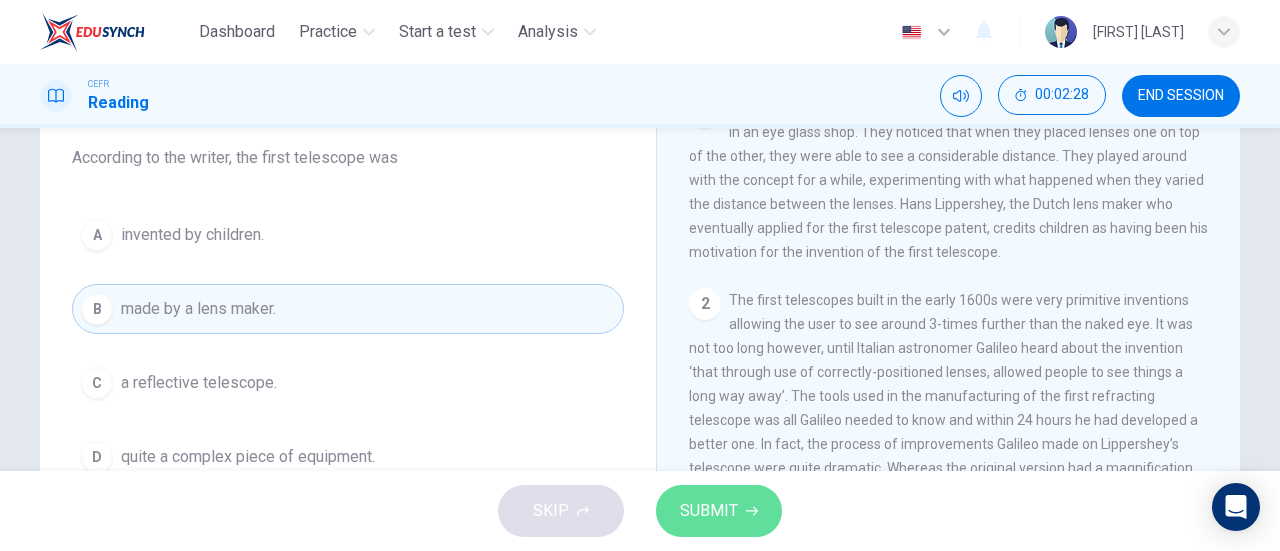 click on "SUBMIT" at bounding box center (709, 511) 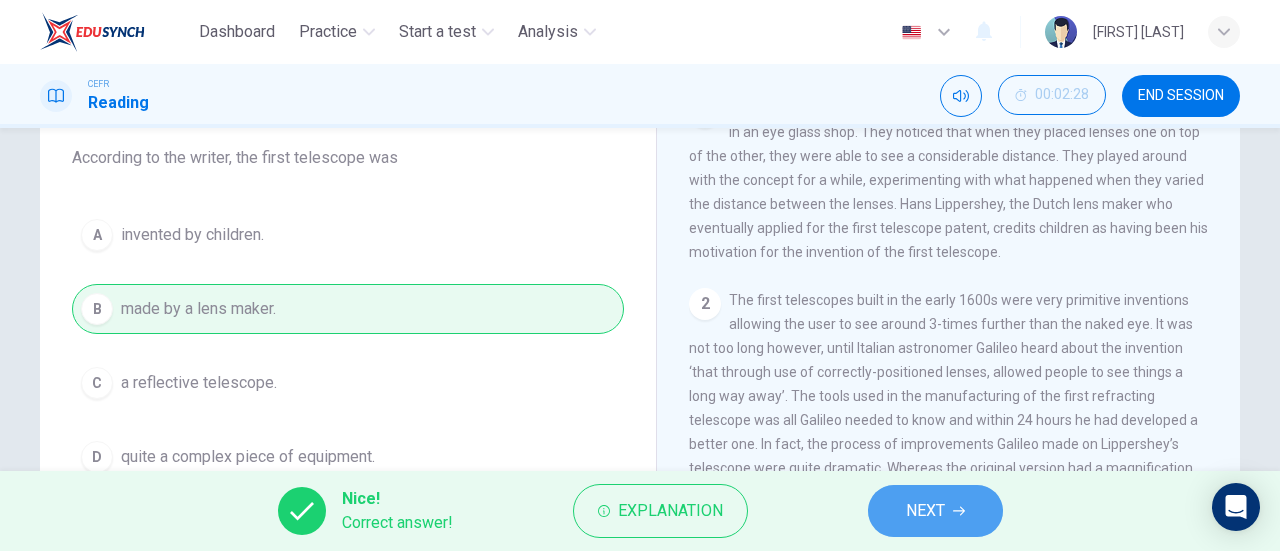 click on "NEXT" at bounding box center (925, 511) 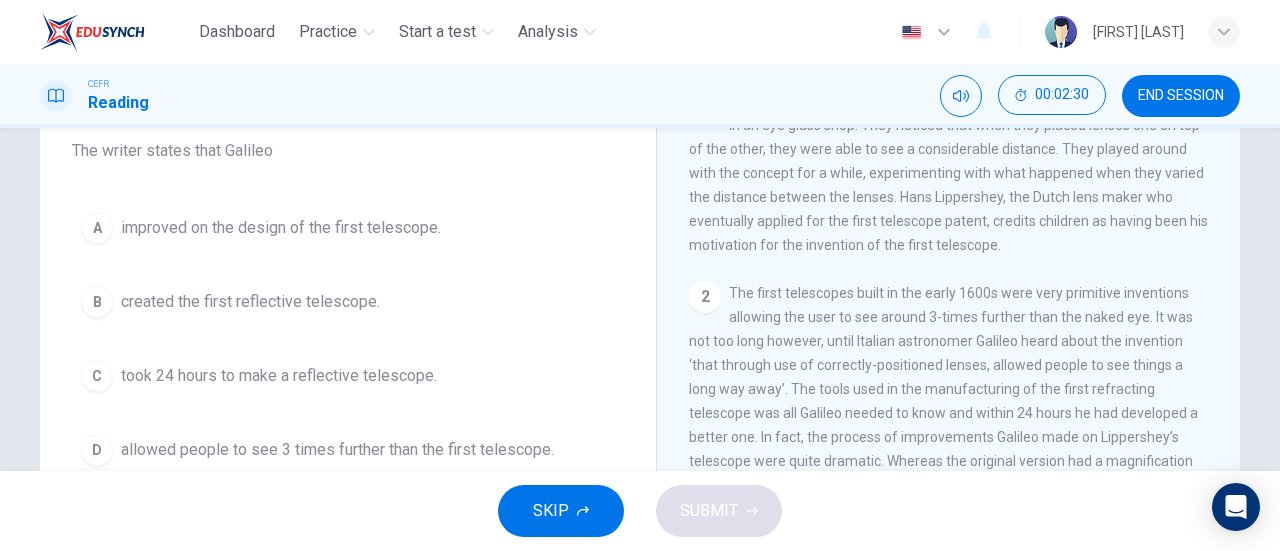 scroll, scrollTop: 174, scrollLeft: 0, axis: vertical 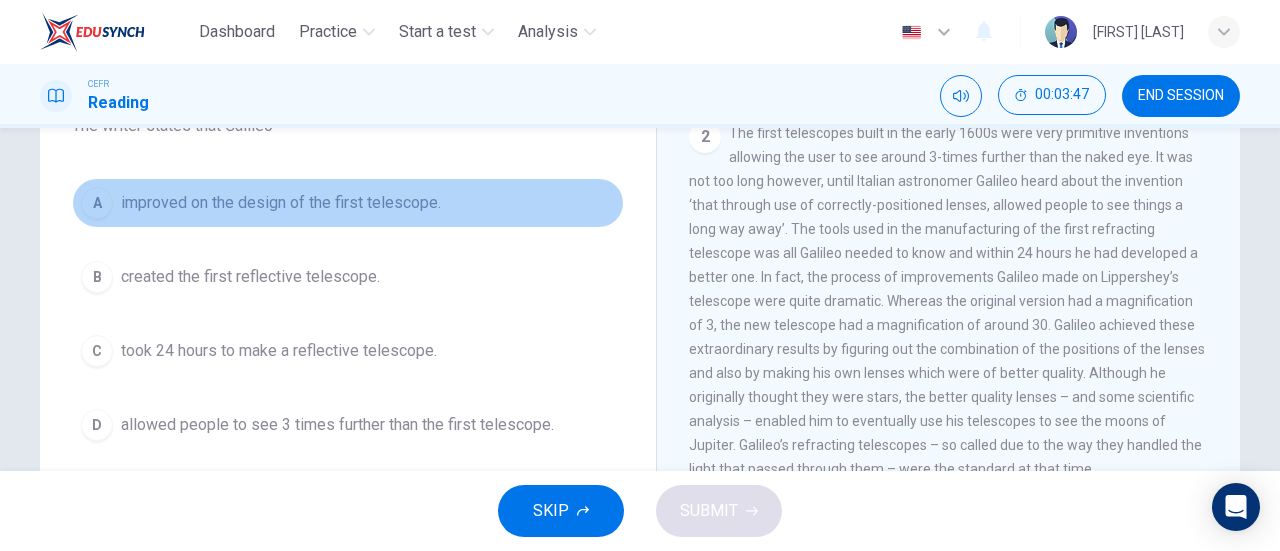 click on "A improved on the design of the first telescope." at bounding box center [348, 203] 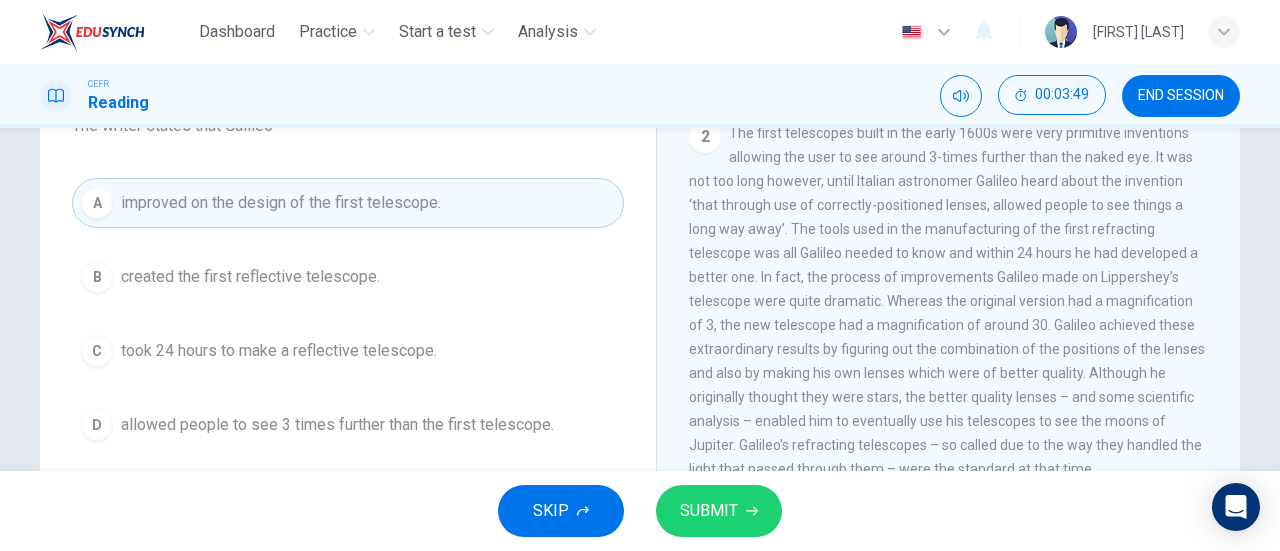 click on "SUBMIT" at bounding box center (719, 511) 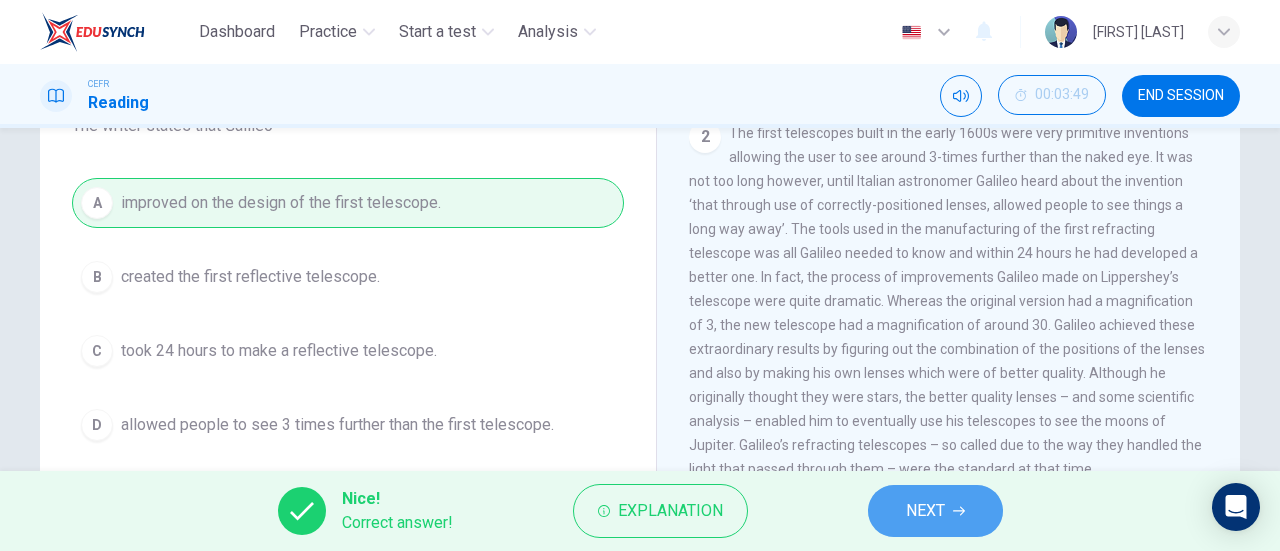 click on "NEXT" at bounding box center [935, 511] 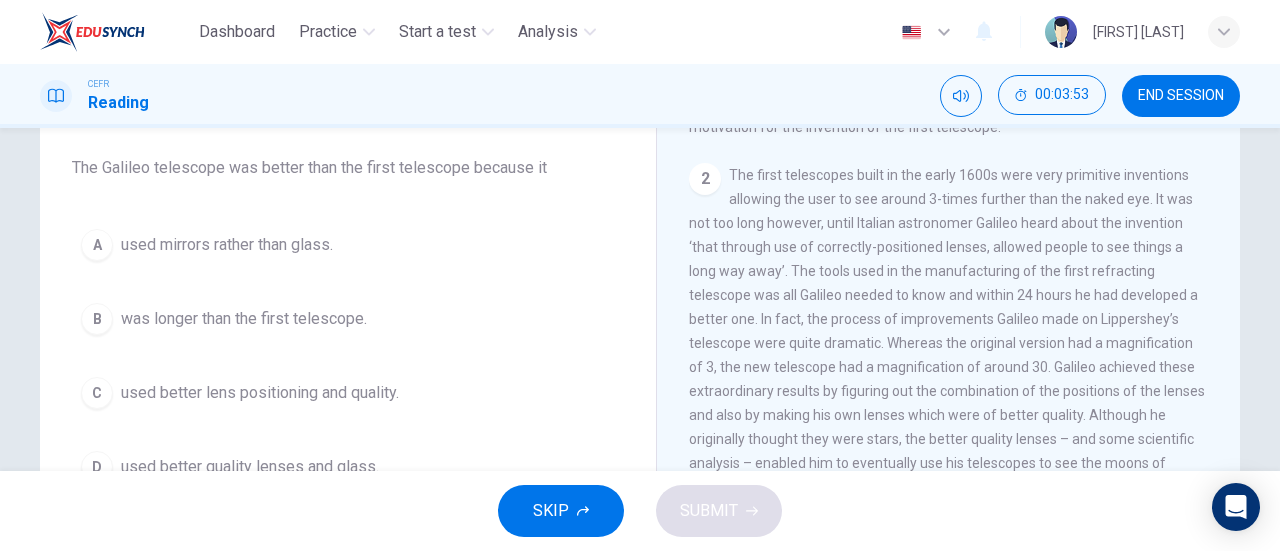 scroll, scrollTop: 159, scrollLeft: 0, axis: vertical 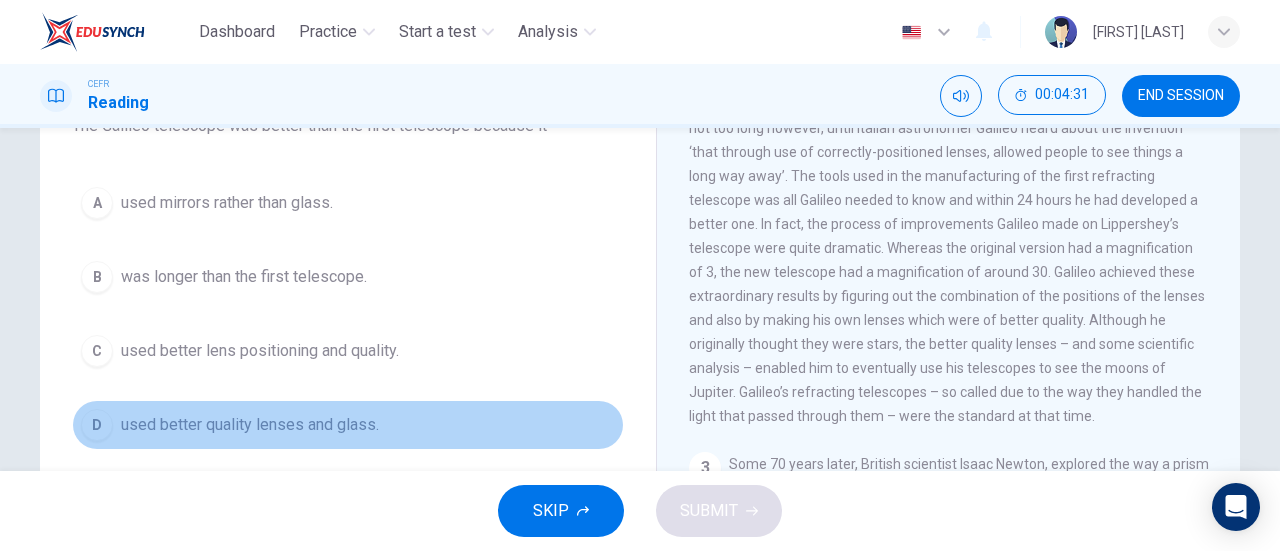 click on "used better quality lenses and glass." at bounding box center (227, 203) 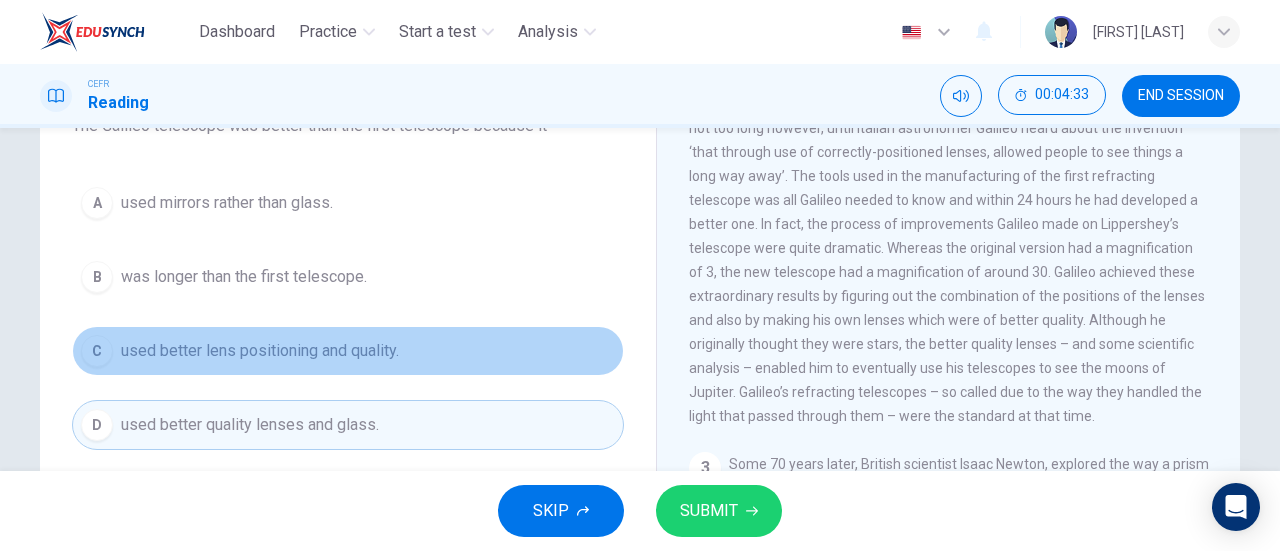 click on "C used better lens positioning and quality." at bounding box center [348, 351] 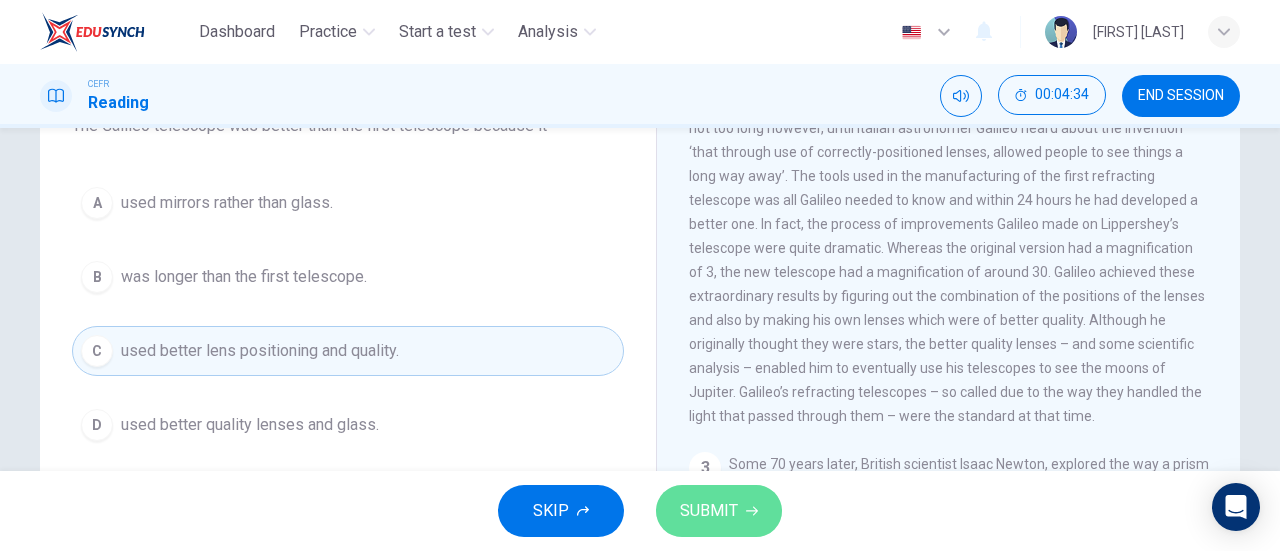click on "SUBMIT" at bounding box center (709, 511) 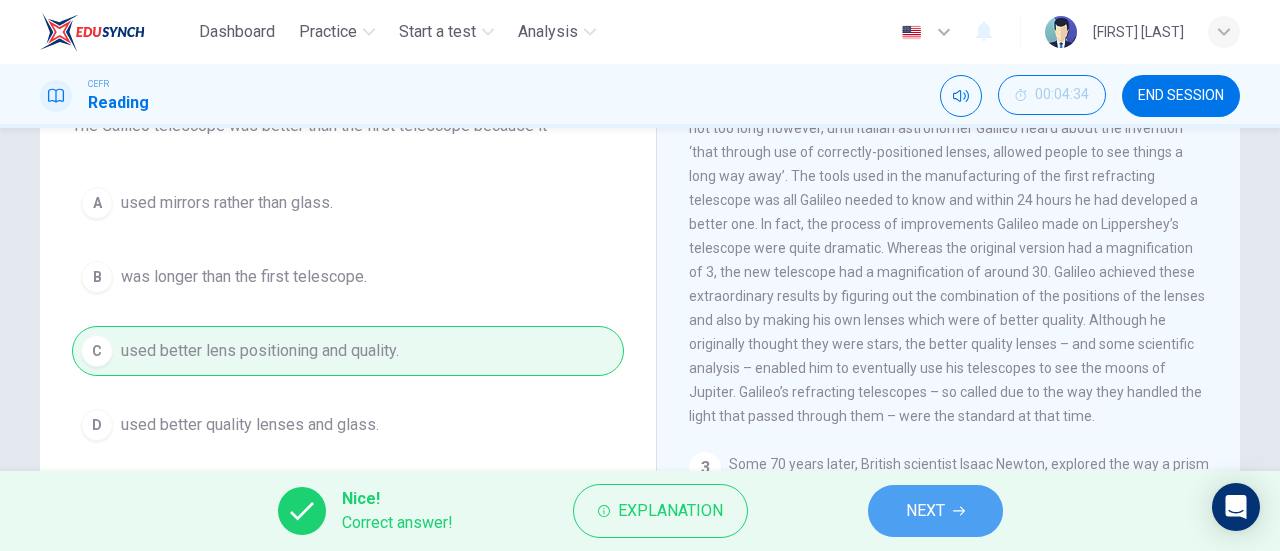 click on "NEXT" at bounding box center (925, 511) 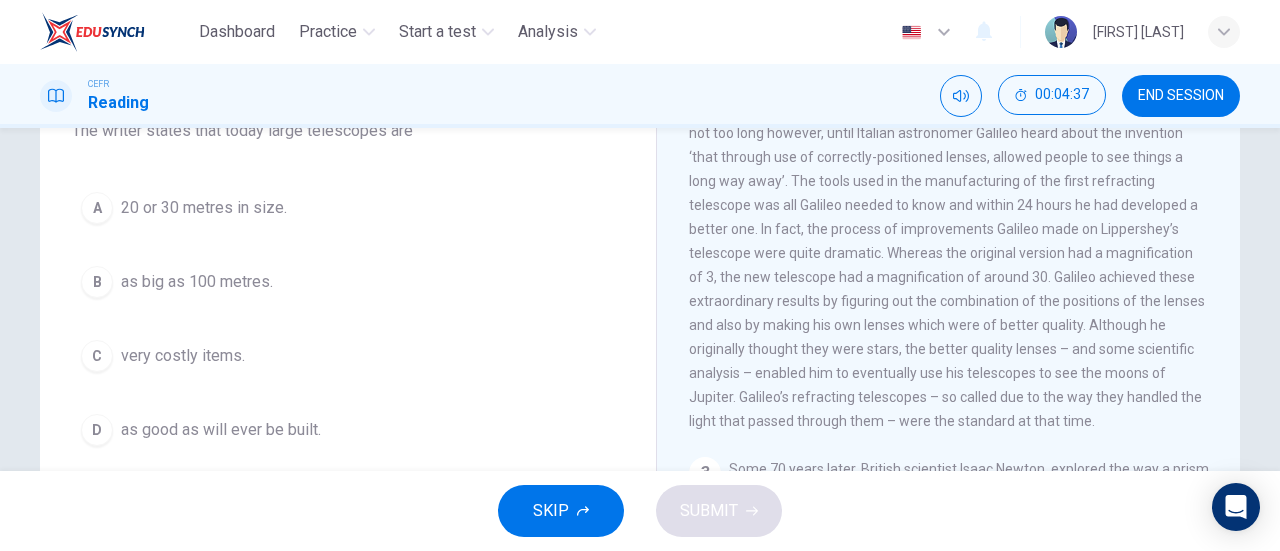 scroll, scrollTop: 194, scrollLeft: 0, axis: vertical 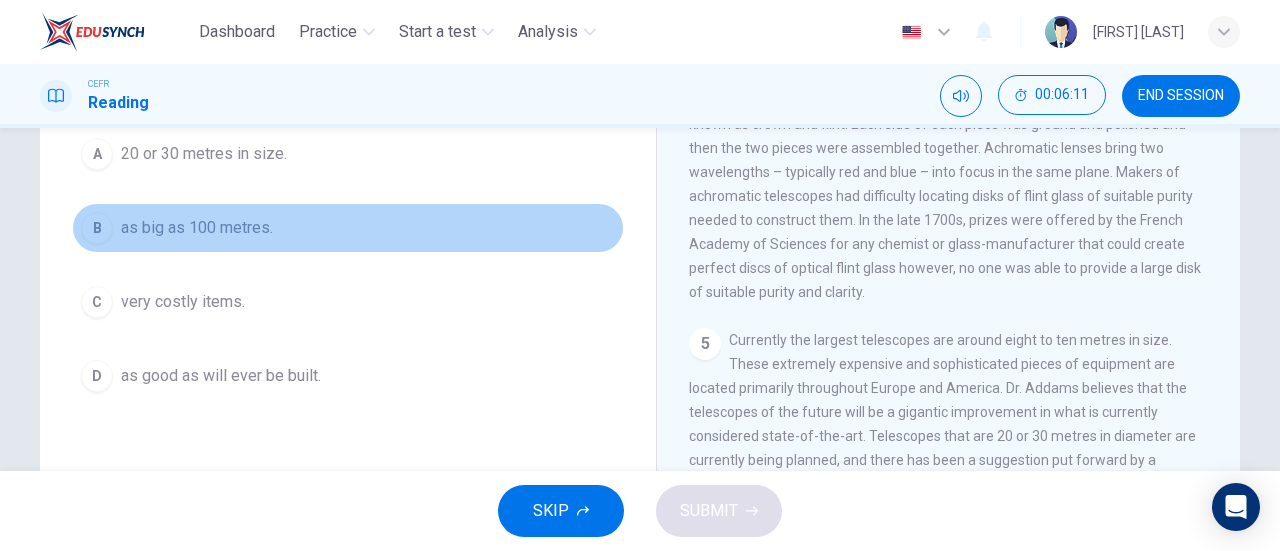 click on "B as big as 100 metres." at bounding box center [348, 228] 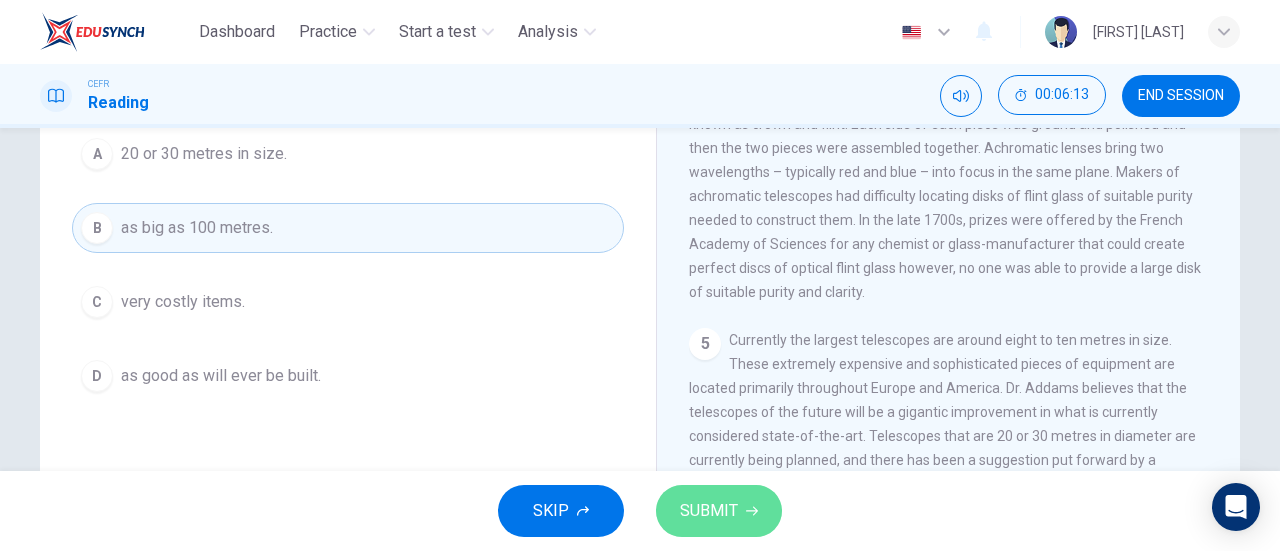 click on "SUBMIT" at bounding box center [719, 511] 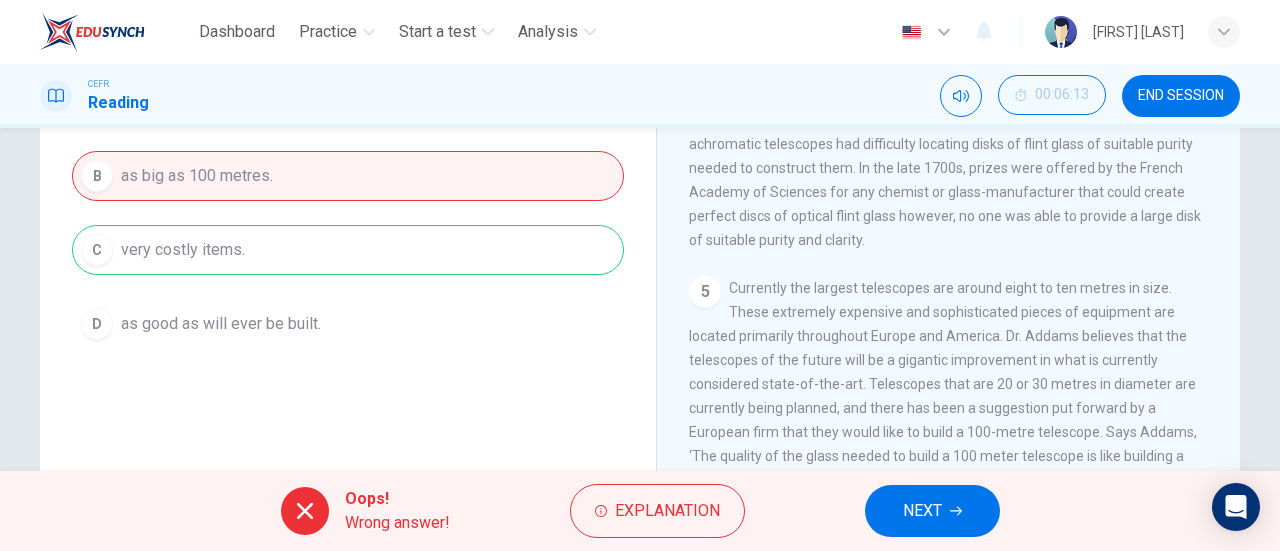 scroll, scrollTop: 302, scrollLeft: 0, axis: vertical 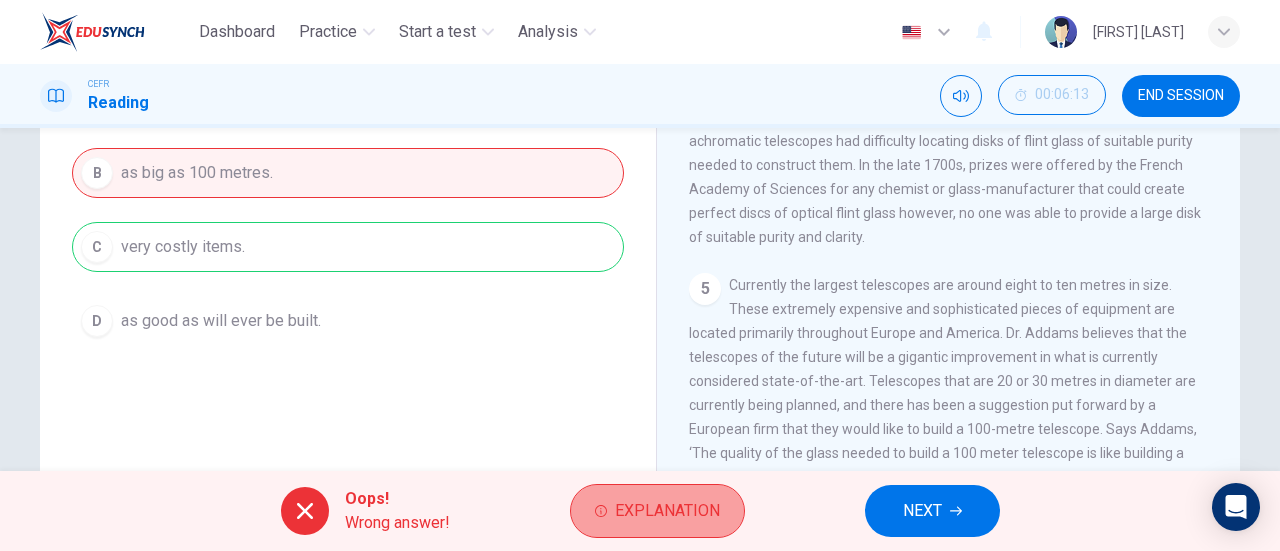 click on "Explanation" at bounding box center (667, 511) 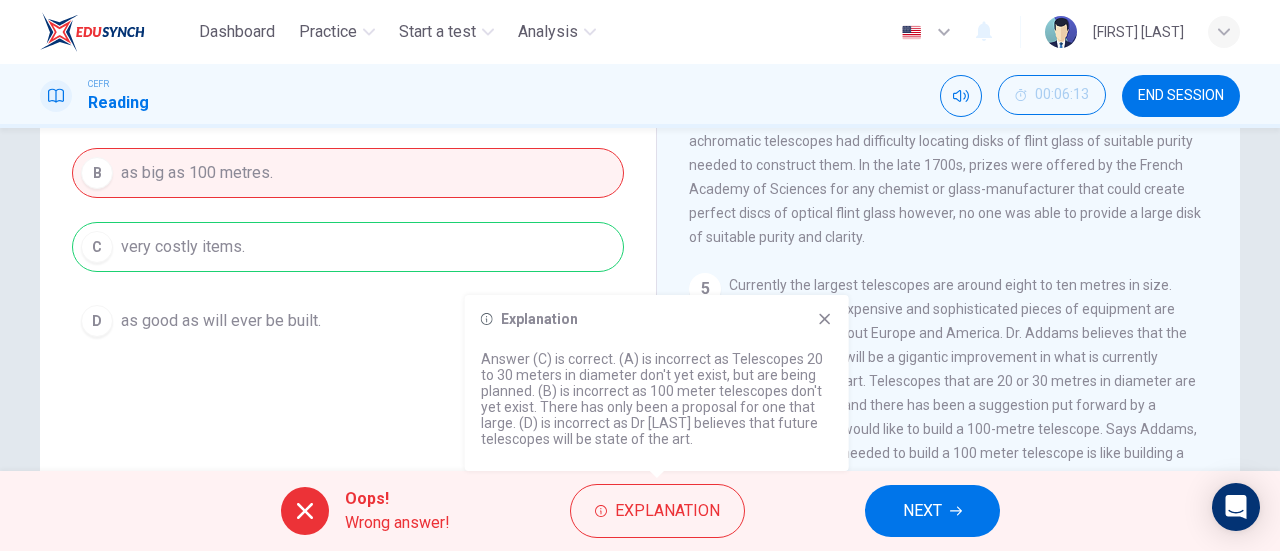 click on "Explanation" at bounding box center (657, 319) 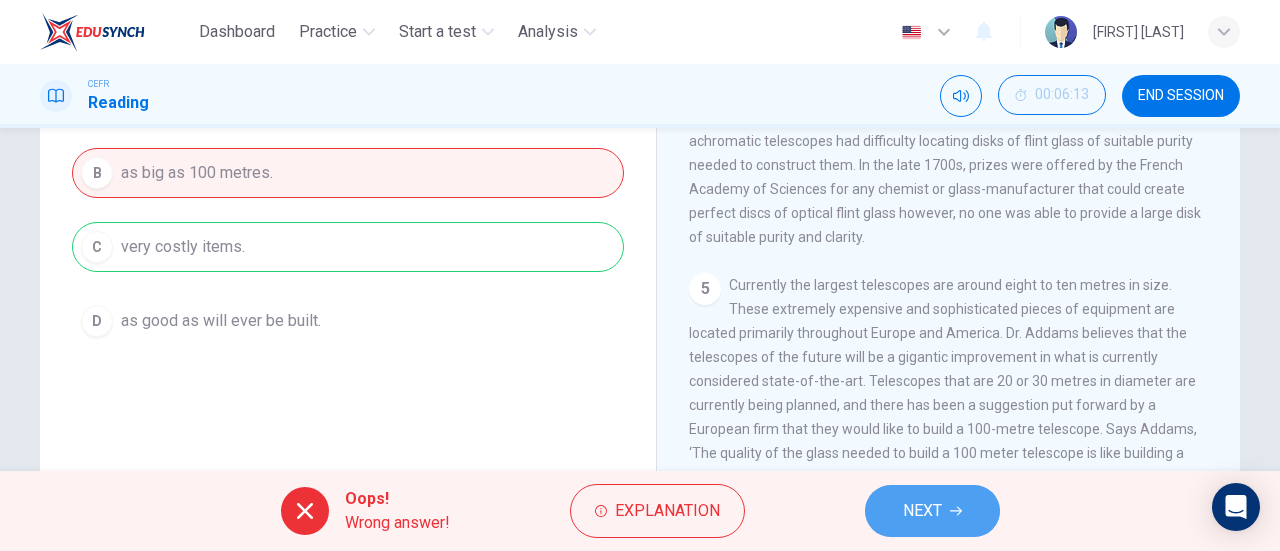 click on "NEXT" at bounding box center [932, 511] 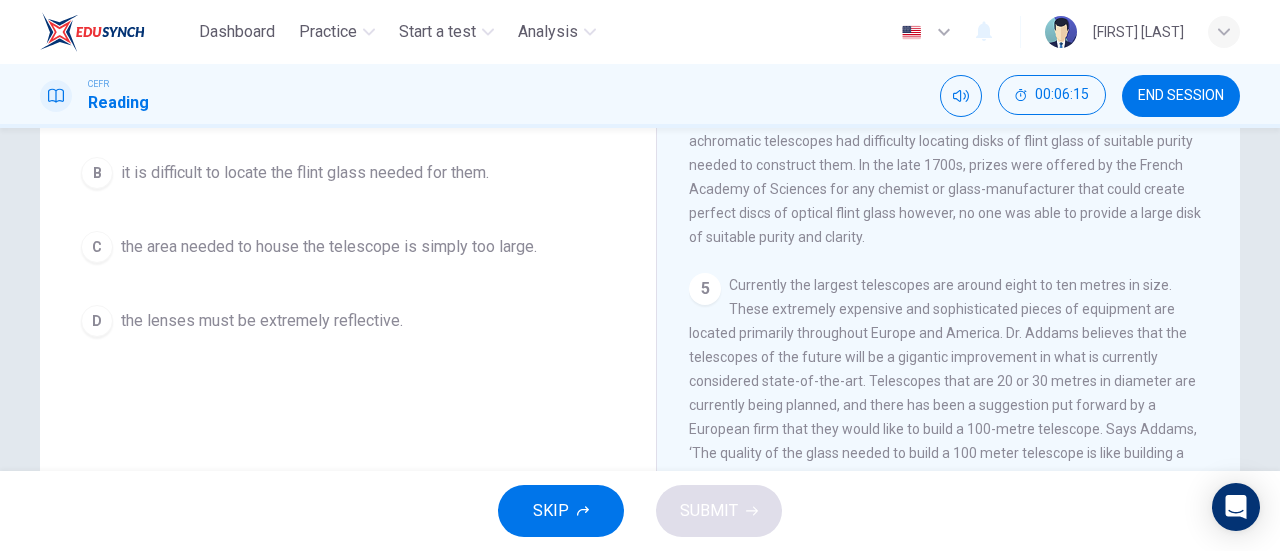 scroll, scrollTop: 432, scrollLeft: 0, axis: vertical 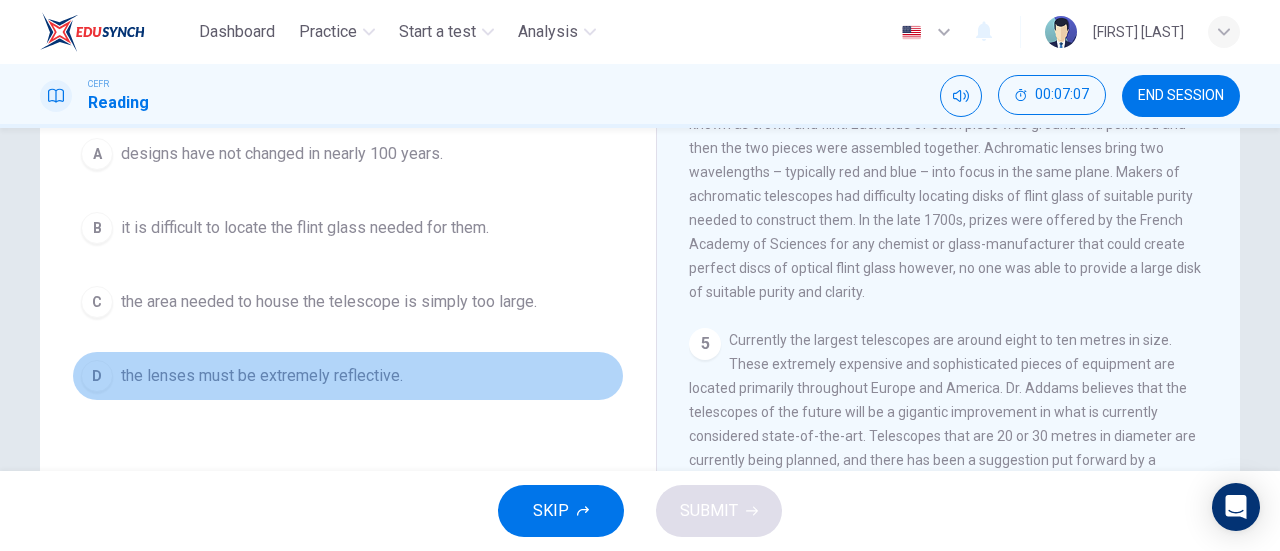 click on "the lenses must be extremely reflective." at bounding box center (282, 154) 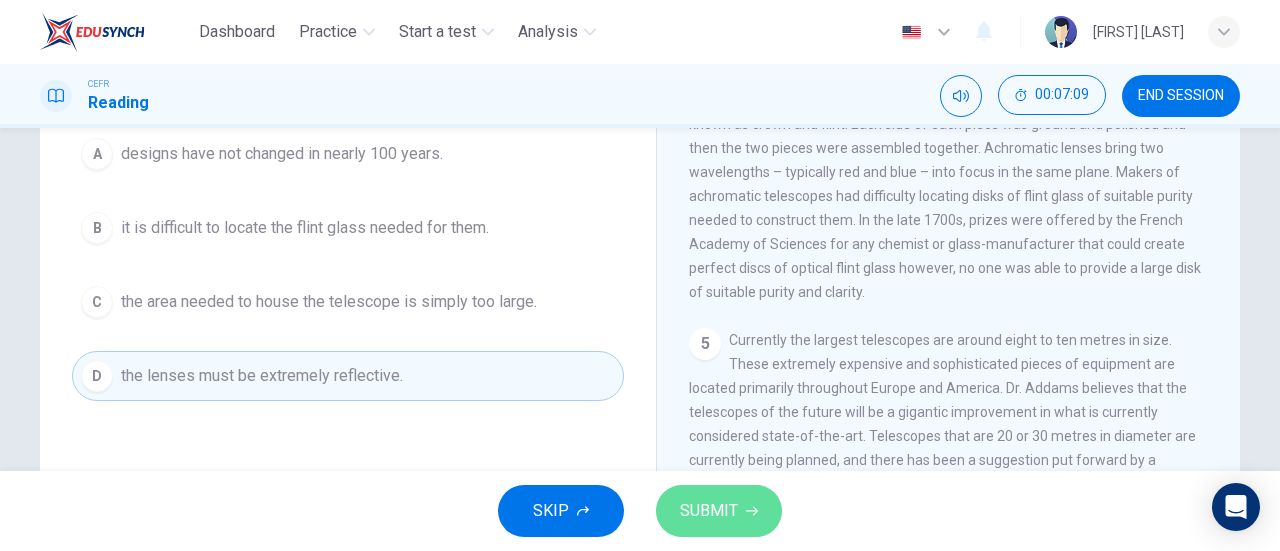 click on "SUBMIT" at bounding box center (709, 511) 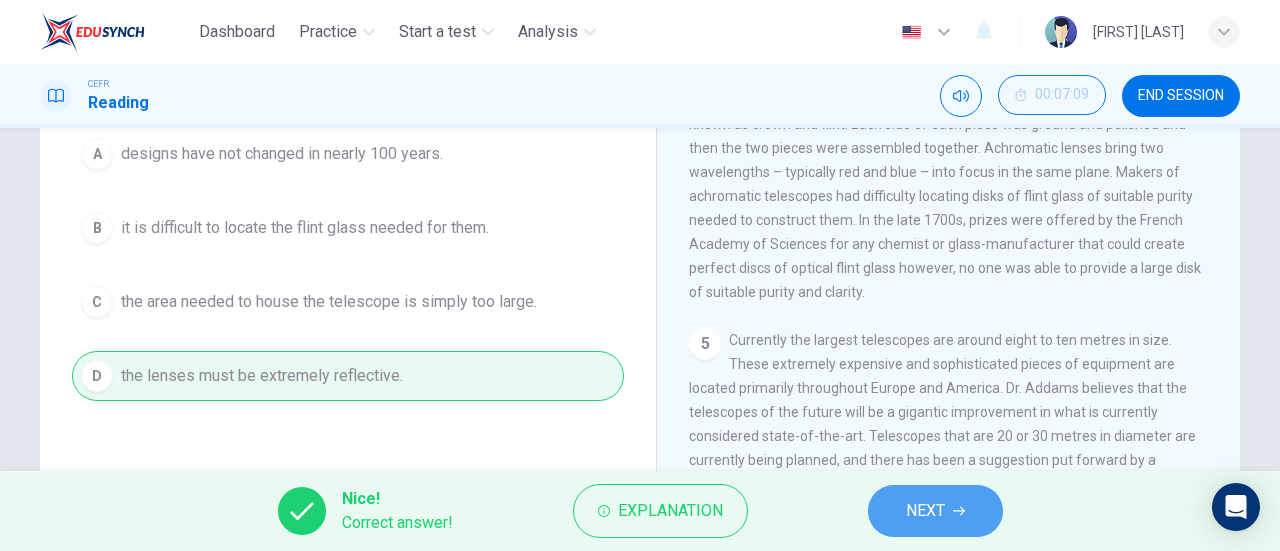 click on "NEXT" at bounding box center (925, 511) 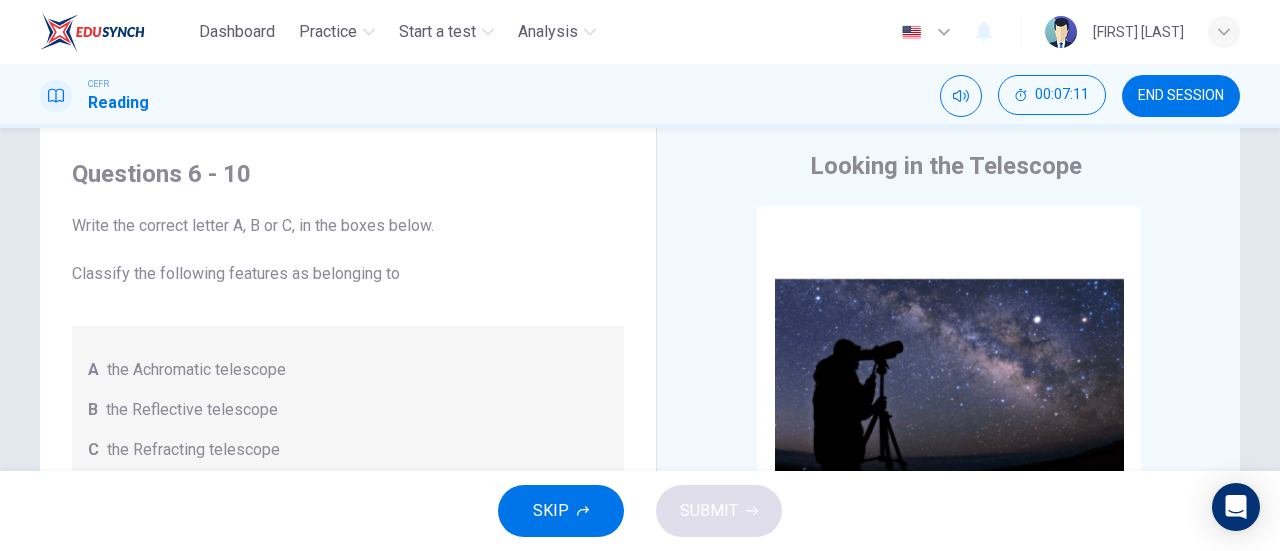 scroll, scrollTop: 0, scrollLeft: 0, axis: both 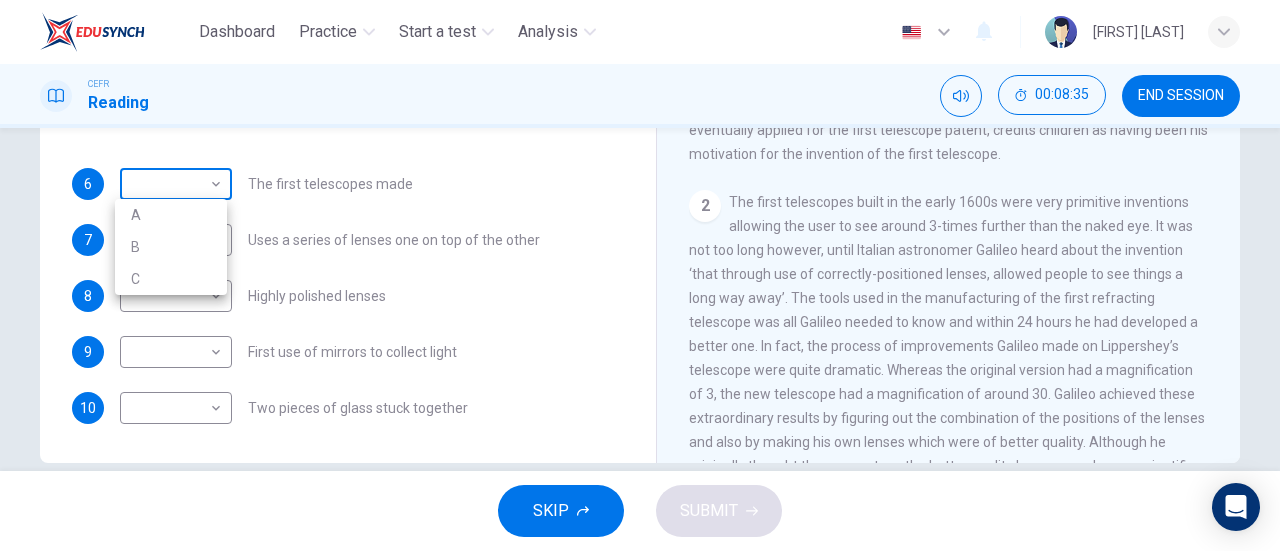 click on "Dashboard Practice Start a test Analysis English en ​ NURALYA BINTI SUHARDI CEFR Reading 00:08:35 END SESSION Questions 6 - 10 Write the correct letter A, B or C, in the boxes below.
Classify the following features as belonging to A the Achromatic telescope B the Reflective telescope C the Refracting telescope 6 ​ ​ The first telescopes made 7 ​ ​ Uses a series of lenses one on top of the other 8 ​ ​ Highly polished lenses 9 ​ ​ First use of mirrors to collect light 10 ​ ​ Two pieces of glass stuck together Looking in the Telescope CLICK TO ZOOM Click to Zoom 1 2 3 4 5 SKIP SUBMIT EduSynch - Online Language Proficiency Testing
Dashboard Practice Start a test Analysis Notifications © Copyright  2025 A B C" at bounding box center [640, 275] 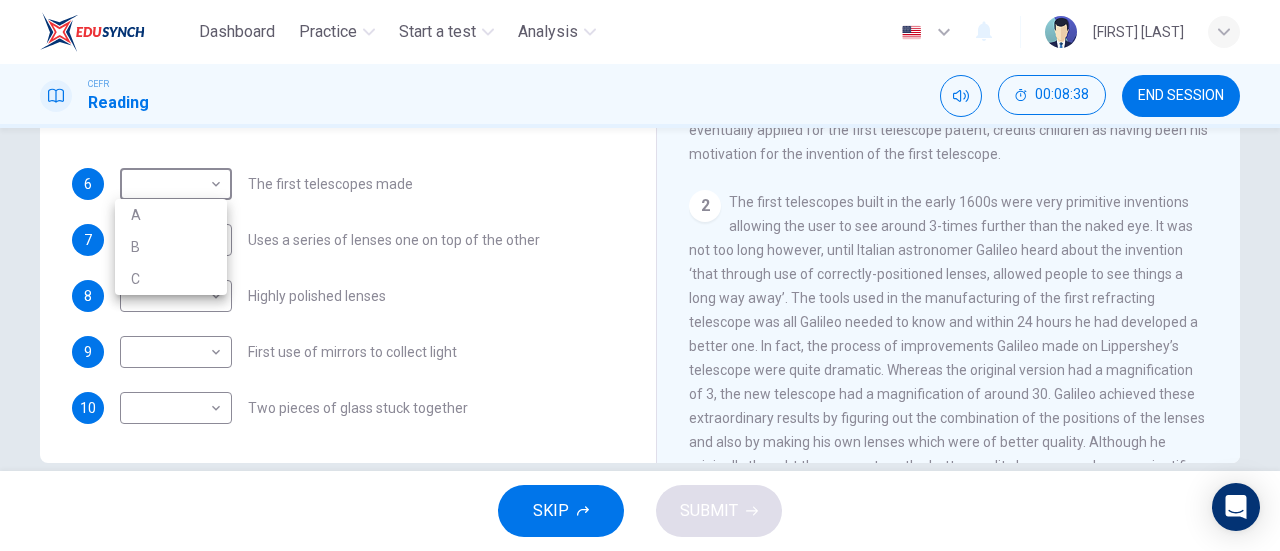 click at bounding box center [640, 275] 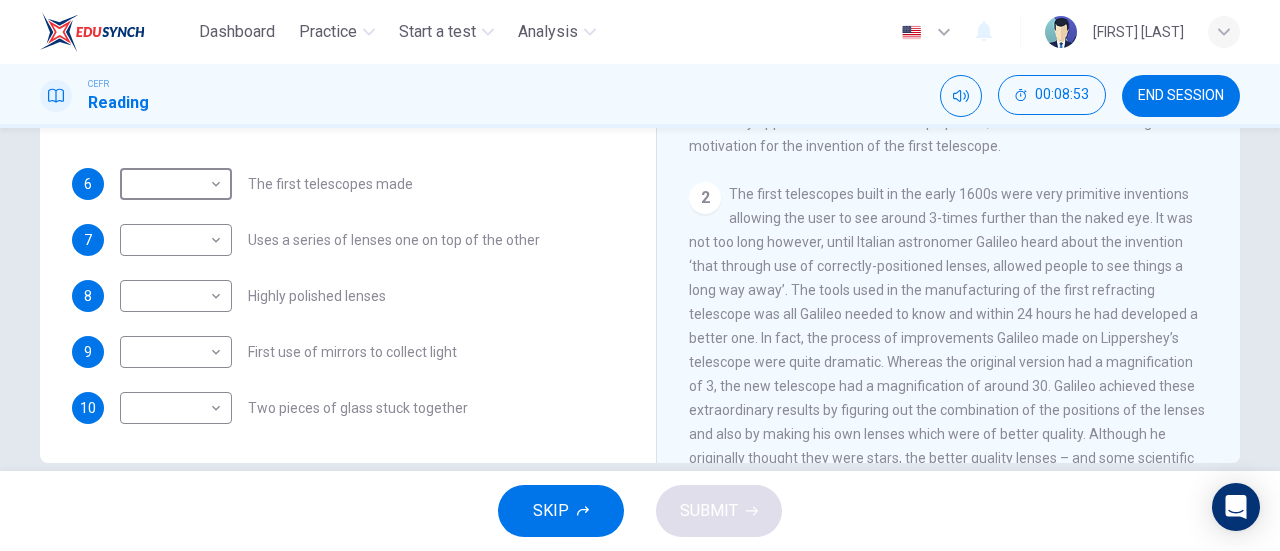scroll, scrollTop: 288, scrollLeft: 0, axis: vertical 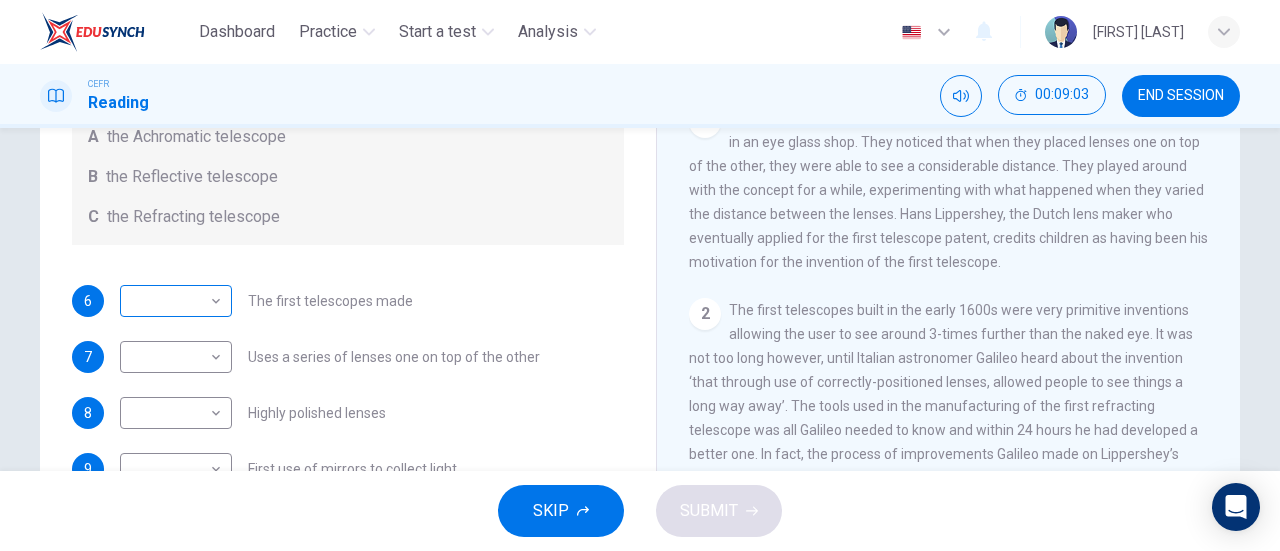 drag, startPoint x: 233, startPoint y: 291, endPoint x: 202, endPoint y: 308, distance: 35.35534 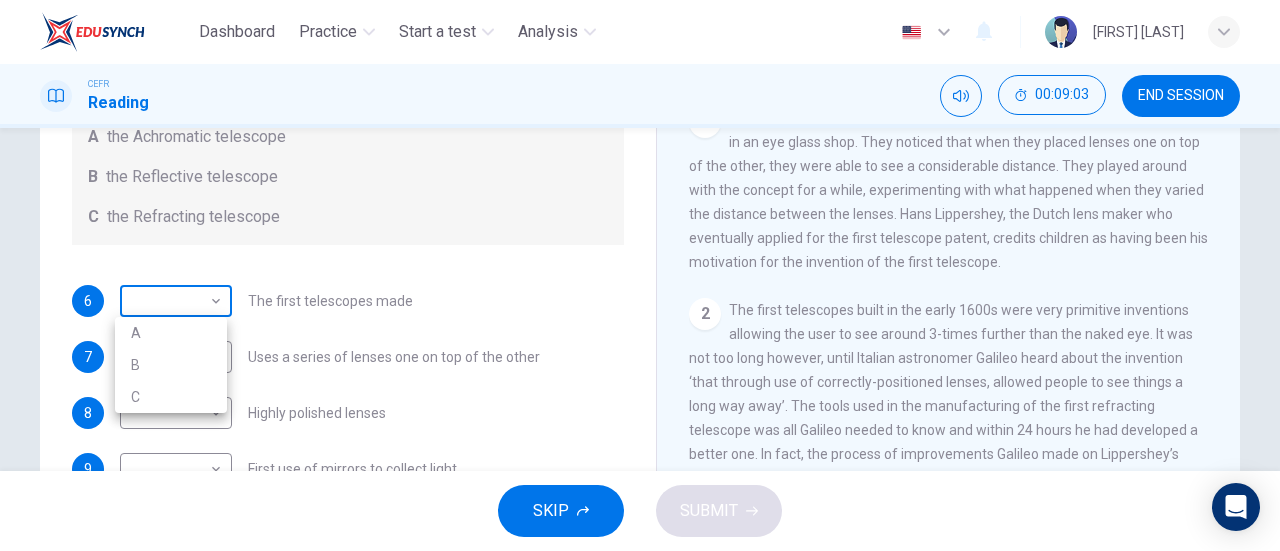 click on "Dashboard Practice Start a test Analysis English en ​ [PERSON] CEFR Reading 00:09:03 END SESSION Questions 6 - 10 Write the correct letter A, B or C, in the boxes below.
Classify the following features as belonging to A the Achromatic telescope B the Reflective telescope C the Refracting telescope 6 ​ ​ The first telescopes made 7 ​ ​ Uses a series of lenses one on top of the other 8 ​ ​ Highly polished lenses 9 ​ ​ First use of mirrors to collect light 10 ​ ​ Two pieces of glass stuck together Looking in the Telescope CLICK TO ZOOM Click to Zoom 1 2 3 4 5 SKIP SUBMIT EduSynch - Online Language Proficiency Testing
Dashboard Practice Start a test Analysis Notifications © Copyright  2025 A B C" at bounding box center [640, 275] 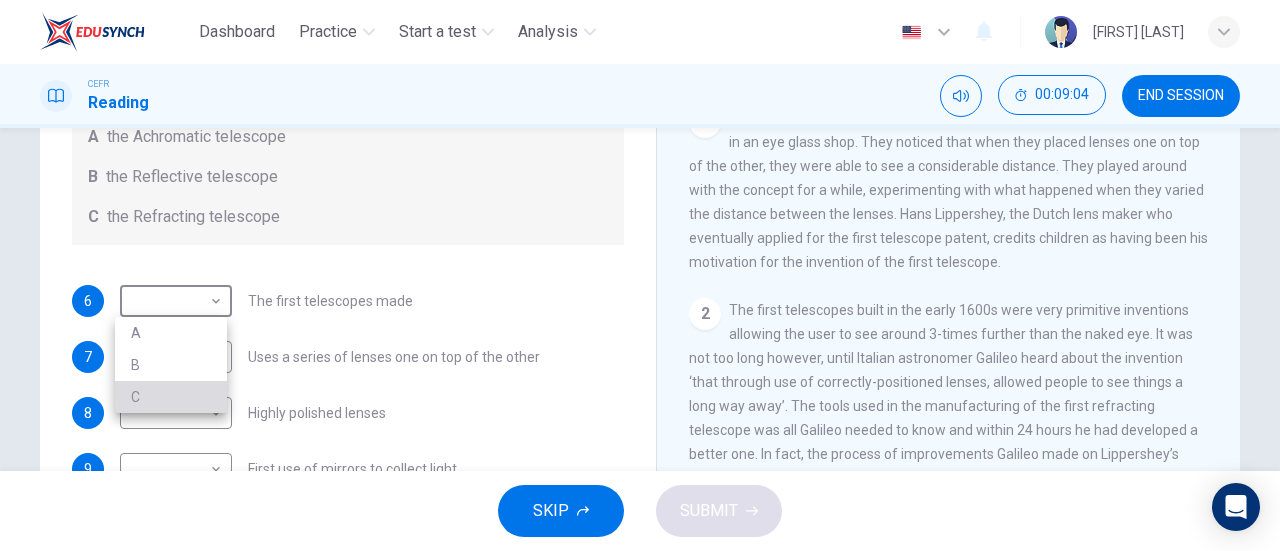 click on "C" at bounding box center (171, 397) 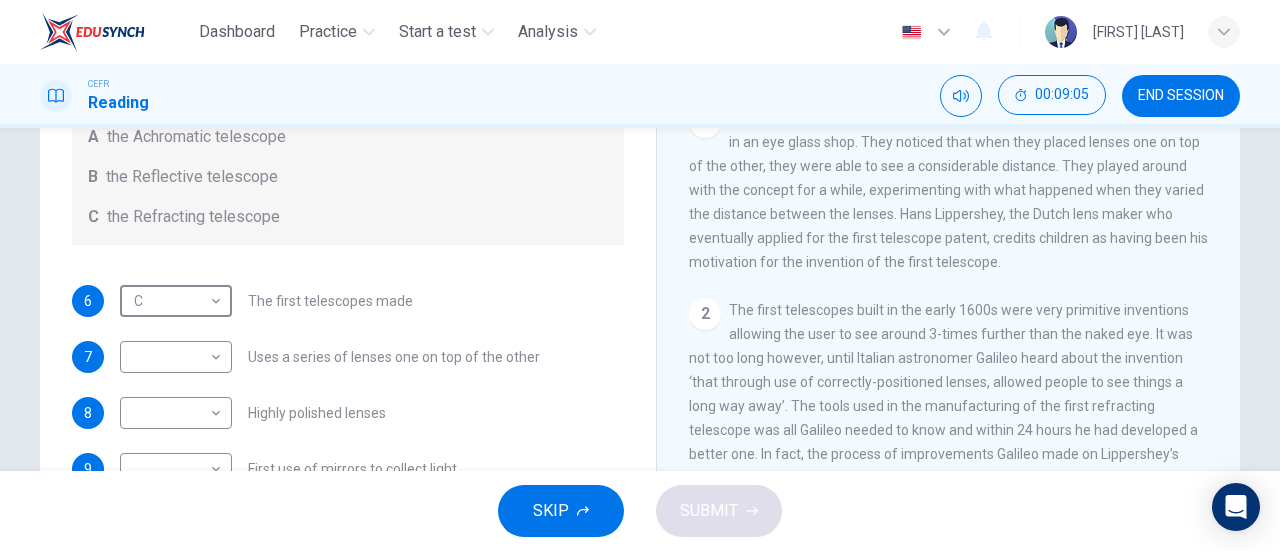 scroll, scrollTop: 0, scrollLeft: 0, axis: both 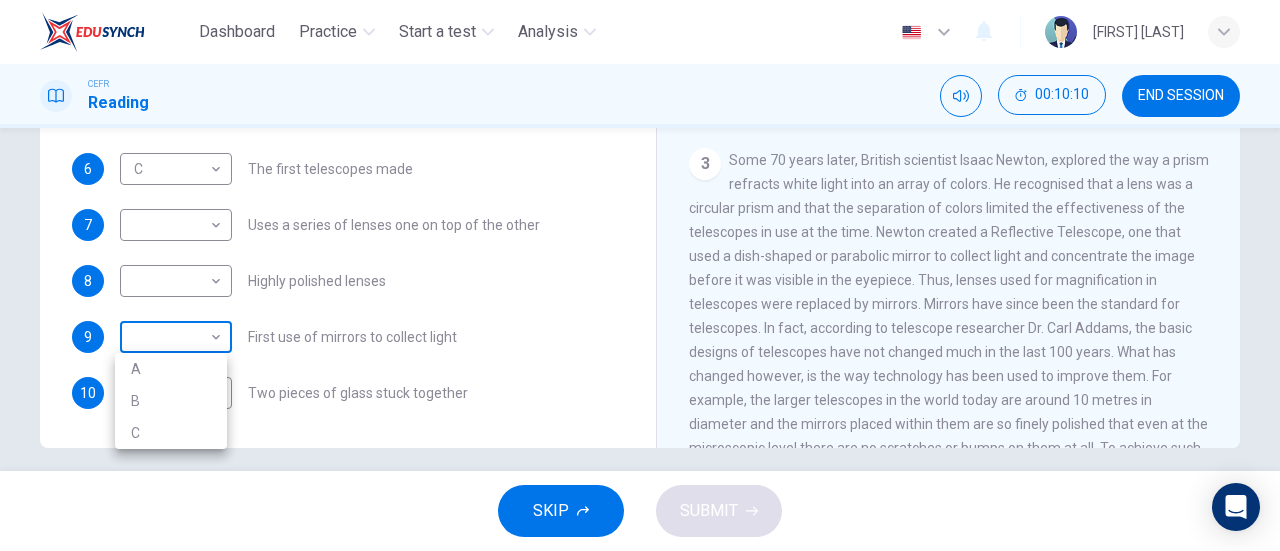click on "Dashboard Practice Start a test Analysis Notifications © Copyright  2025 A B C" at bounding box center [640, 275] 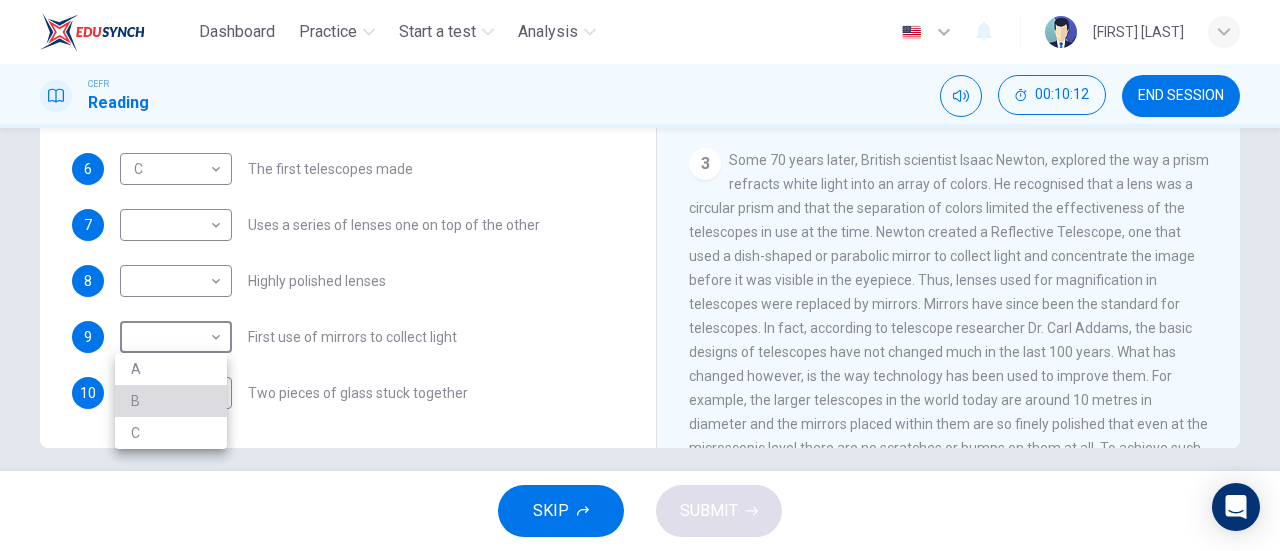 click on "B" at bounding box center (171, 401) 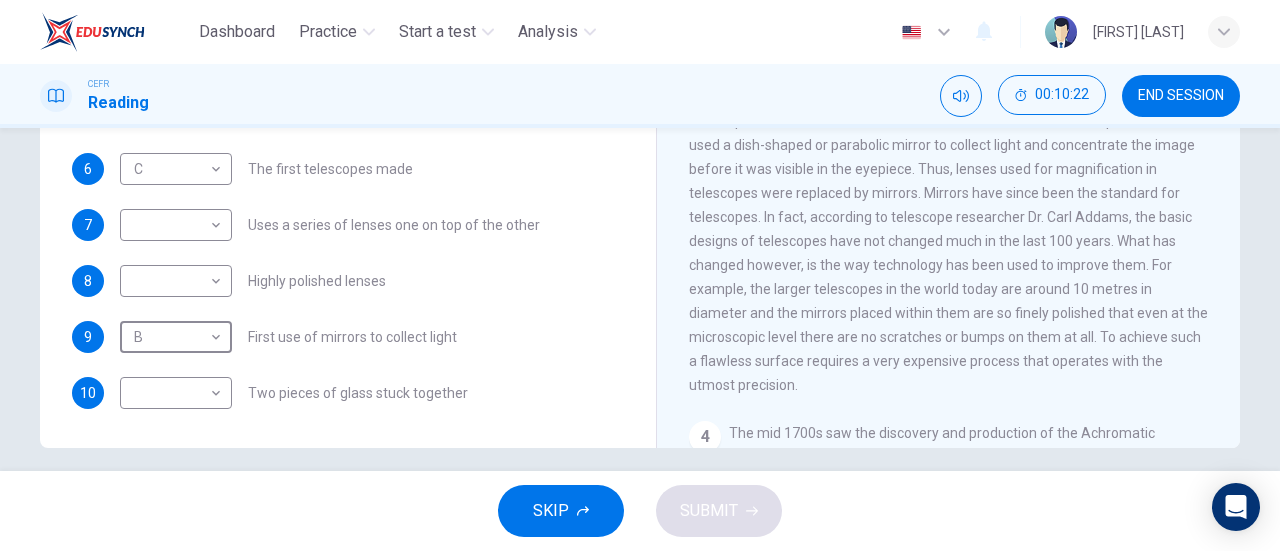 scroll, scrollTop: 801, scrollLeft: 0, axis: vertical 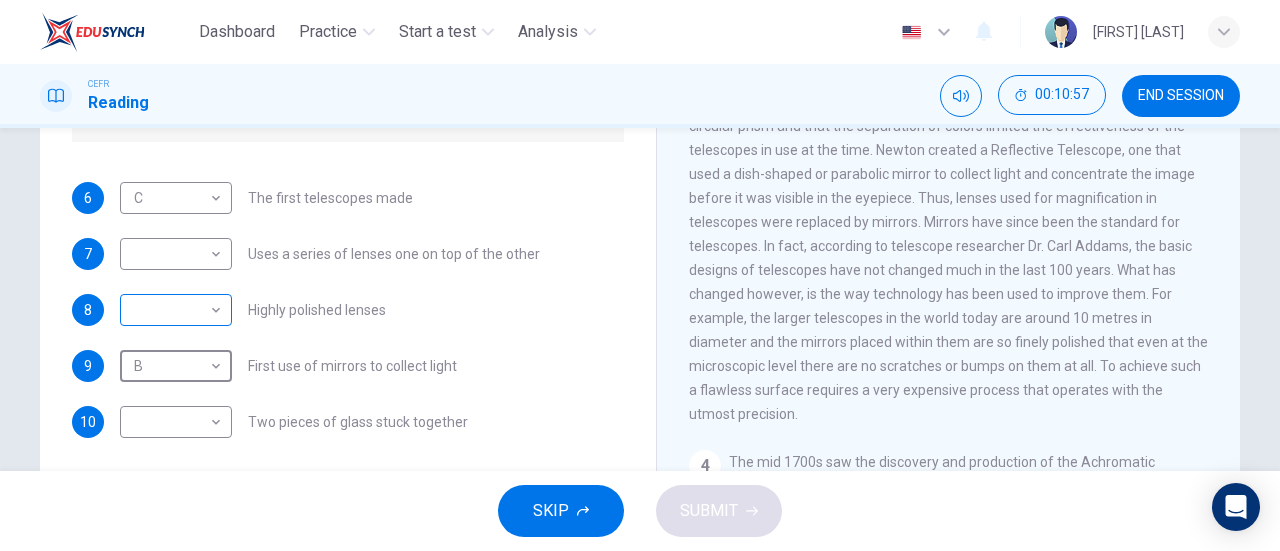 click on "Dashboard Practice Start a test Analysis English en ​ [FIRST] [LAST] CEFR Reading 00:10:57 END SESSION Questions 6 - 10 Write the correct letter A, B or C, in the boxes below.
Classify the following features as belonging to A the Achromatic telescope B the Reflective telescope C the Refracting telescope 6 C C ​ The first telescopes made 7 ​ ​ Uses a series of lenses one on top of the other 8 ​ ​ Highly polished lenses 9 B B ​ First use of mirrors to collect light 10 ​ ​ Two pieces of glass stuck together Looking in the Telescope CLICK TO ZOOM Click to Zoom 1 2 3 4 5 SKIP SUBMIT EduSynch - Online Language Proficiency Testing
Dashboard Practice Start a test Analysis Notifications © Copyright  2025" at bounding box center [640, 275] 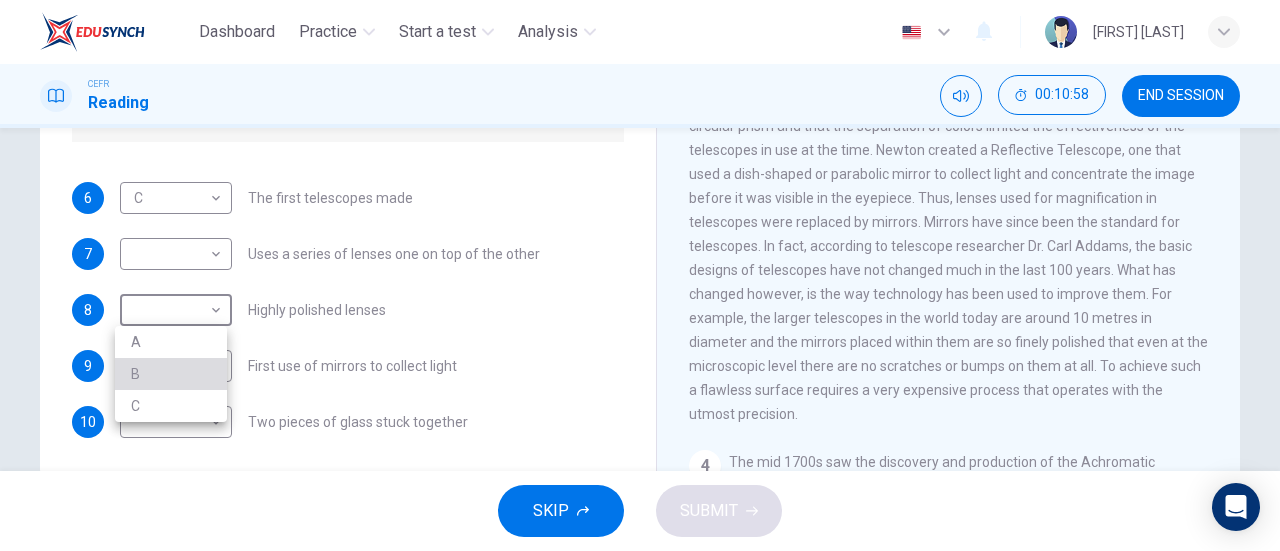 click on "B" at bounding box center [171, 374] 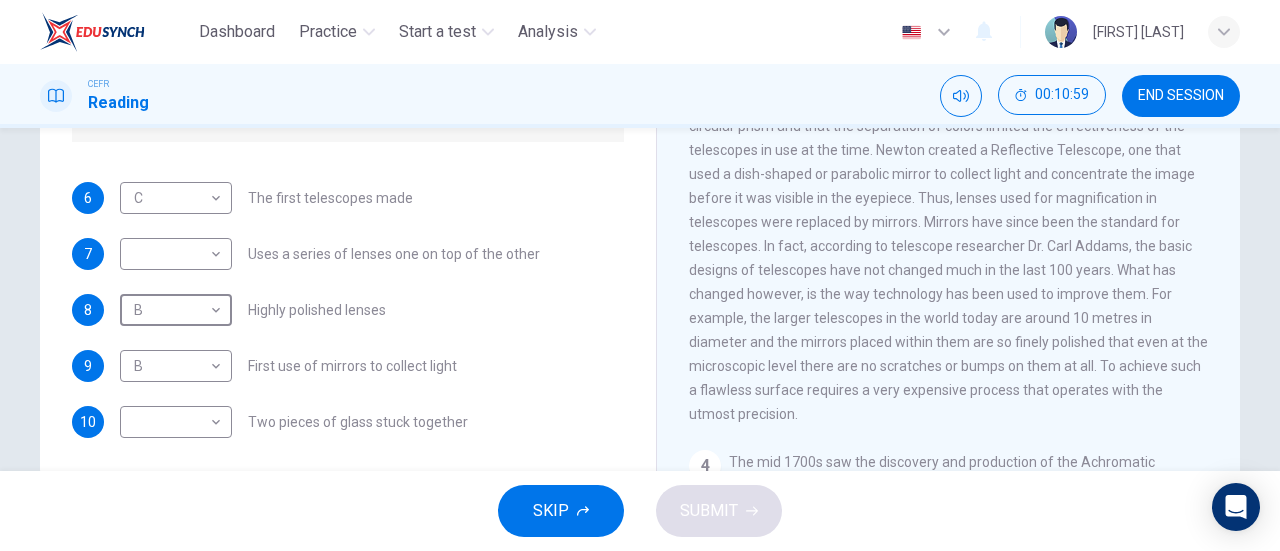 scroll, scrollTop: 0, scrollLeft: 0, axis: both 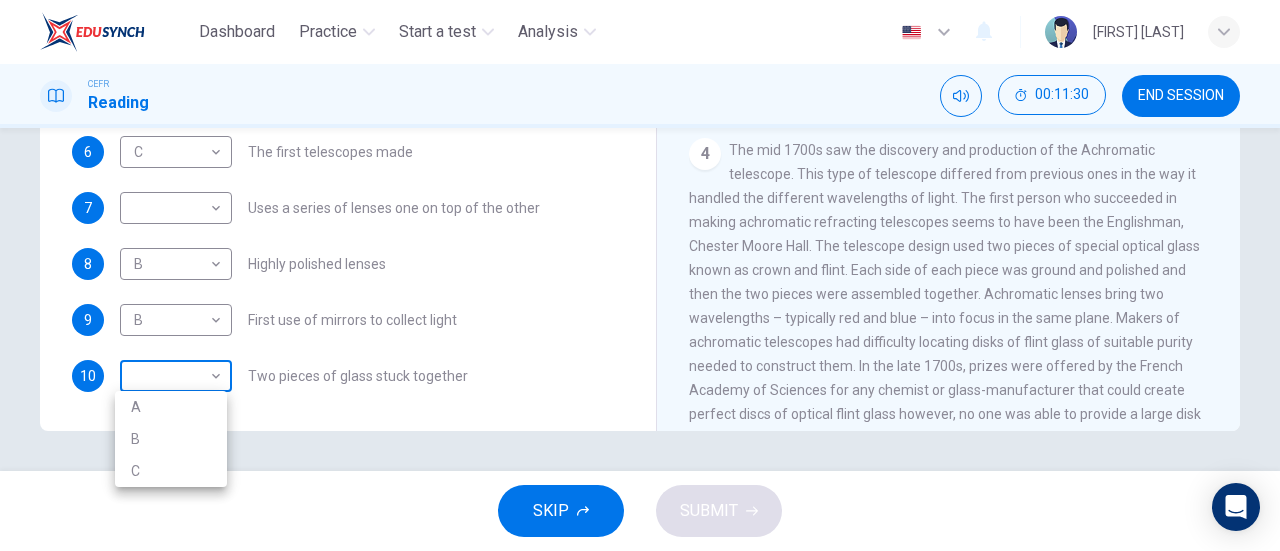 click on "Dashboard Practice Start a test Analysis English en ​ [FIRST] [LAST] CEFR Reading 00:11:30 END SESSION Questions 6 - 10 Write the correct letter A, B or C, in the boxes below.
Classify the following features as belonging to A the Achromatic telescope B the Reflective telescope C the Refracting telescope 6 C C ​ The first telescopes made 7 ​ ​ Uses a series of lenses one on top of the other 8 B B ​ Highly polished lenses 9 B B ​ First use of mirrors to collect light 10 ​ ​ Two pieces of glass stuck together Looking in the Telescope CLICK TO ZOOM Click to Zoom 1 2 3 4 5 SKIP SUBMIT EduSynch - Online Language Proficiency Testing
Dashboard Practice Start a test Analysis Notifications © Copyright  2025 A B C" at bounding box center [640, 275] 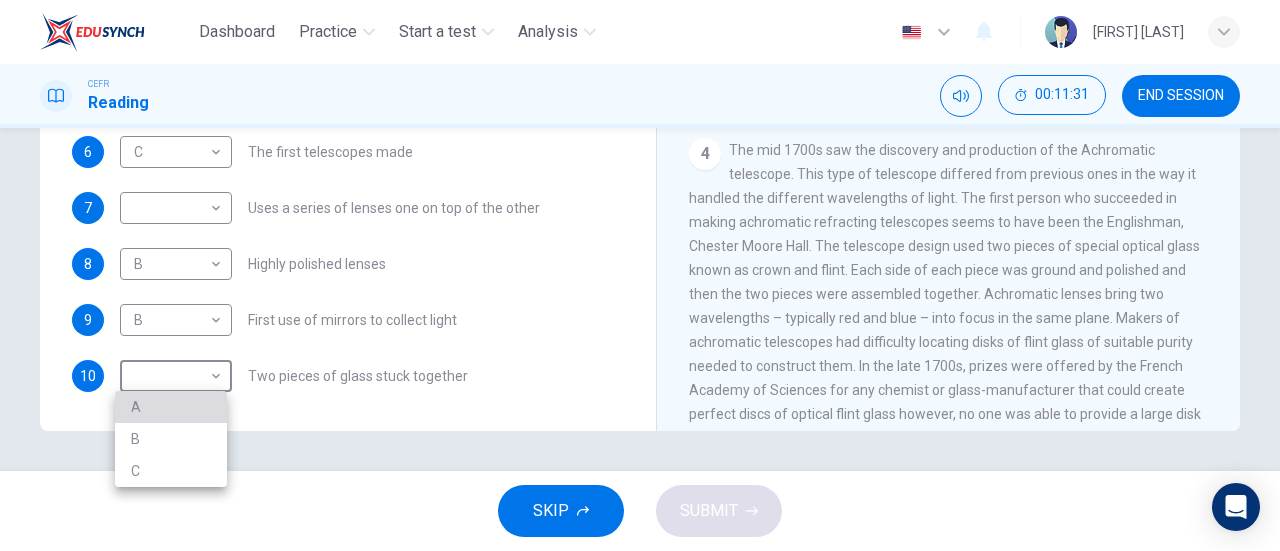 click on "A" at bounding box center [171, 407] 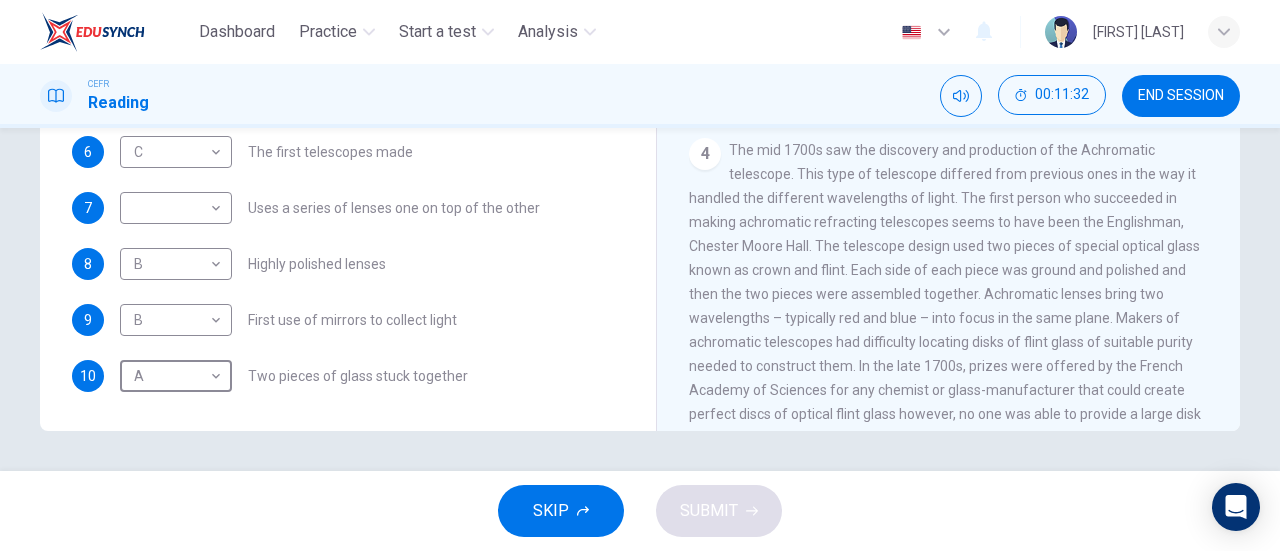 scroll, scrollTop: 0, scrollLeft: 0, axis: both 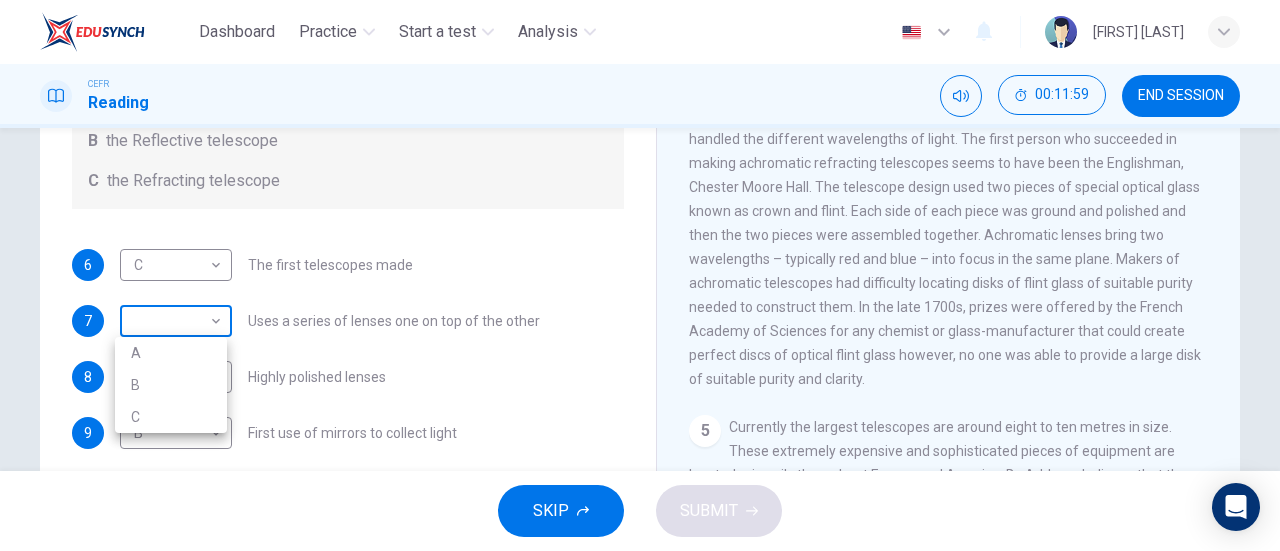 click on "Dashboard Practice Start a test Analysis English en ​ NURALYA BINTI SUHARDI CEFR Reading 00:11:59 END SESSION Questions 6 - 10 Write the correct letter A, B or C, in the boxes below.
Classify the following features as belonging to A the Achromatic telescope B the Reflective telescope C the Refracting telescope 6 C C ​ The first telescopes made 7 ​ ​ Uses a series of lenses one on top of the other 8 B B ​ Highly polished lenses 9 B B ​ First use of mirrors to collect light 10 A A ​ Two pieces of glass stuck together Looking in the Telescope CLICK TO ZOOM Click to Zoom 1 2 3 4 5 SKIP SUBMIT EduSynch - Online Language Proficiency Testing
Dashboard Practice Start a test Analysis Notifications © Copyright  2025 A B C" at bounding box center [640, 275] 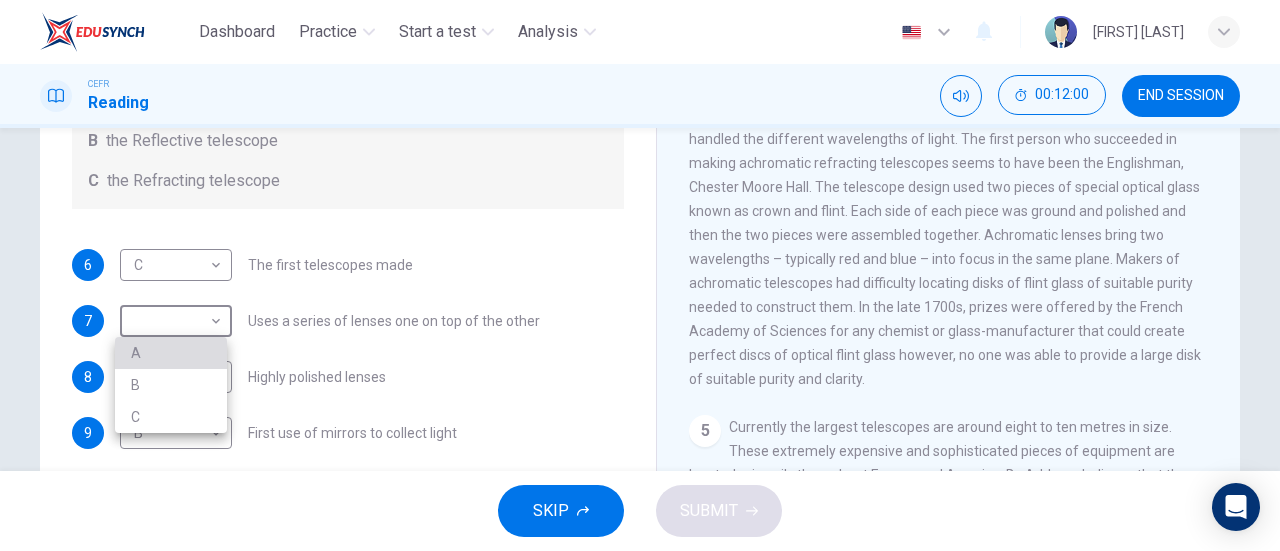 click on "A" at bounding box center (171, 353) 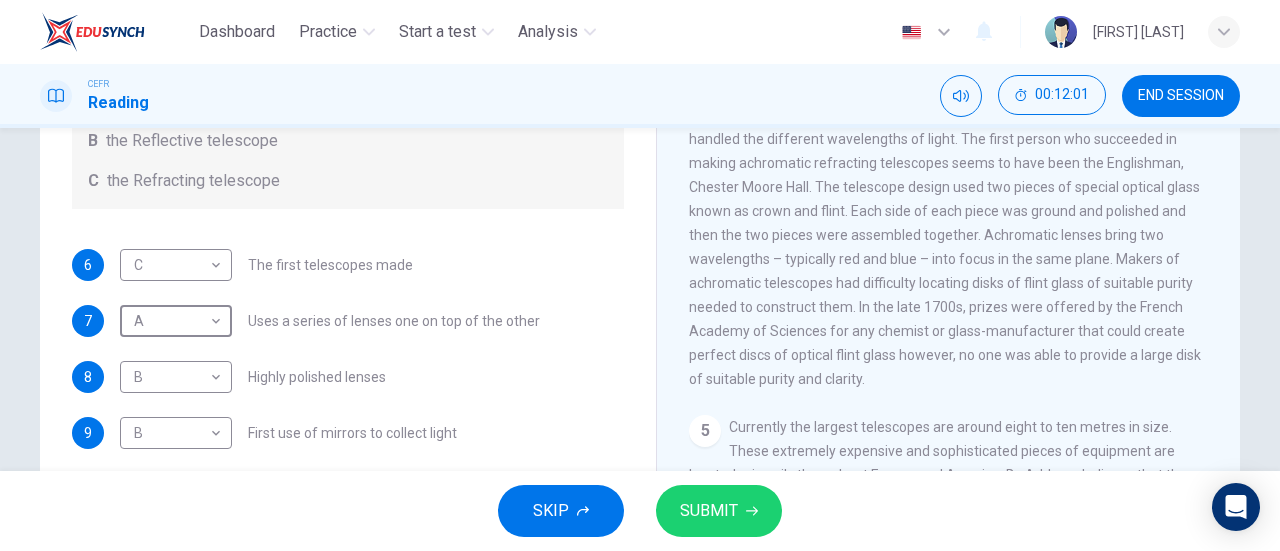 scroll, scrollTop: 0, scrollLeft: 0, axis: both 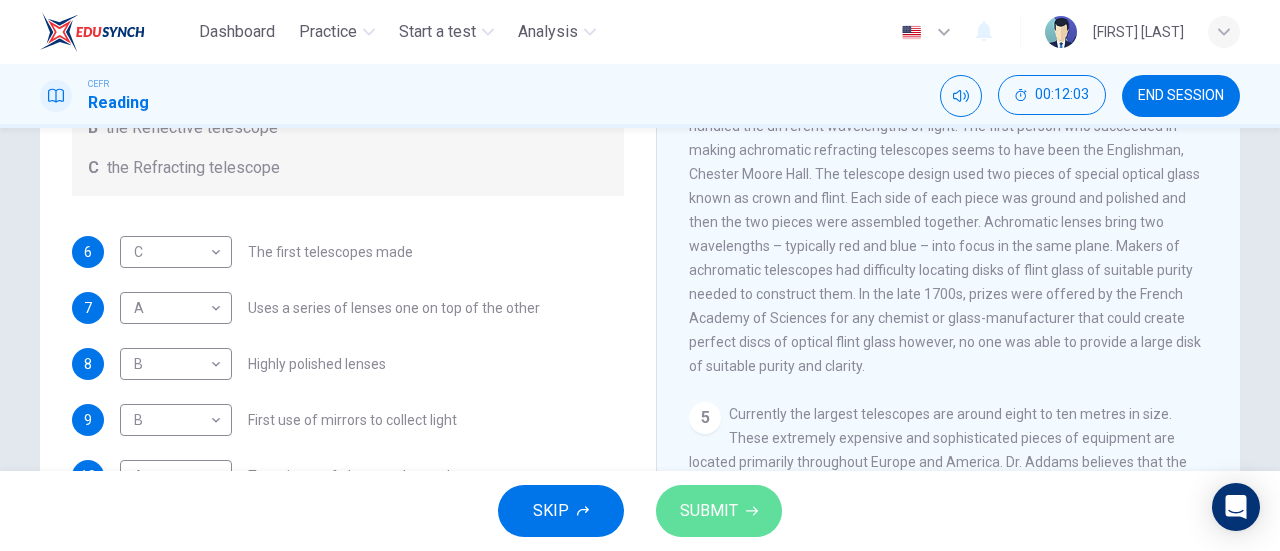 click on "SUBMIT" at bounding box center [709, 511] 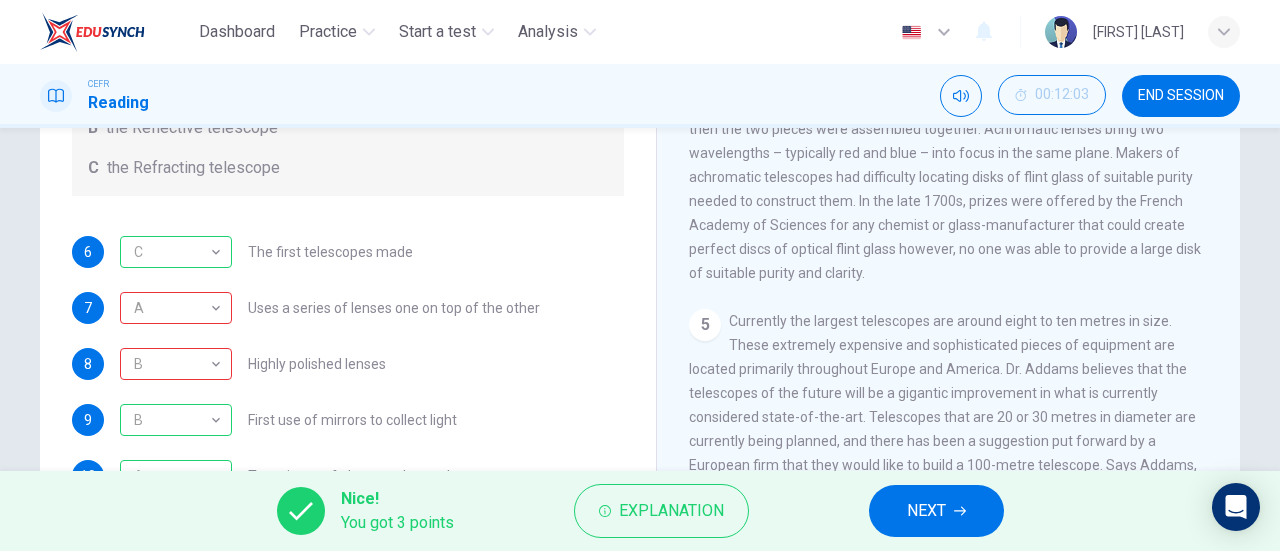scroll, scrollTop: 1335, scrollLeft: 0, axis: vertical 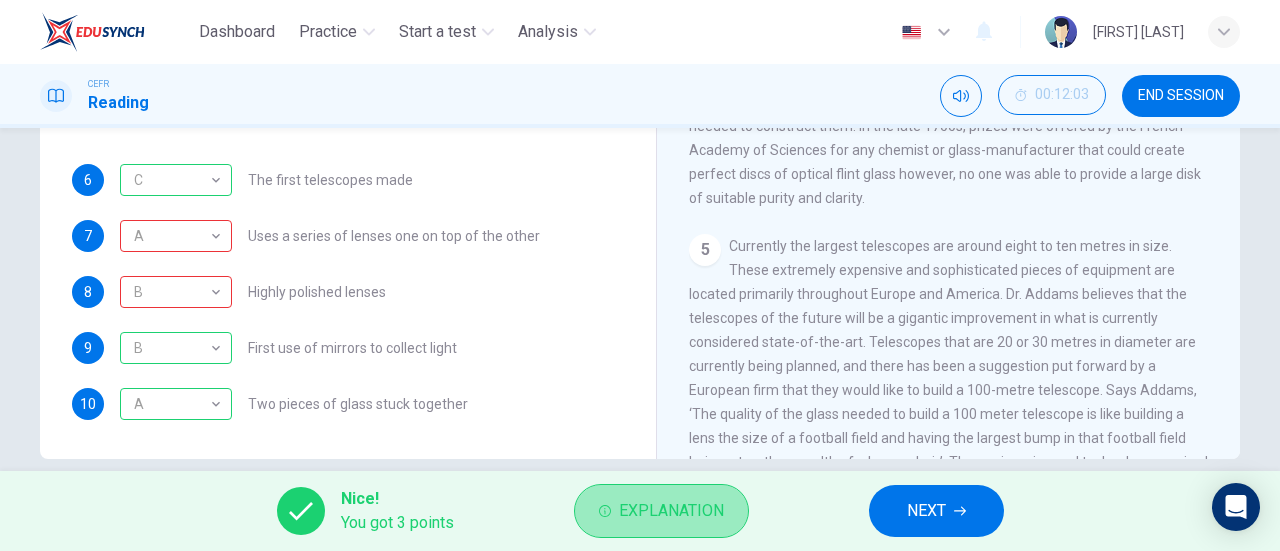 click at bounding box center [605, 511] 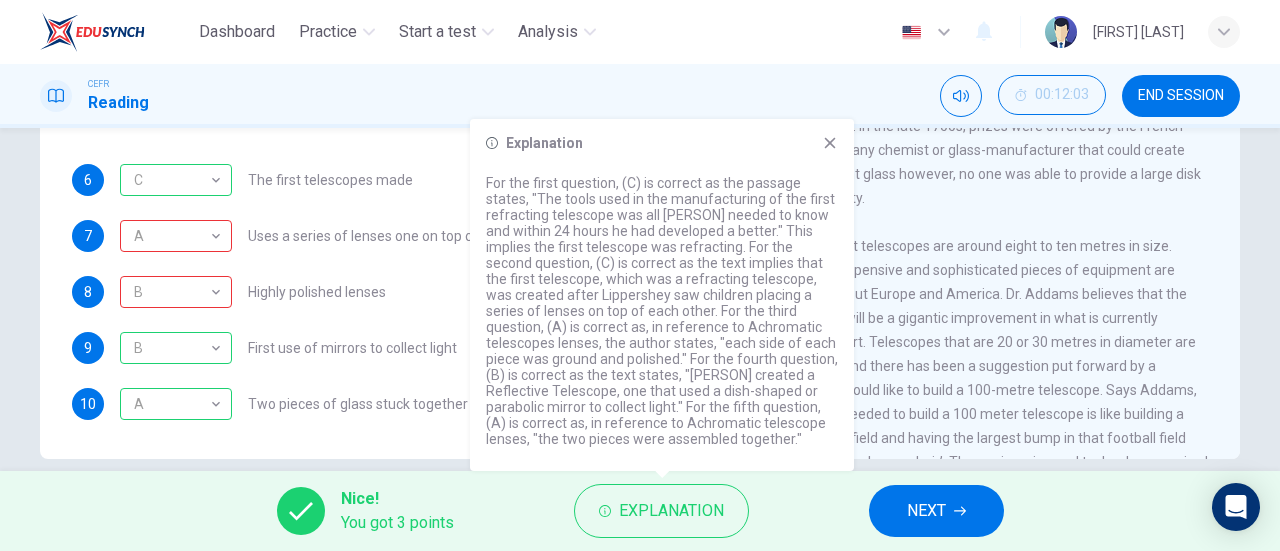click on "Explanation For the first question, (C) is correct as the passage states, "The tools used in the manufacturing of the first refracting telescope was all [PERSON] needed to know and within [NUMBER] hours he had developed a better." This implies the first telescope was refracting.
For the second question, (C) is correct as the text implies that the first telescope, which was a refracting telescope, was created after [PERSON] saw children placing a series of lenses on top of each other.
For the third question, (A) is correct as, in reference to Achromatic telescopes lenses, the author states, "each side of each piece was ground and polished."
For the fourth question, (B) is correct as the text states, "[PERSON] created a Reflective Telescope, one that used a dish-shaped or parabolic mirror to collect light."
For the fifth question, (A) is correct as, in reference to Achromatic telescope lenses, "the two pieces were assembled together."" at bounding box center (662, 295) 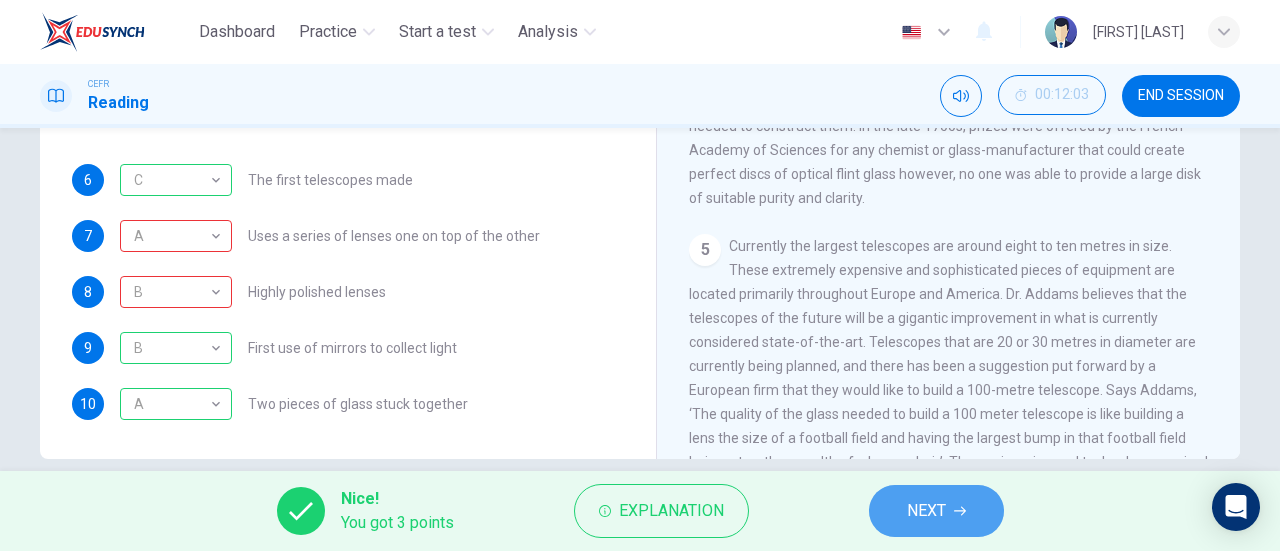 click on "NEXT" at bounding box center (926, 511) 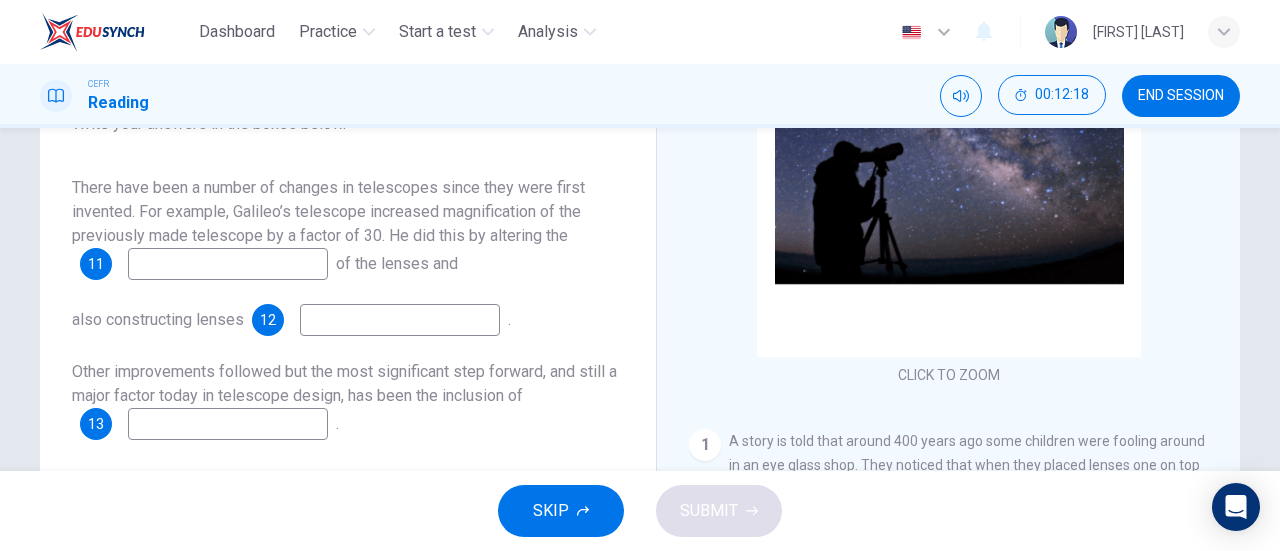 scroll, scrollTop: 251, scrollLeft: 0, axis: vertical 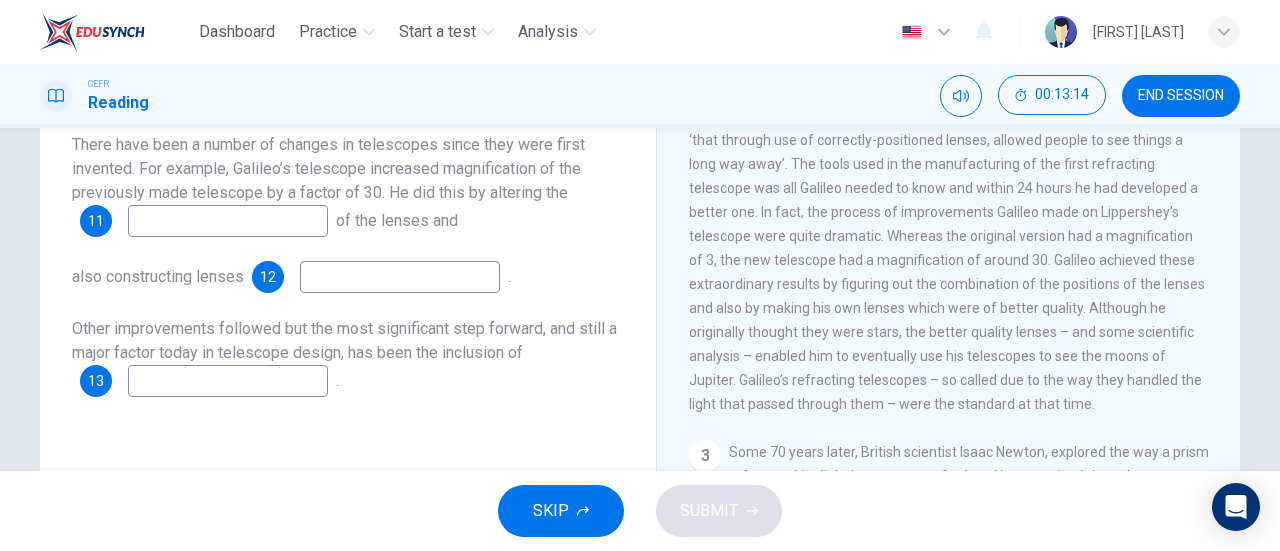 click at bounding box center [228, 221] 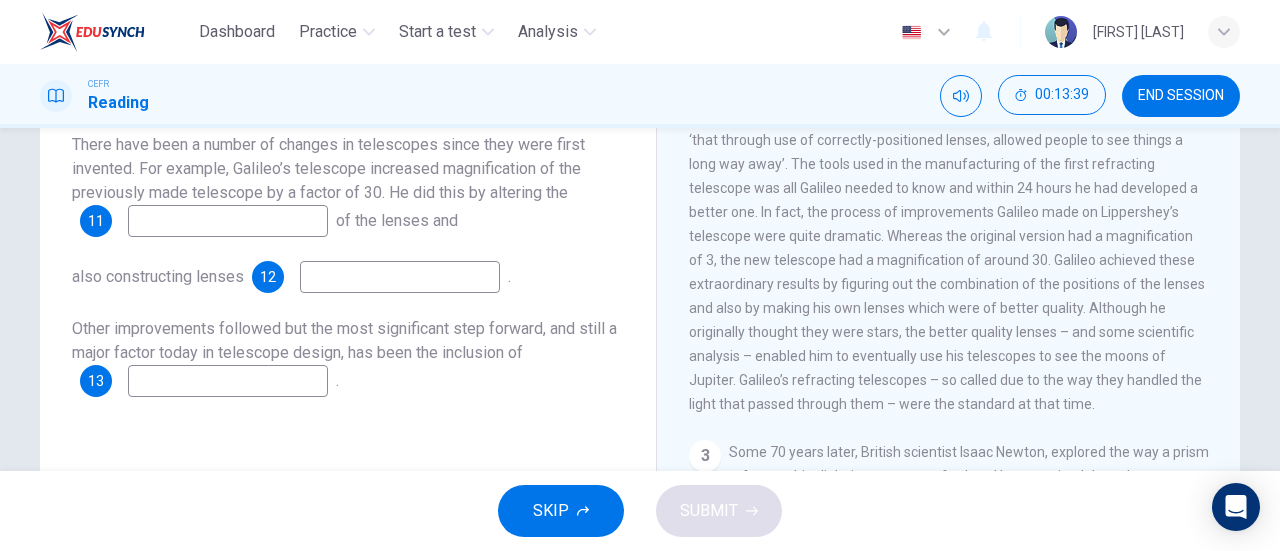 click at bounding box center (228, 221) 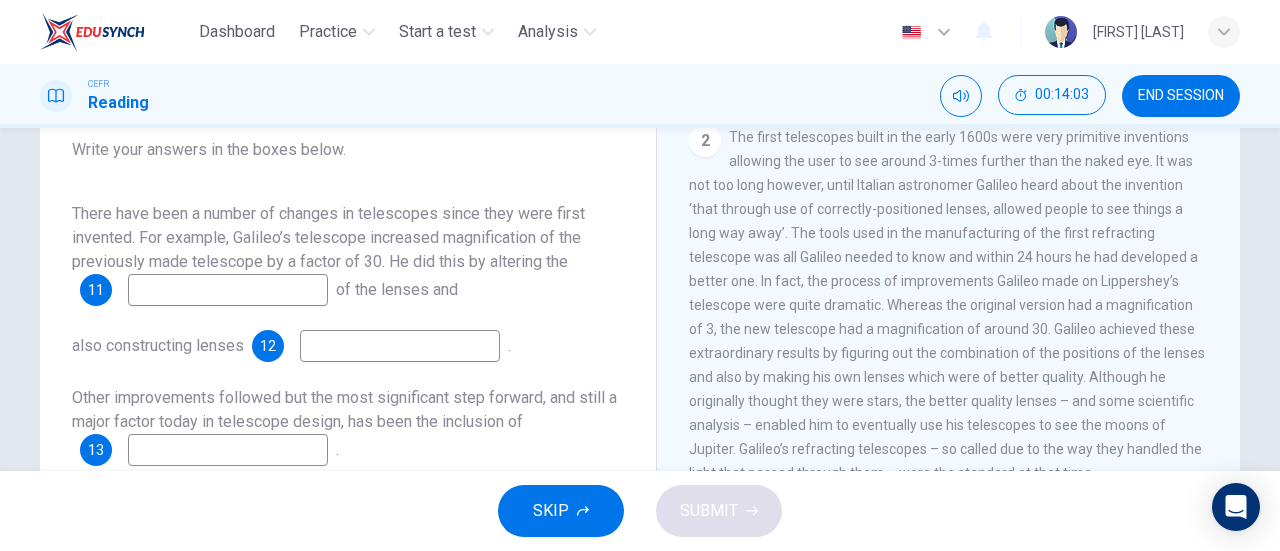 scroll, scrollTop: 225, scrollLeft: 0, axis: vertical 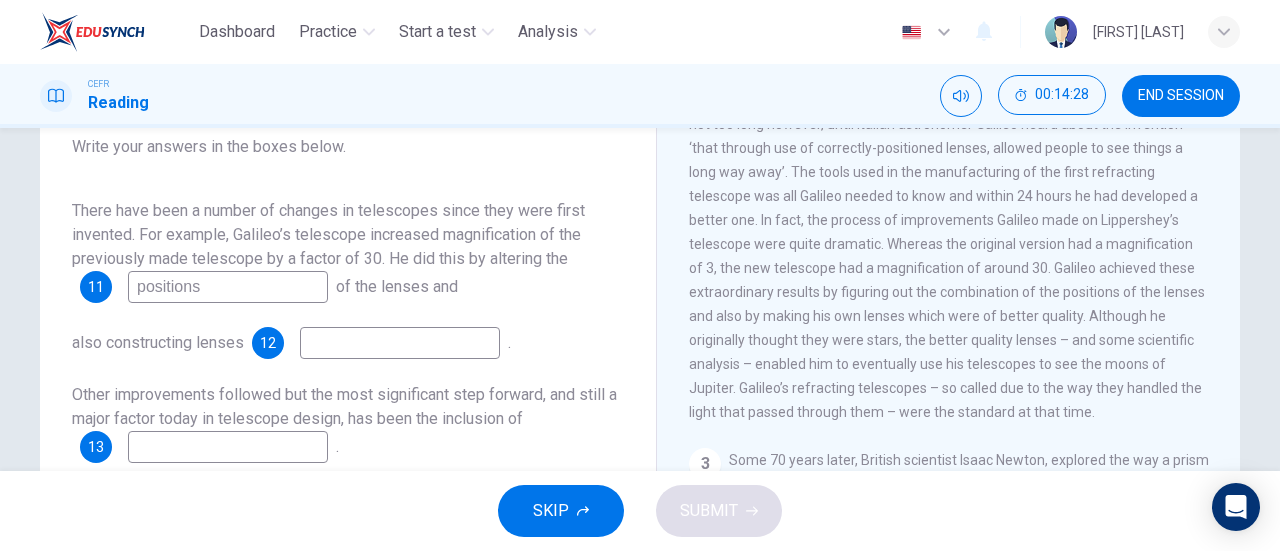 type on "positions" 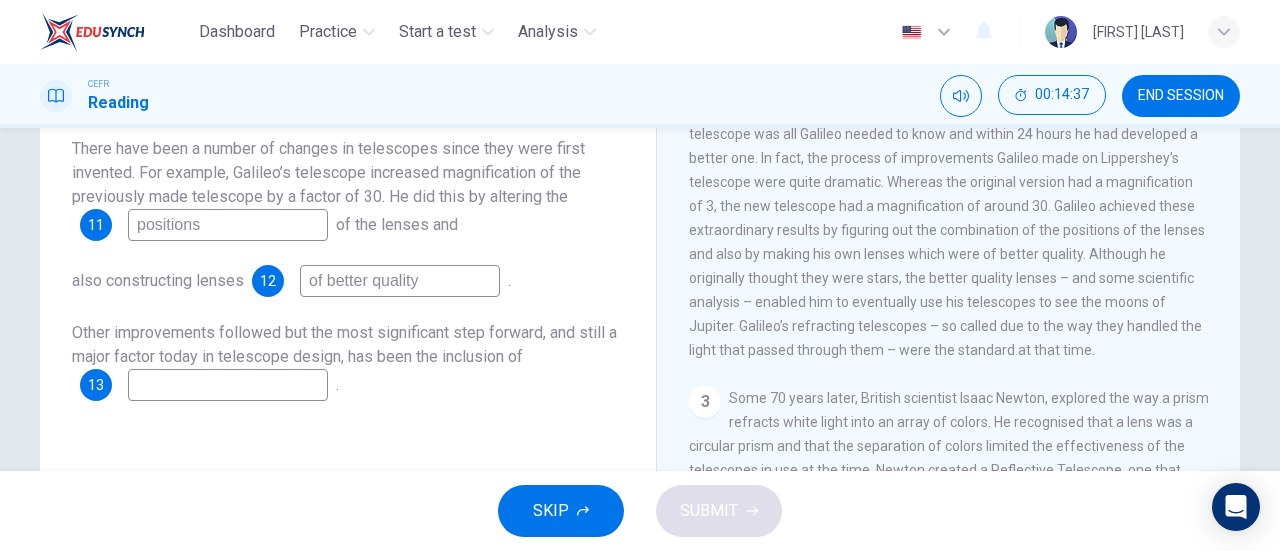 scroll, scrollTop: 287, scrollLeft: 0, axis: vertical 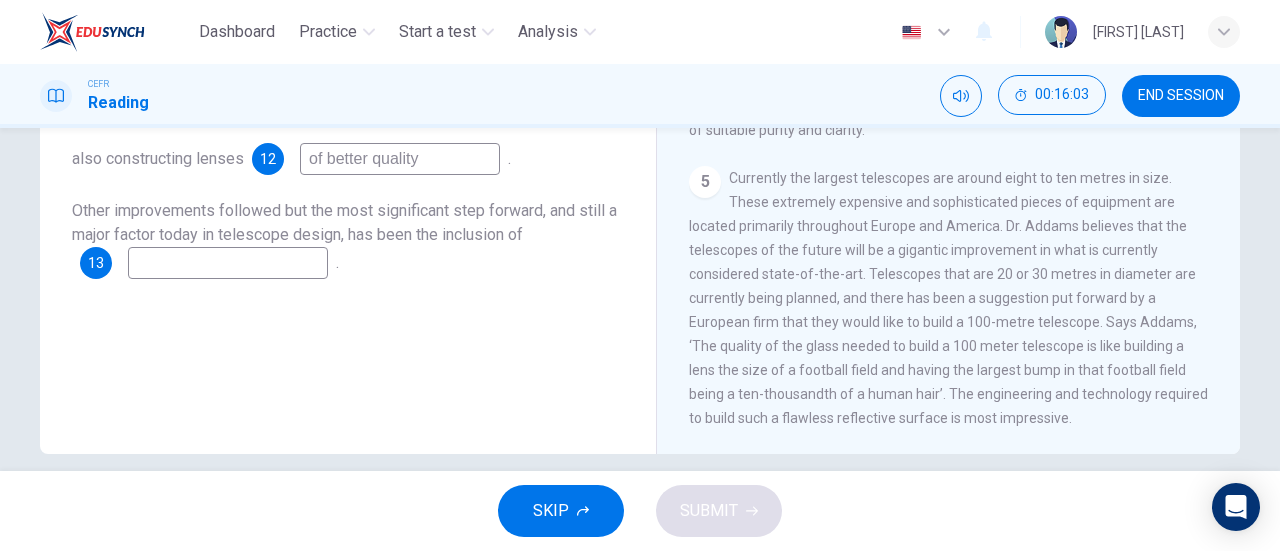 type on "of better quality" 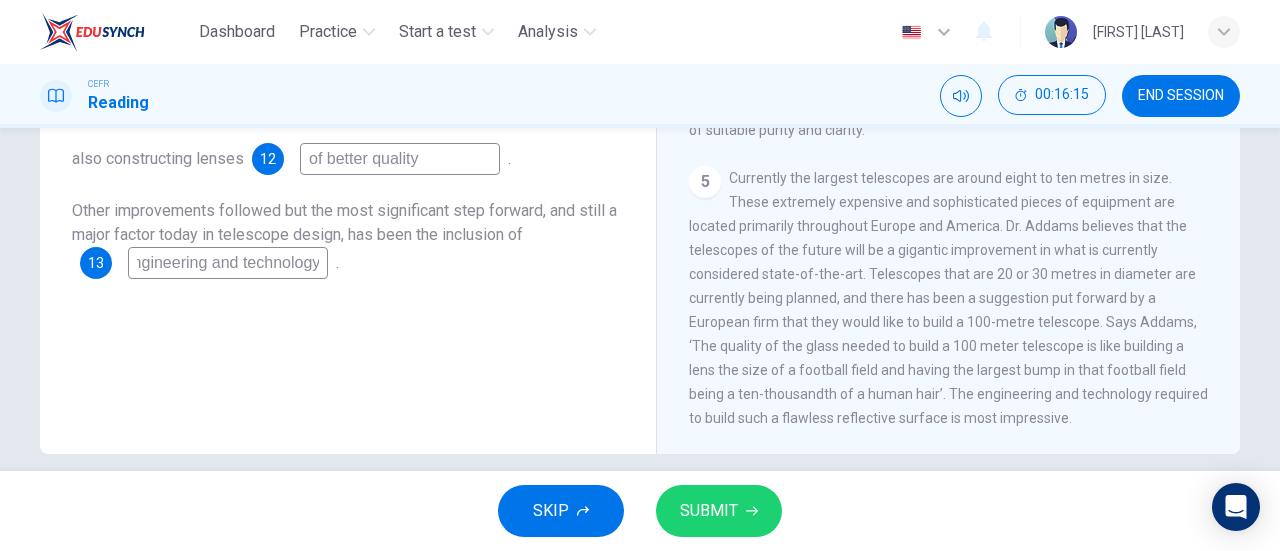 scroll, scrollTop: 0, scrollLeft: 0, axis: both 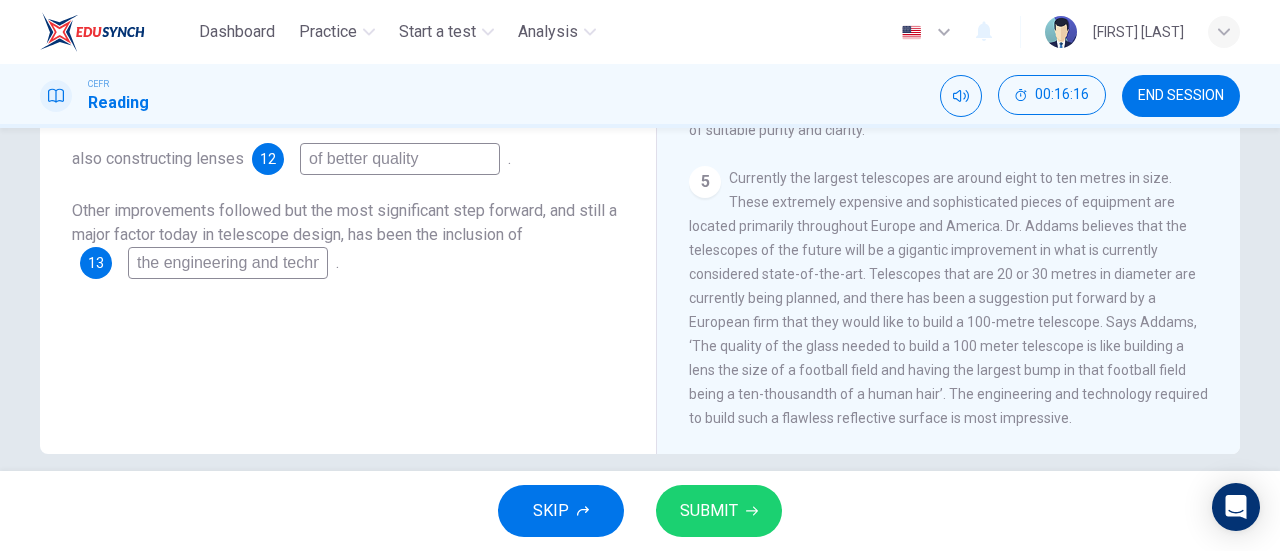 type on "the engineering and technology" 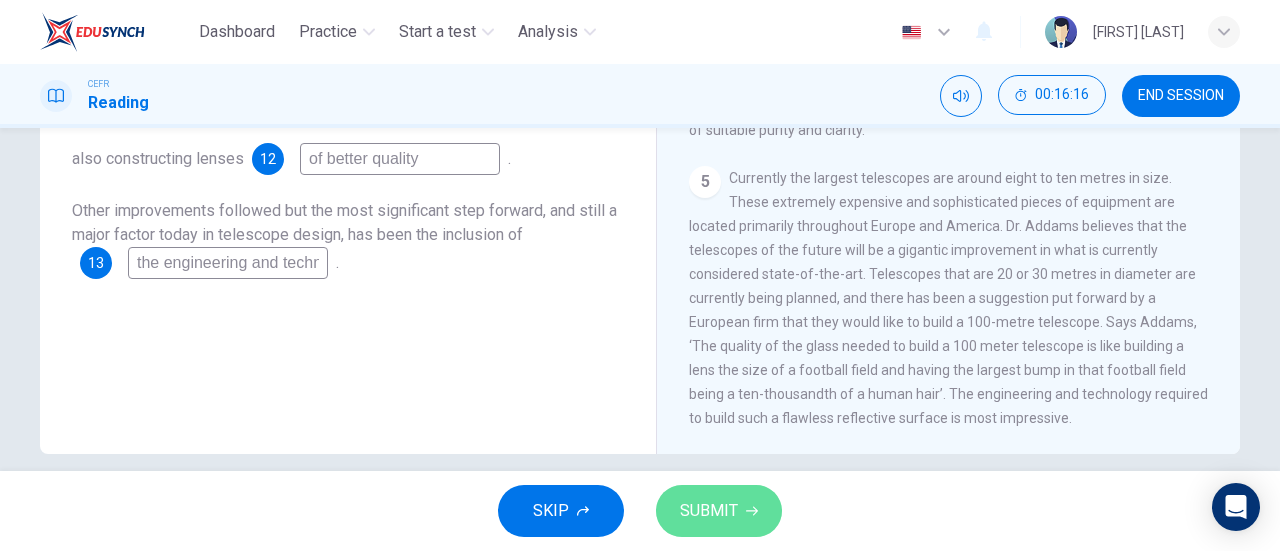click on "SUBMIT" at bounding box center (709, 511) 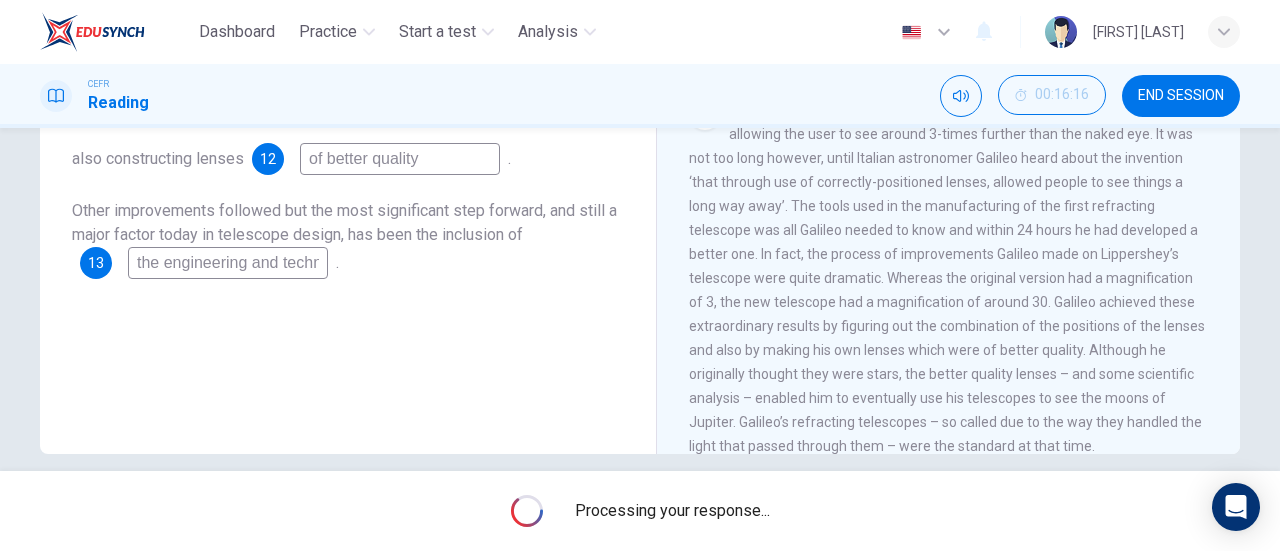 scroll, scrollTop: 362, scrollLeft: 0, axis: vertical 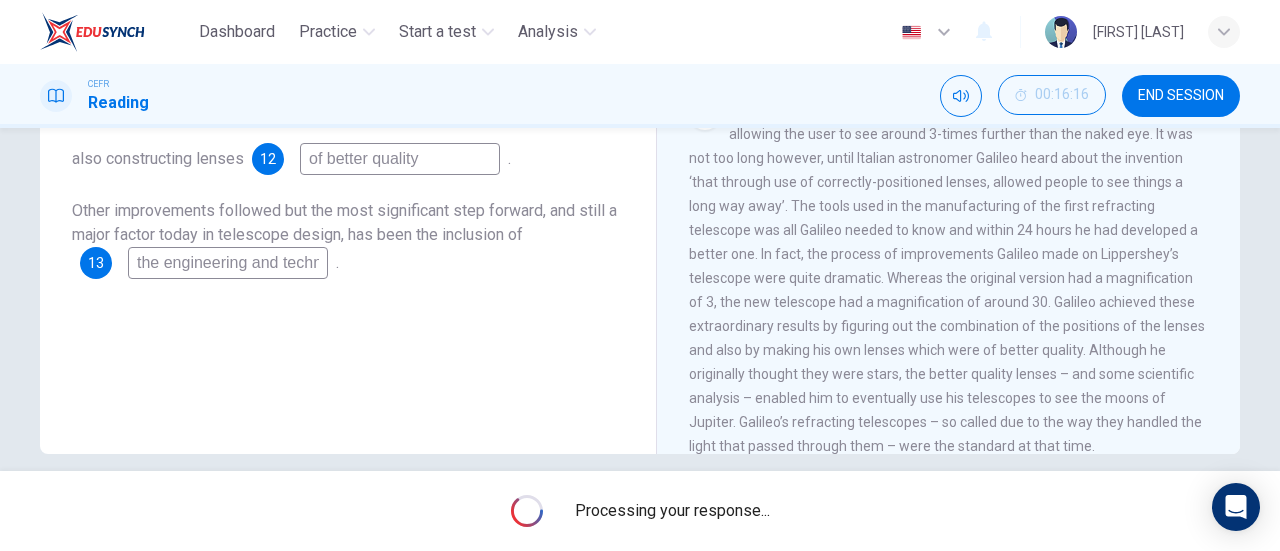 click on "2" at bounding box center (949, 278) 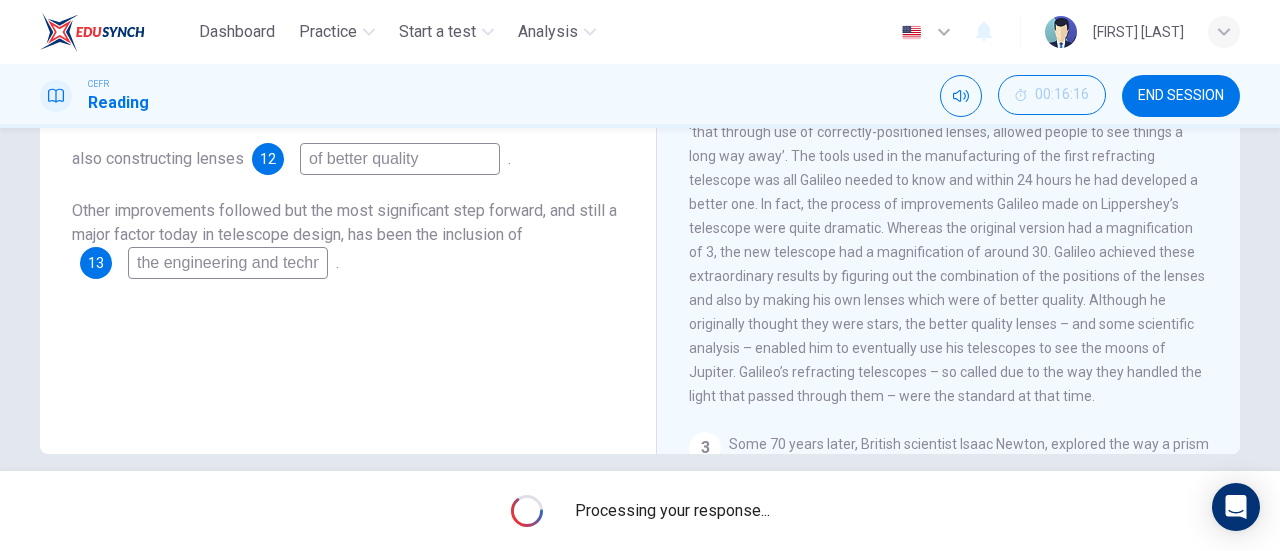 scroll, scrollTop: 412, scrollLeft: 0, axis: vertical 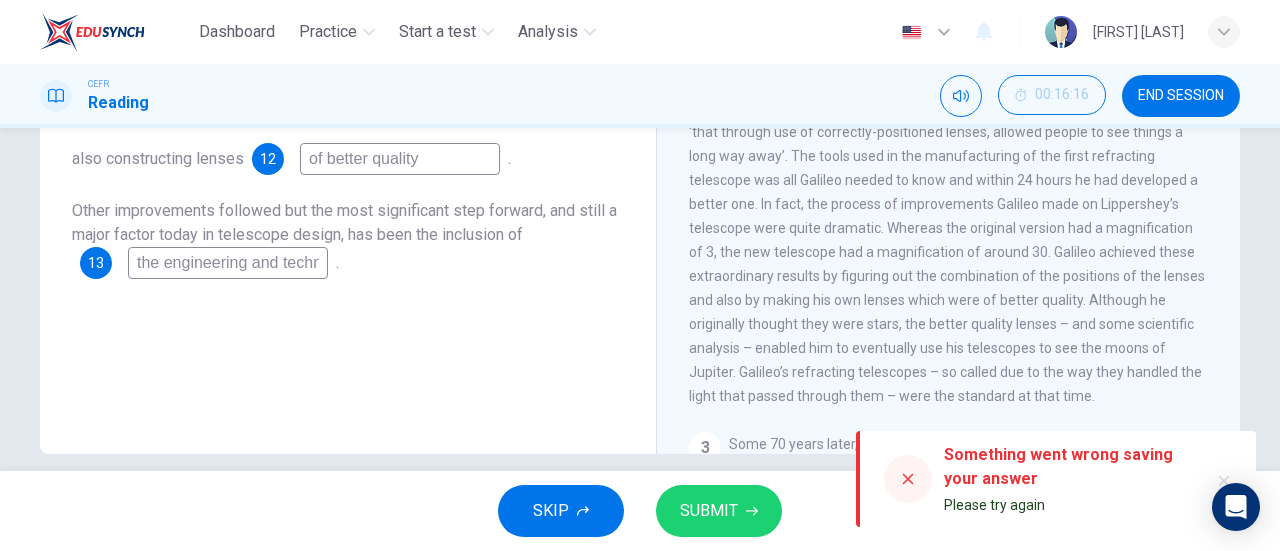 click on "Please try again" at bounding box center [994, 505] 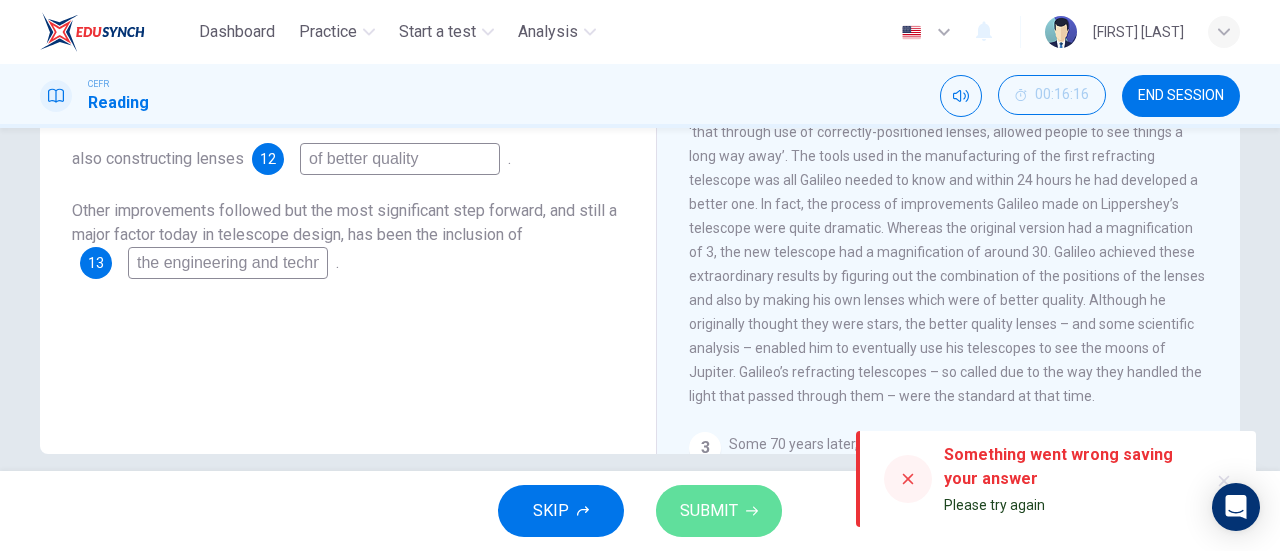 click on "SUBMIT" at bounding box center [709, 511] 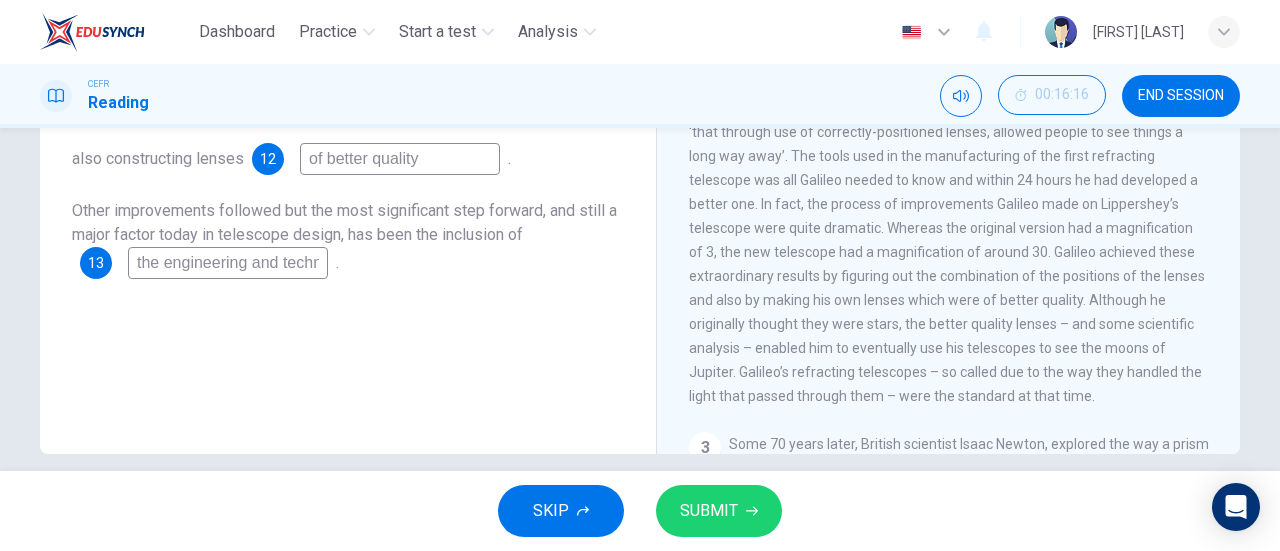 click on "CLICK TO ZOOM Click to Zoom 1 A story is told that around 400 years ago some children were fooling around in
an eye glass shop. They noticed that when they placed lenses one on top of the
other, they were able to see a considerable distance. They played around with
the concept for a while, experimenting with what happened when they varied
the distance between the lenses. Hans Lippershey, the Dutch lens maker who
eventually applied for the first telescope patent, credits children as having
been his motivation for the invention of the first telescope. 2 3 4 5" at bounding box center [962, 150] 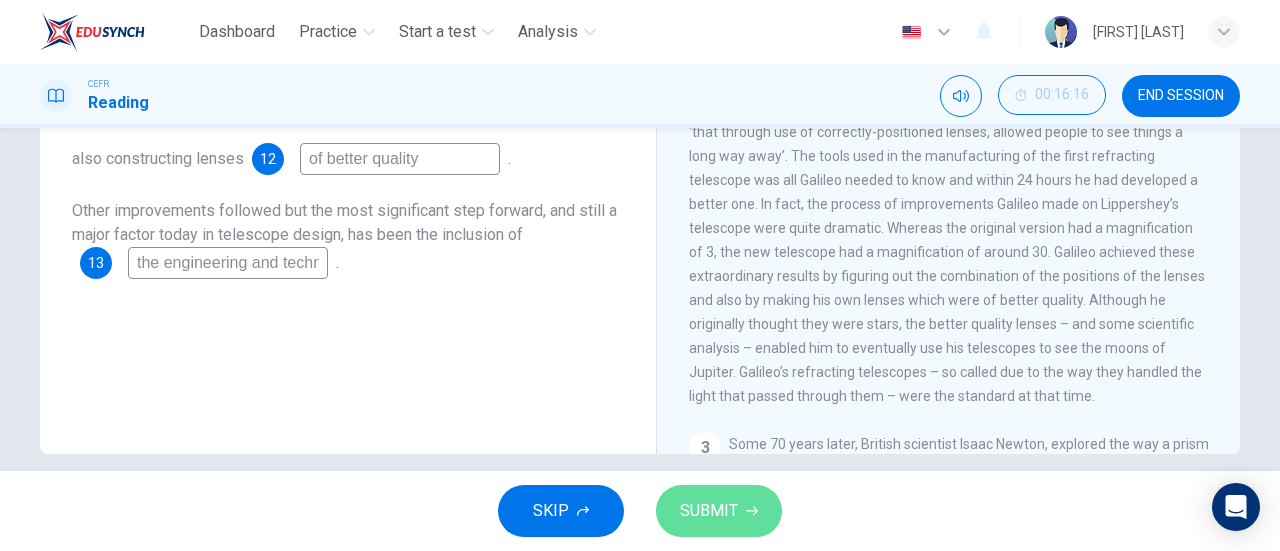 click on "SUBMIT" at bounding box center [719, 511] 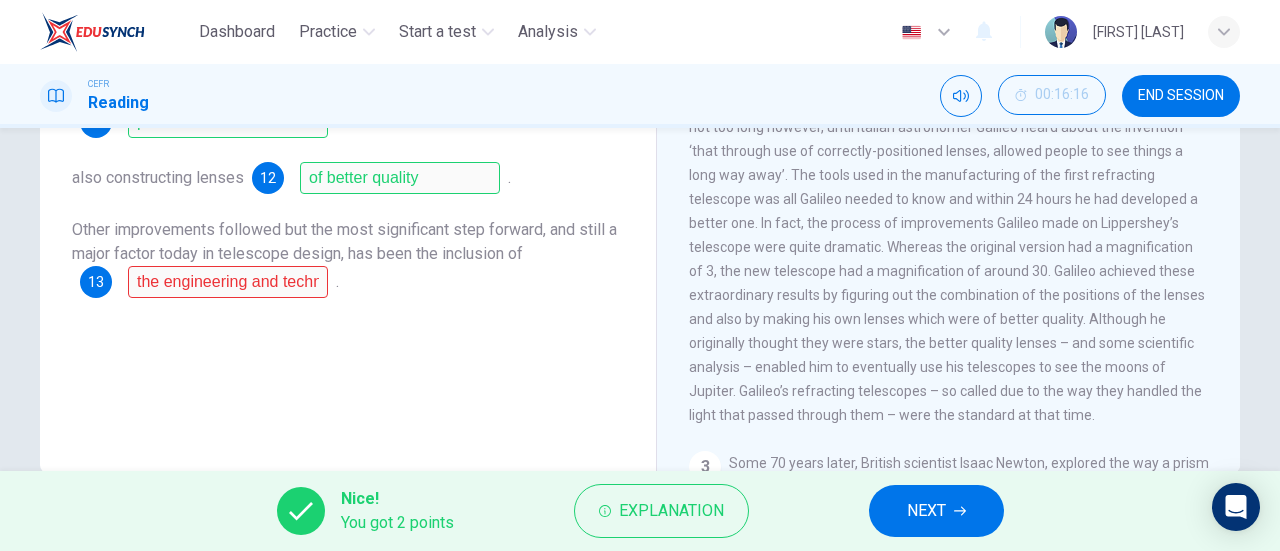 scroll, scrollTop: 391, scrollLeft: 0, axis: vertical 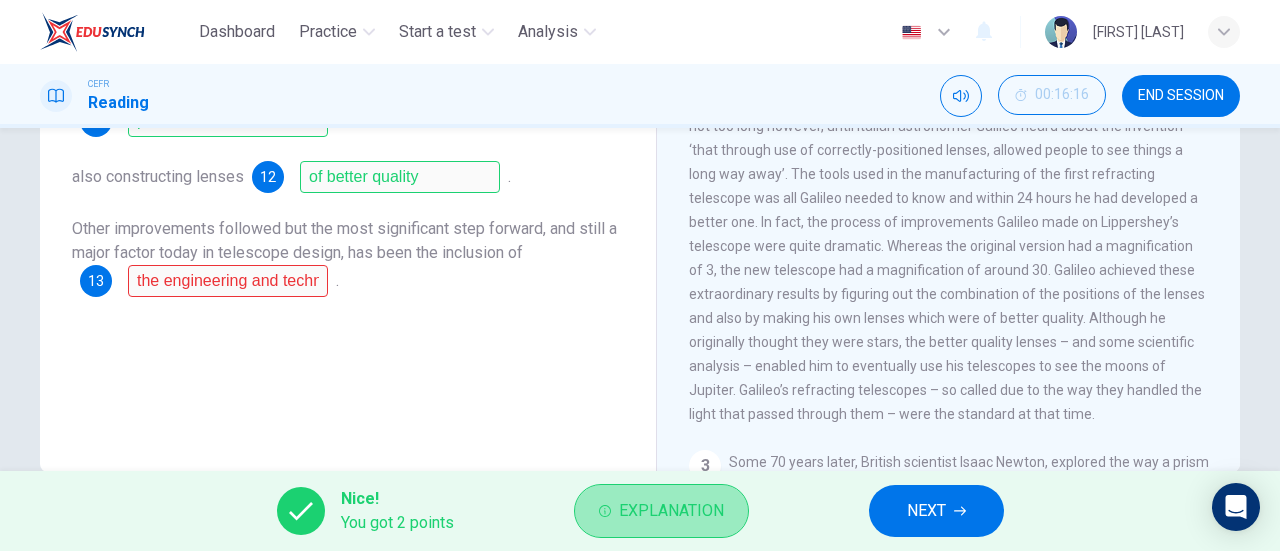 click on "Explanation" at bounding box center (671, 511) 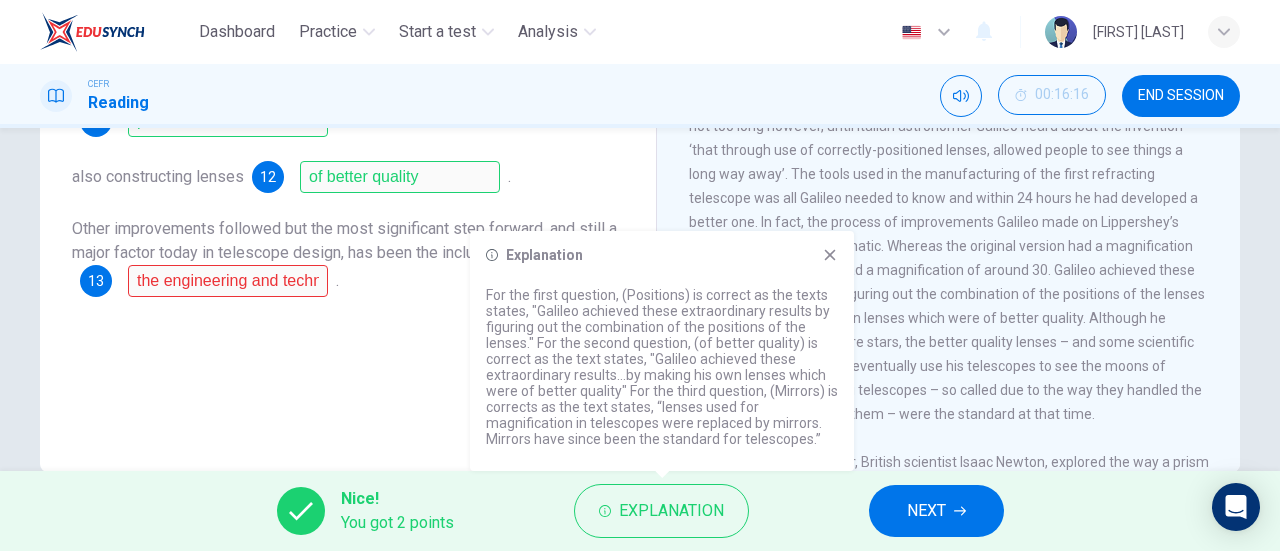 click on "Explanation For the first question, (Positions) is correct as the texts states, "[FIRST] achieved these extraordinary results by figuring out the combination of the positions of the lenses."
For the second question, (of better quality) is correct as the text states, "[FIRST] achieved these extraordinary results...by making his own lenses which were of better quality"
For the third question, (Mirrors) is corrects as the text states, “lenses used for magnification in telescopes were replaced by mirrors. Mirrors have since been the standard for telescopes.”" at bounding box center [662, 351] 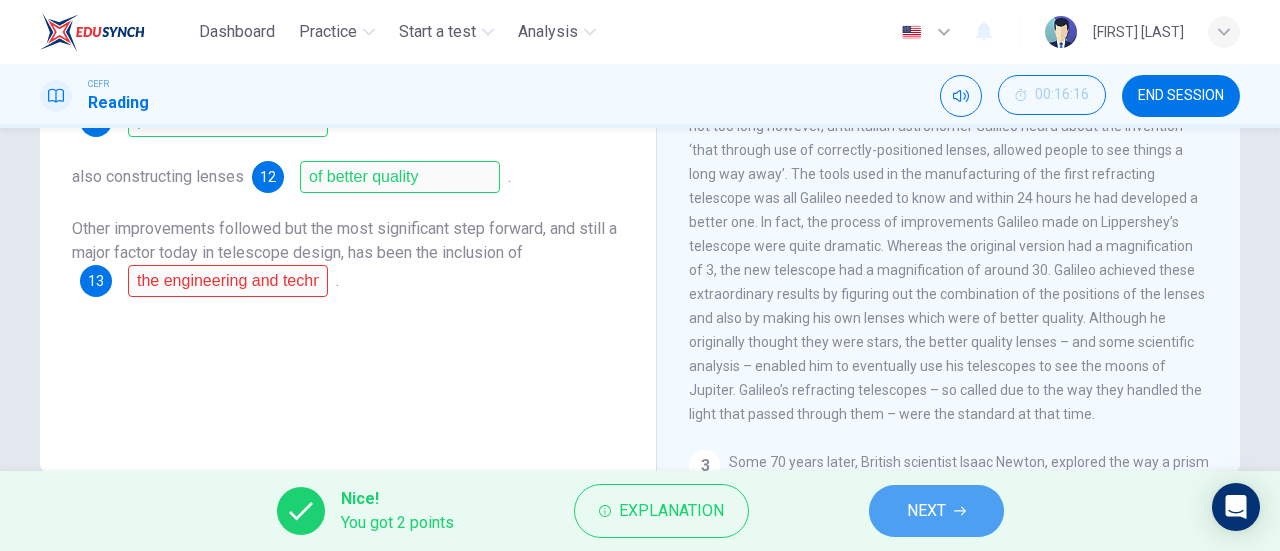 click on "NEXT" at bounding box center [926, 511] 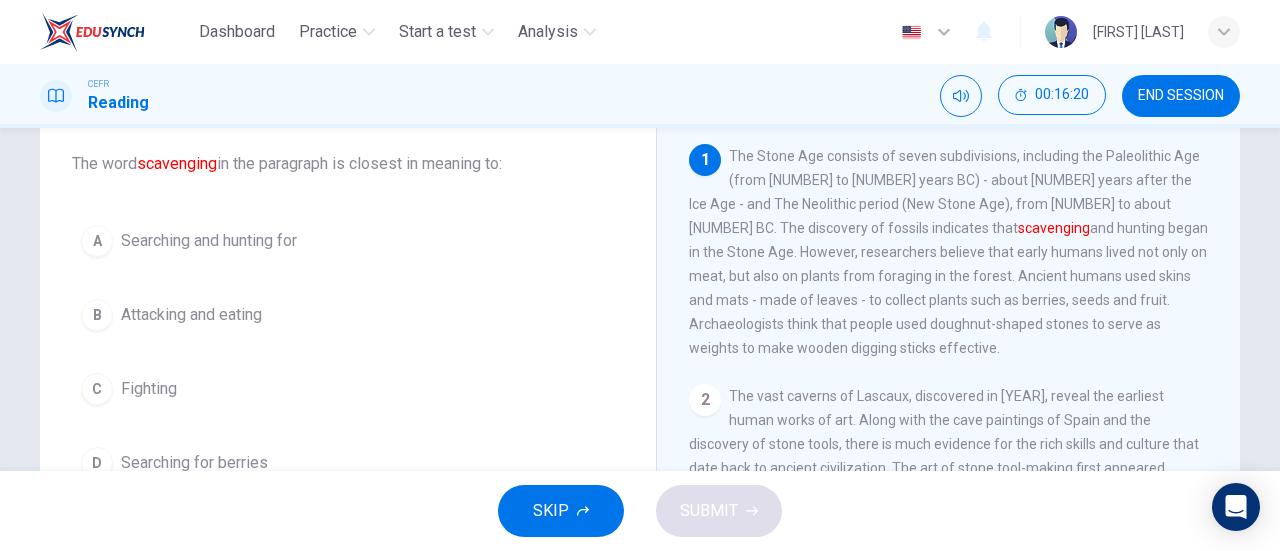scroll, scrollTop: 114, scrollLeft: 0, axis: vertical 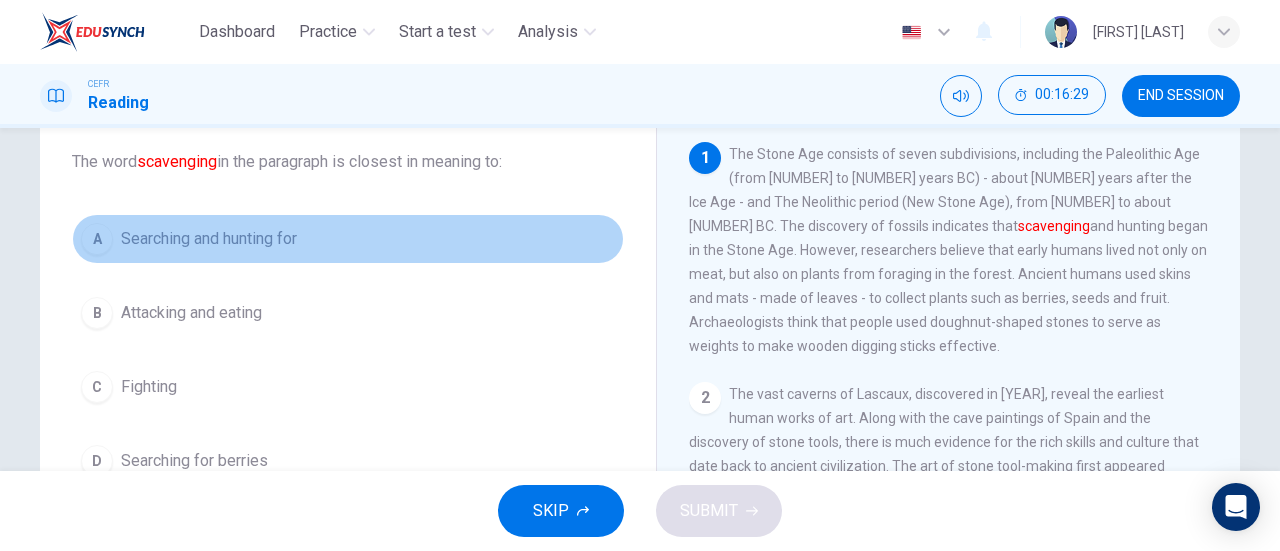 click on "Searching and hunting for" at bounding box center [209, 239] 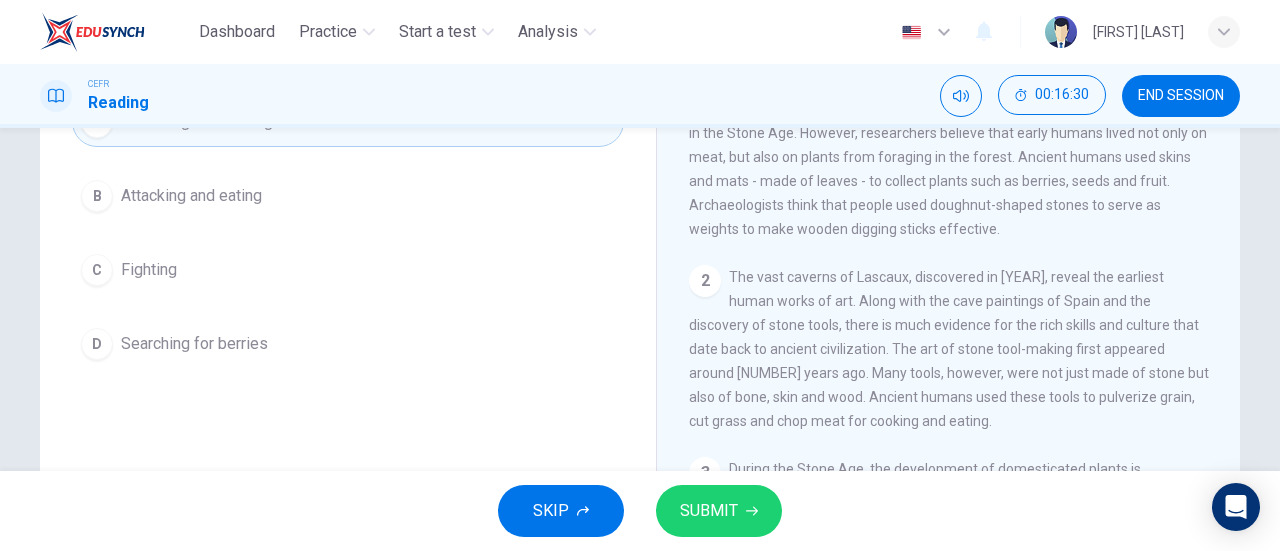scroll, scrollTop: 232, scrollLeft: 0, axis: vertical 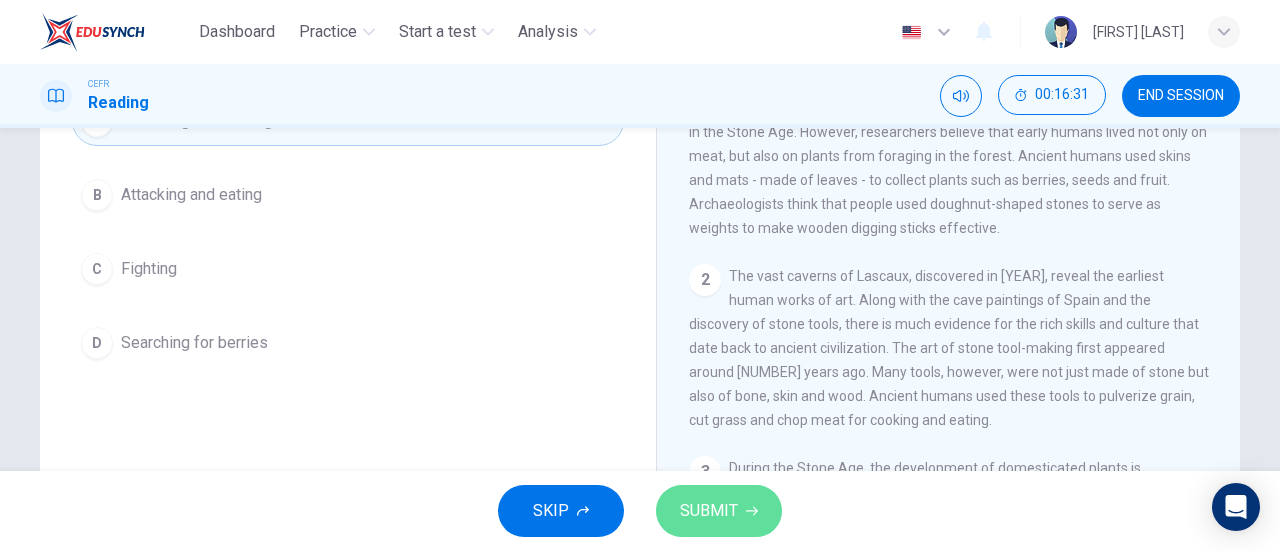 click on "SUBMIT" at bounding box center (709, 511) 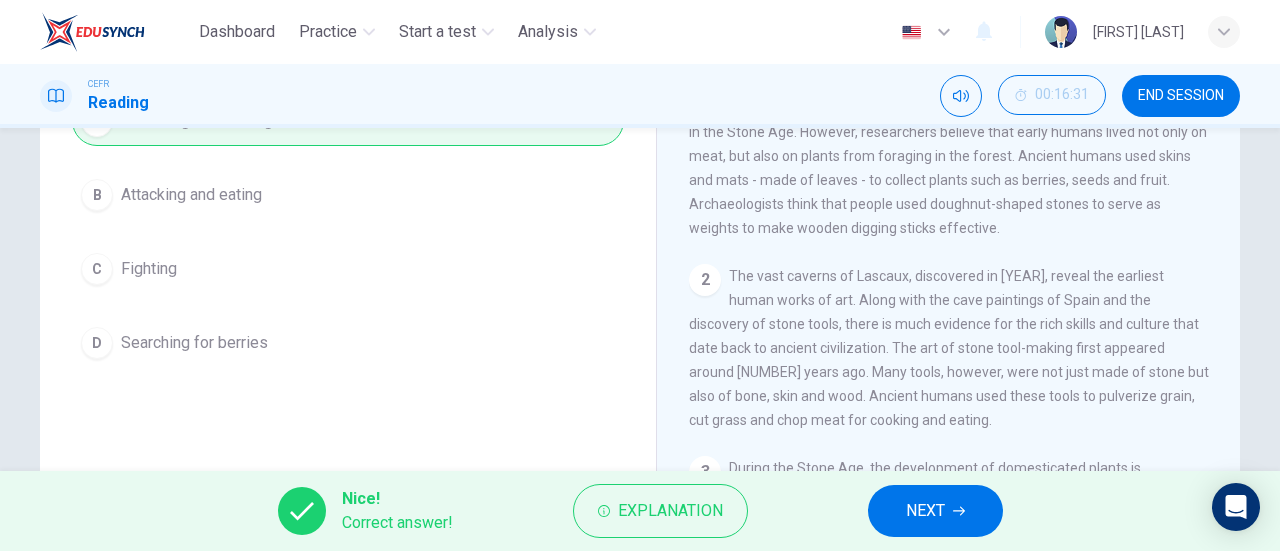 click on "NEXT" at bounding box center [925, 511] 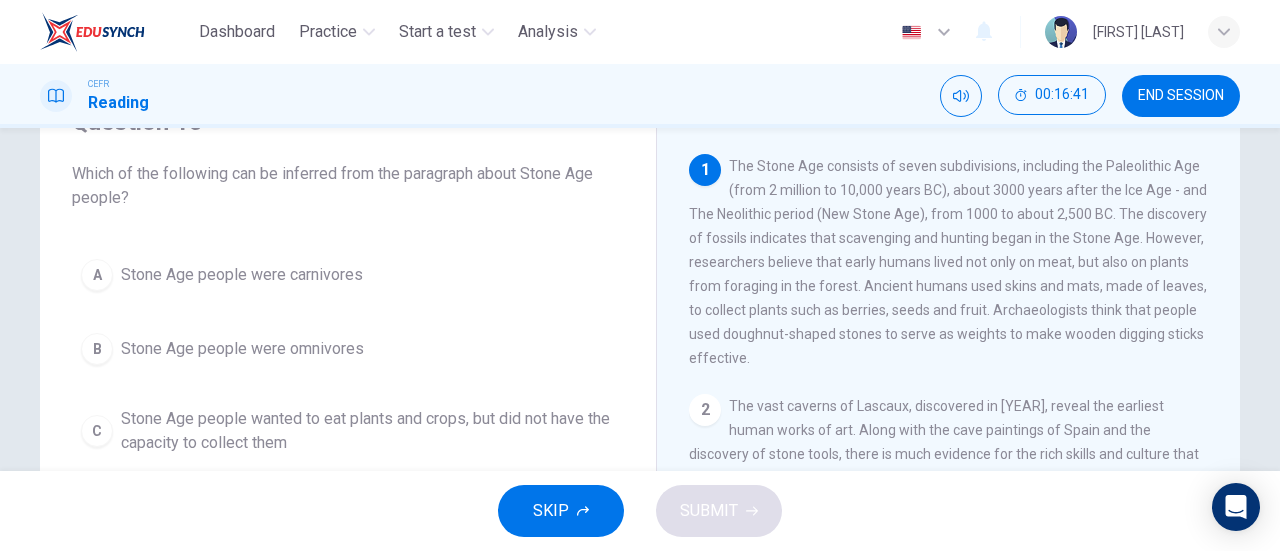 scroll, scrollTop: 101, scrollLeft: 0, axis: vertical 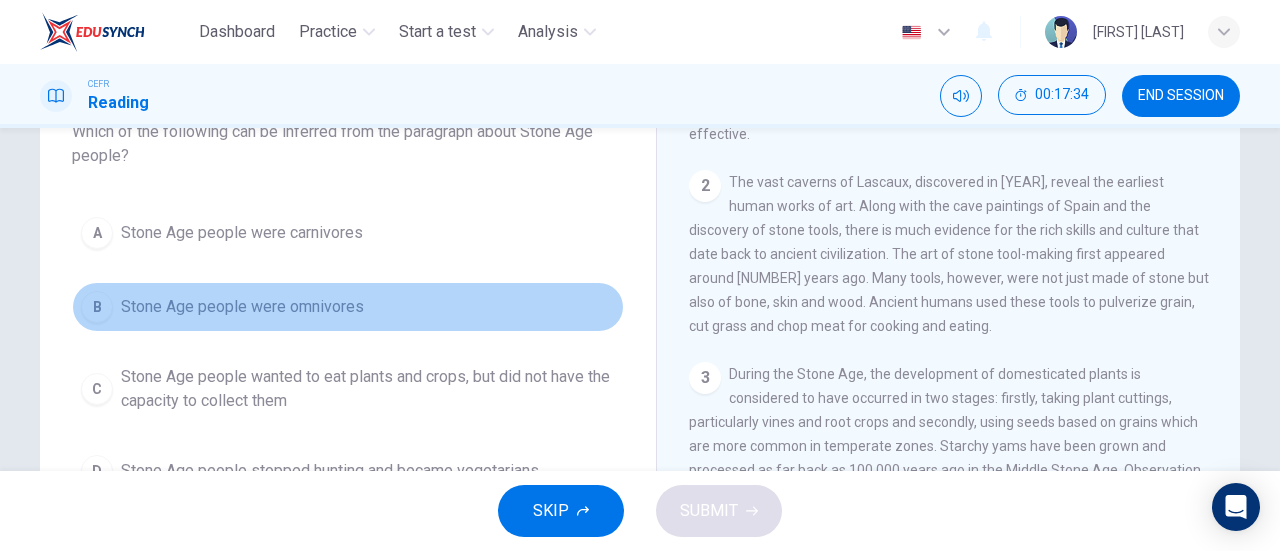 click on "Stone Age people were omnivores" at bounding box center [242, 233] 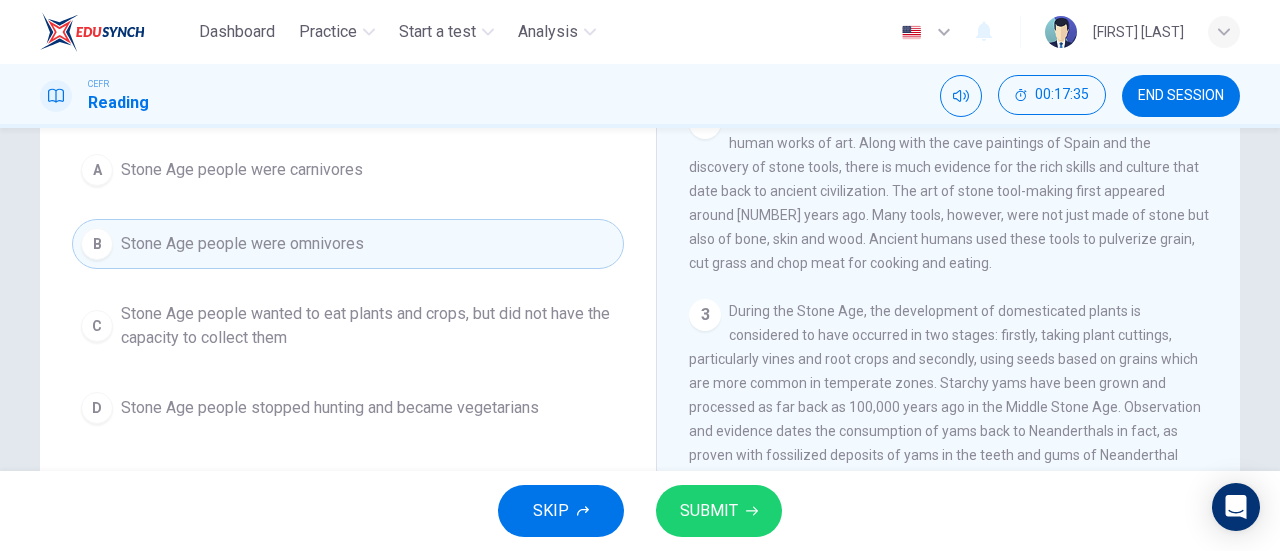scroll, scrollTop: 208, scrollLeft: 0, axis: vertical 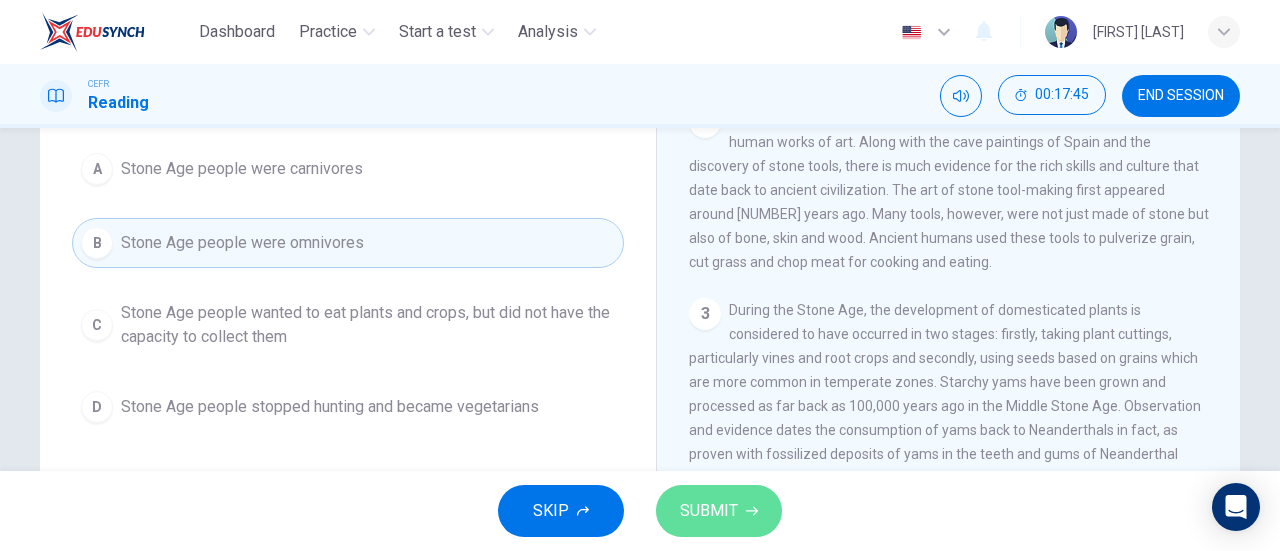 click on "SUBMIT" at bounding box center (709, 511) 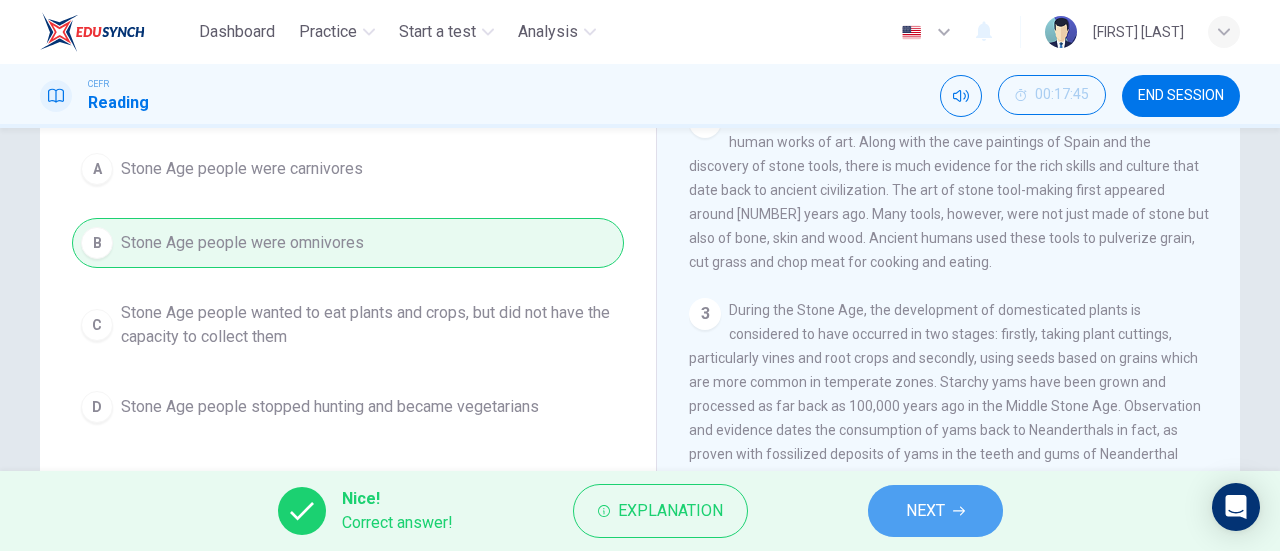 click on "NEXT" at bounding box center [925, 511] 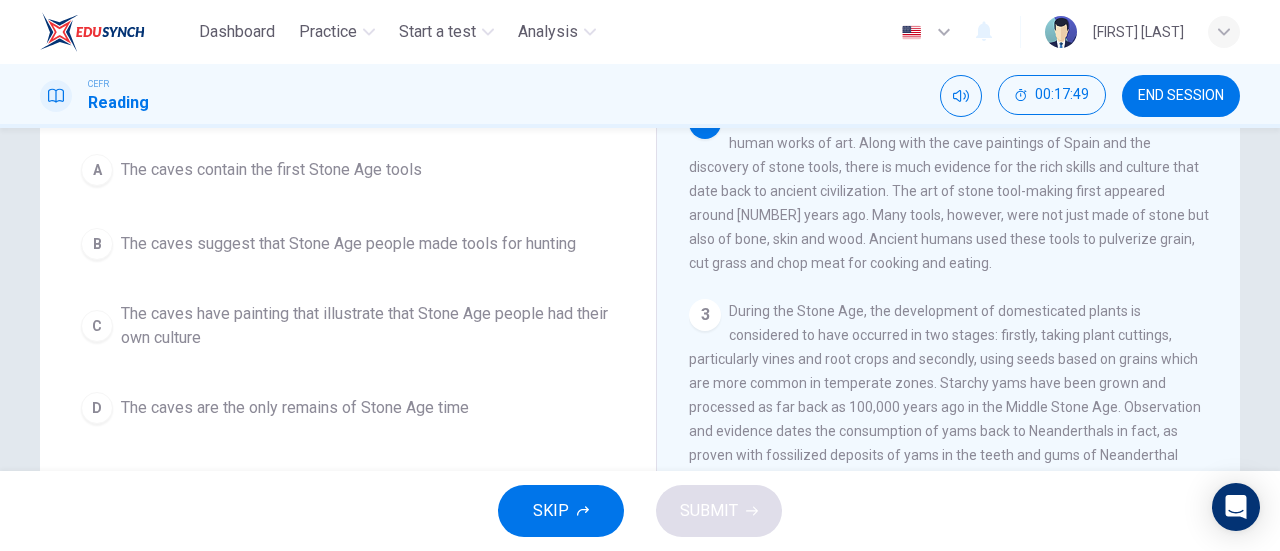 scroll, scrollTop: 208, scrollLeft: 0, axis: vertical 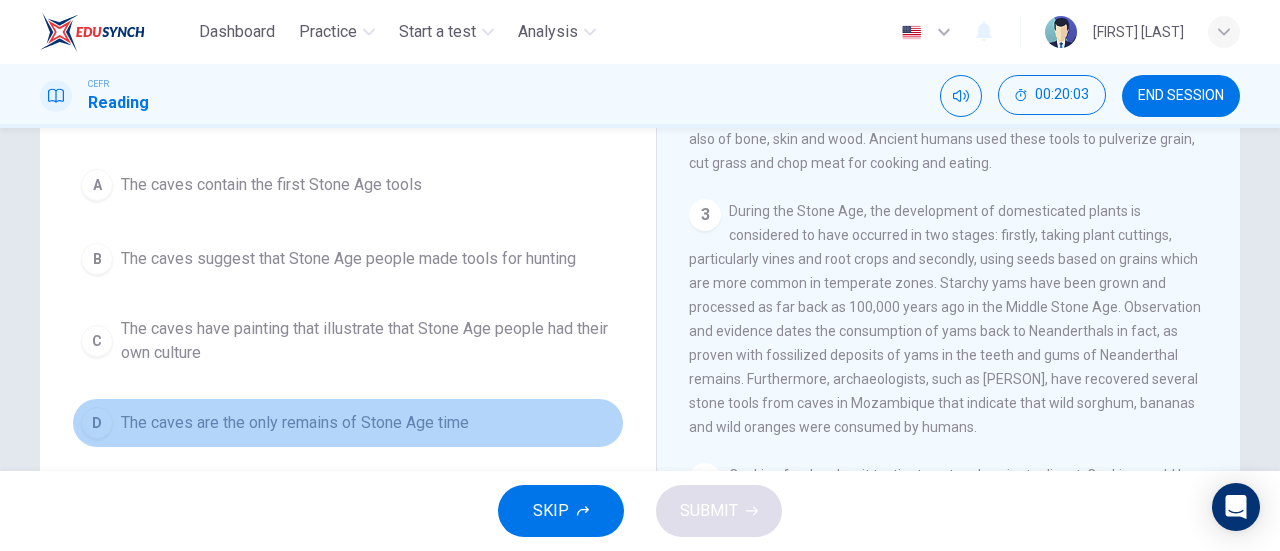 click on "The caves are the only remains of Stone Age time" at bounding box center [271, 185] 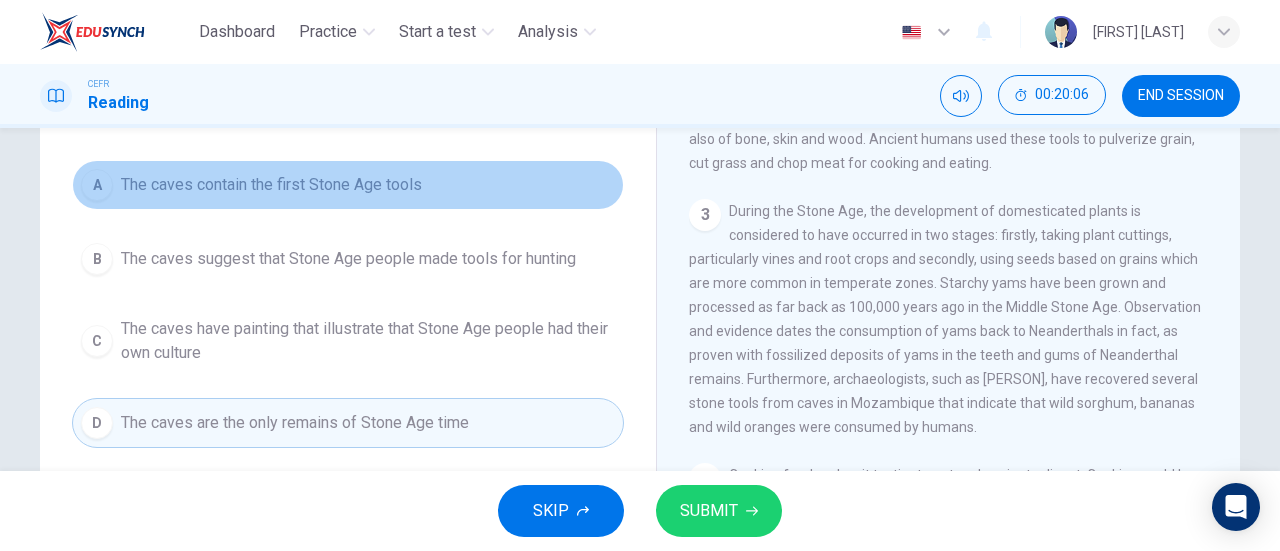 click on "The caves contain the first Stone Age tools" at bounding box center (271, 185) 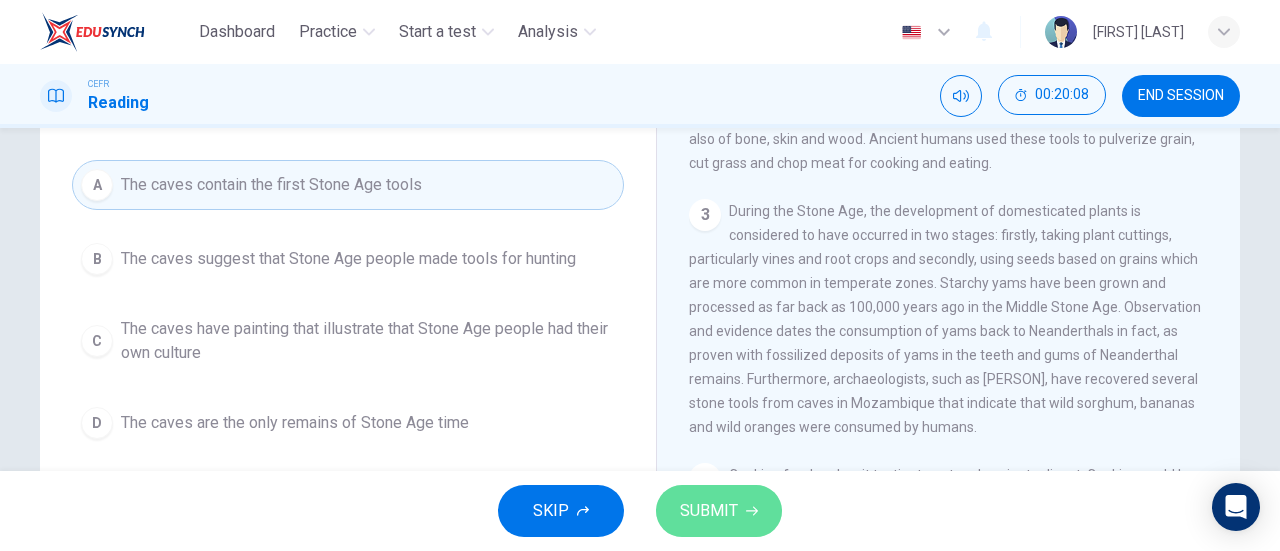 click on "SUBMIT" at bounding box center [709, 511] 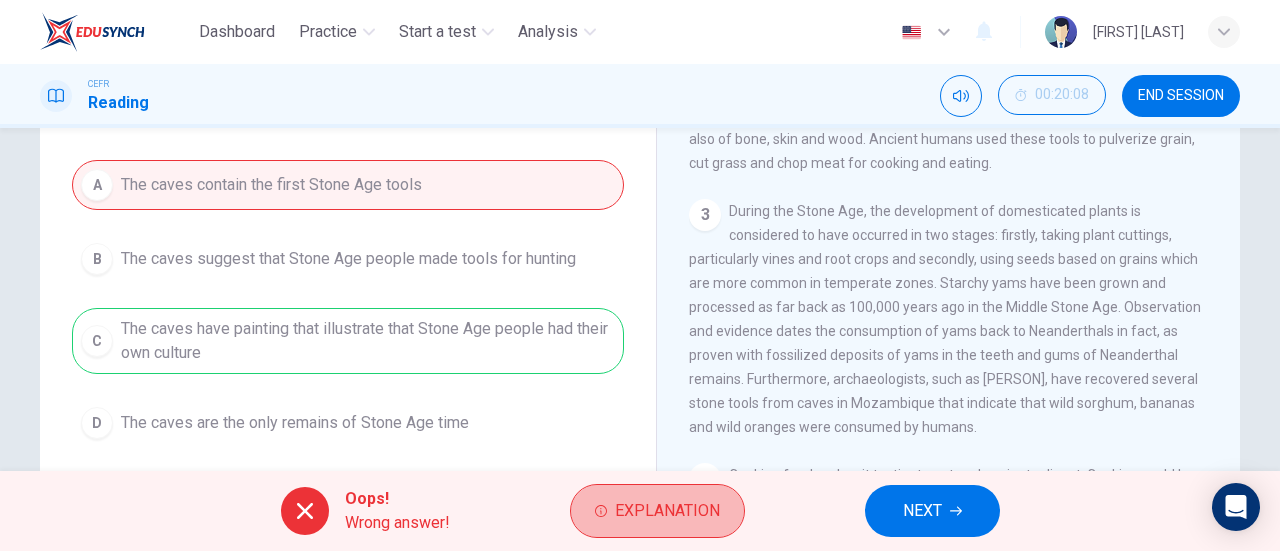 click on "Explanation" at bounding box center (657, 511) 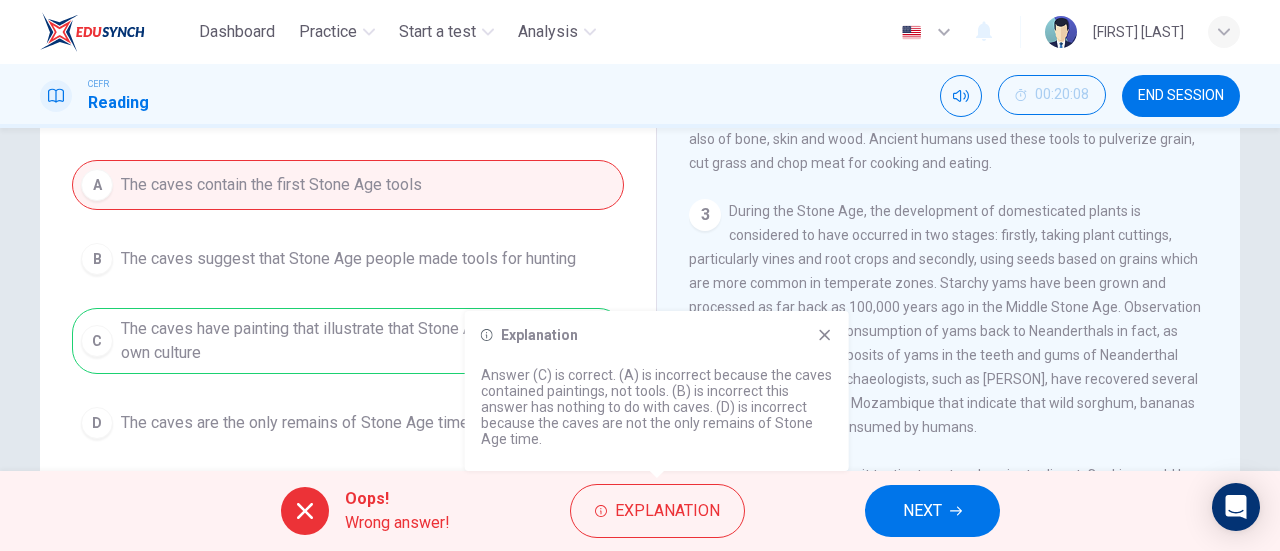 click on "Explanation Answer (C) is correct. (A) is incorrect because the caves contained paintings, not tools. (B) is incorrect this answer has nothing to do with caves. (D) is incorrect because the caves are not the only remains of Stone Age time." at bounding box center [657, 391] 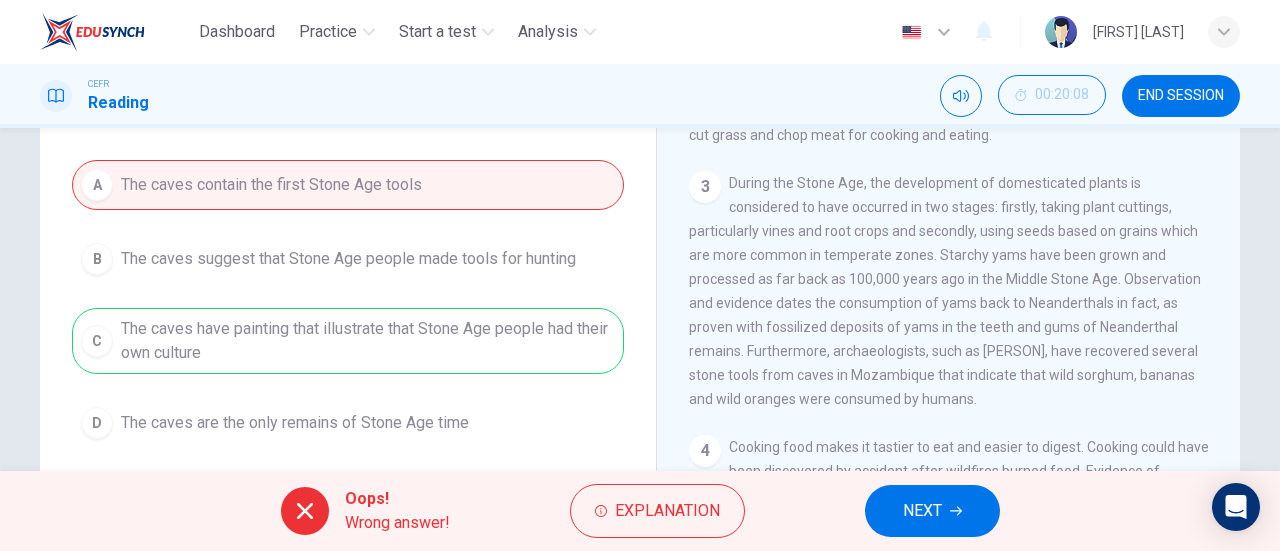 scroll, scrollTop: 360, scrollLeft: 0, axis: vertical 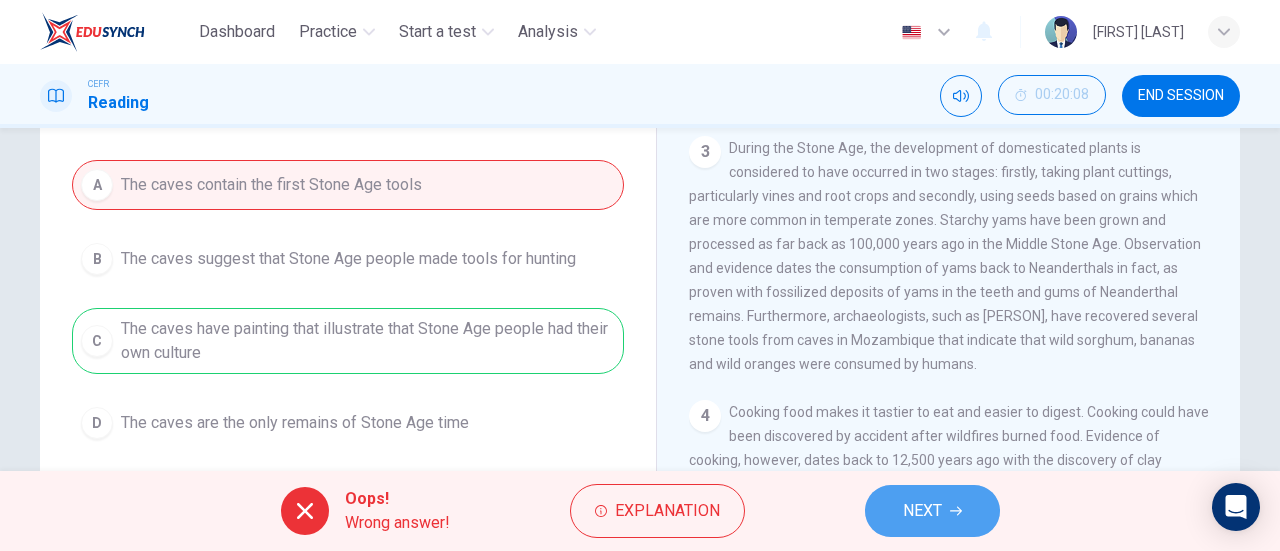 click on "NEXT" at bounding box center (922, 511) 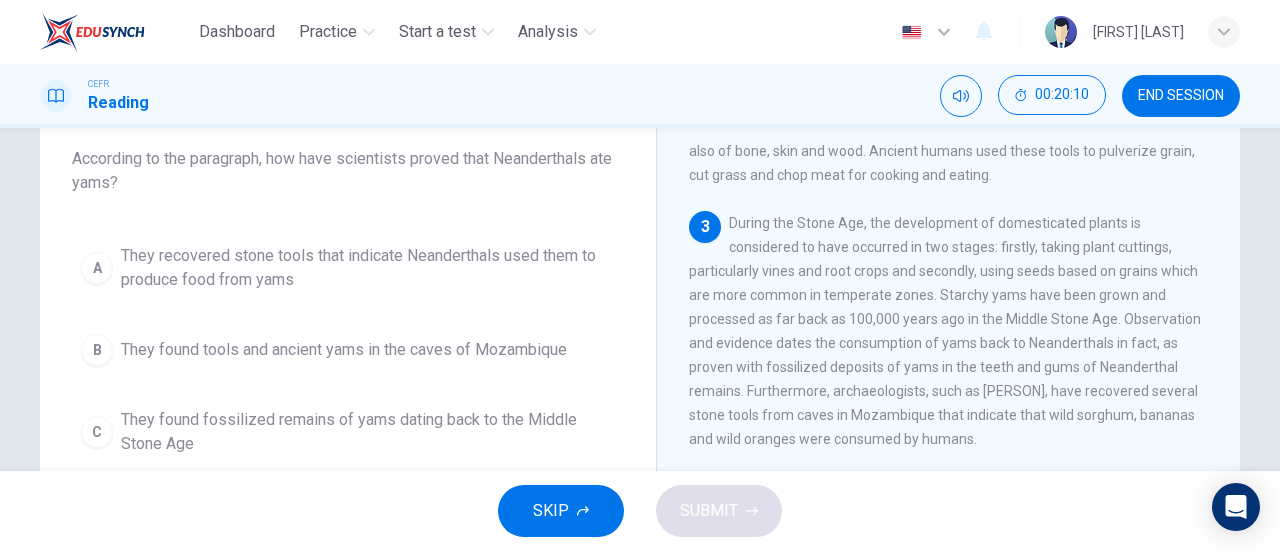 scroll, scrollTop: 216, scrollLeft: 0, axis: vertical 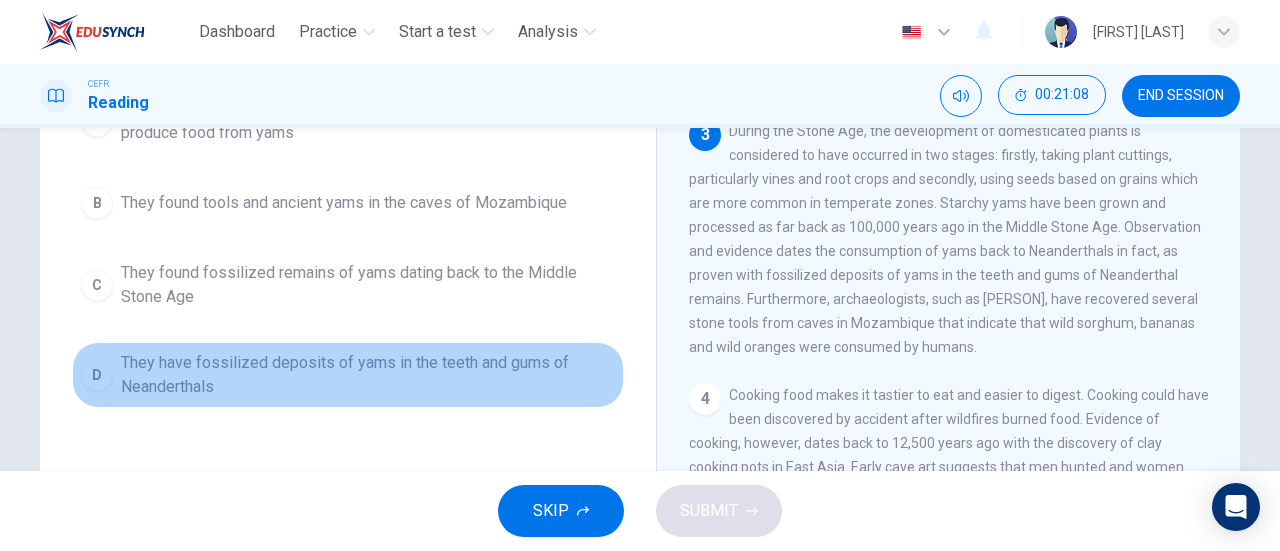 click on "They have fossilized deposits of yams in the teeth and gums of Neanderthals" at bounding box center [368, 121] 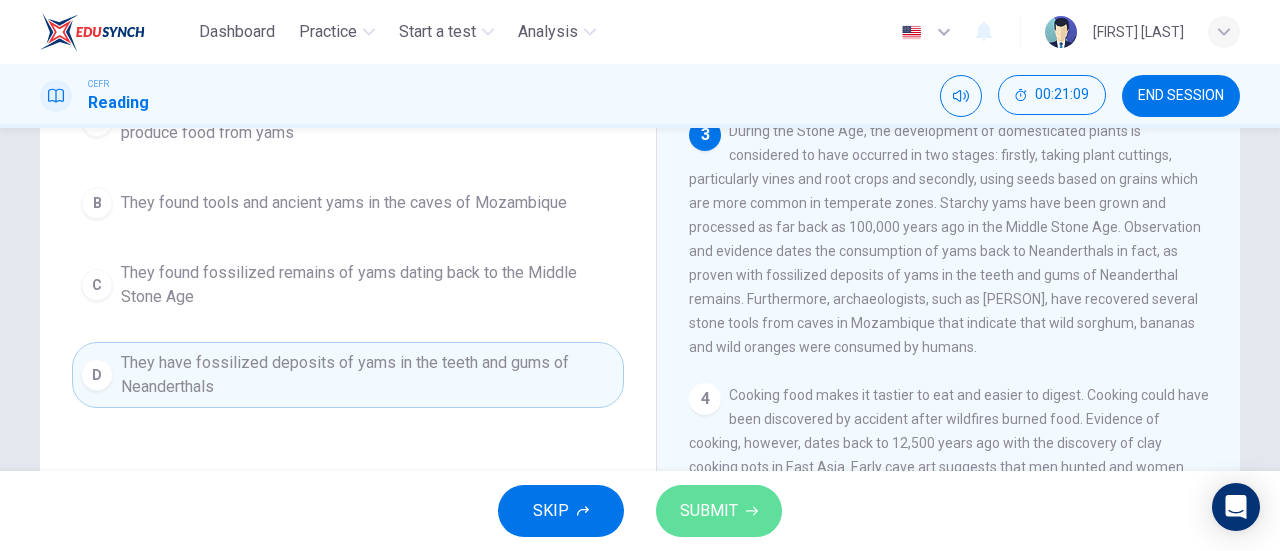 click on "SUBMIT" at bounding box center [719, 511] 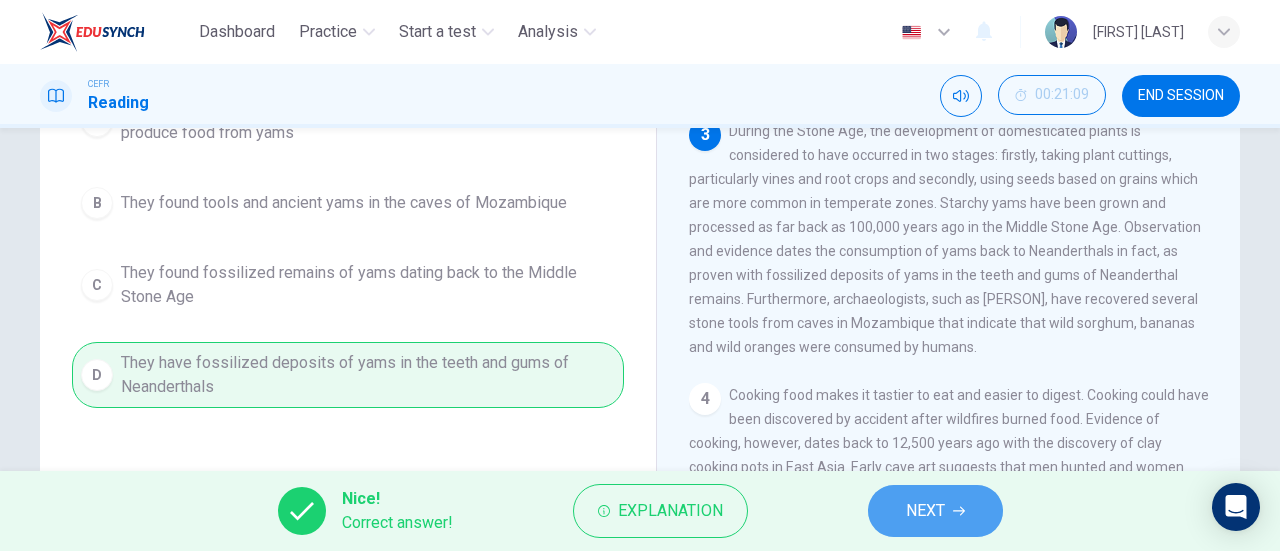 click on "NEXT" at bounding box center (925, 511) 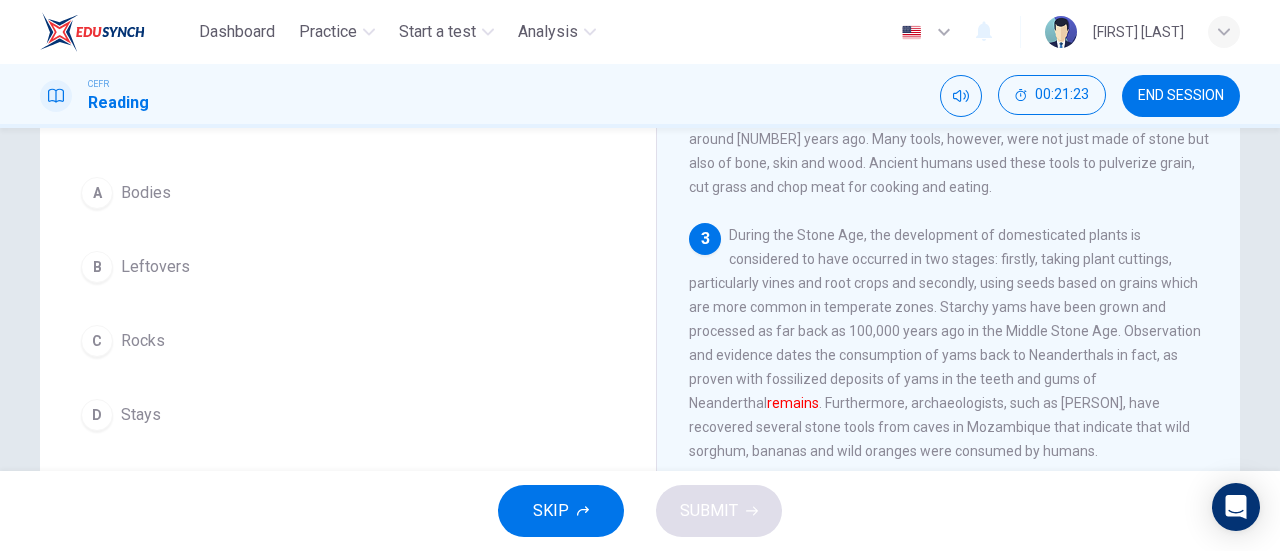 scroll, scrollTop: 159, scrollLeft: 0, axis: vertical 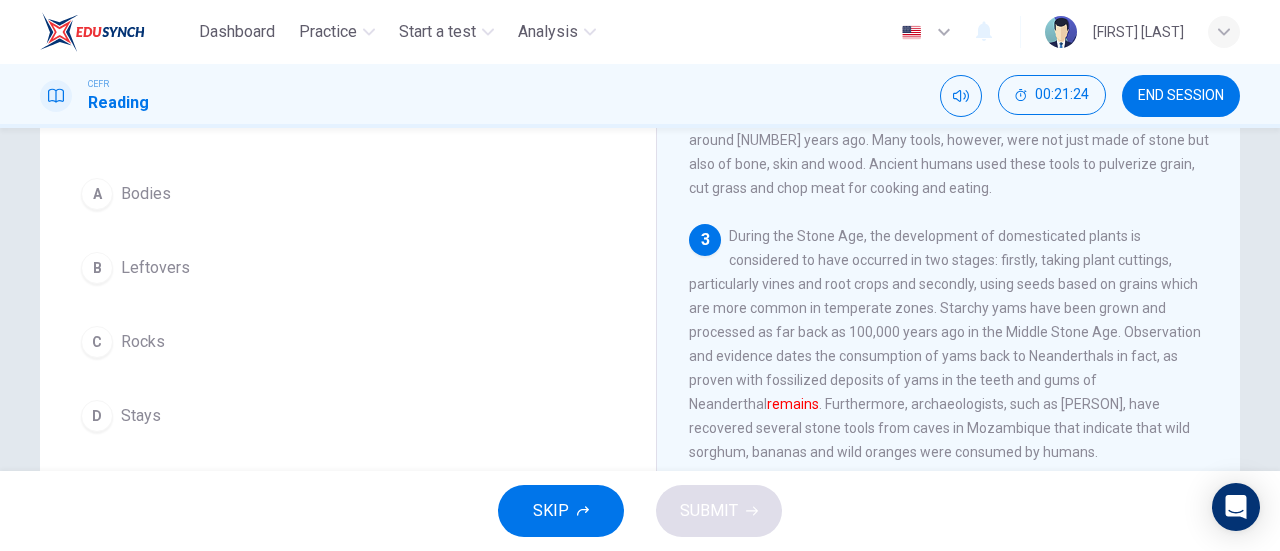 click on "D" at bounding box center (97, 194) 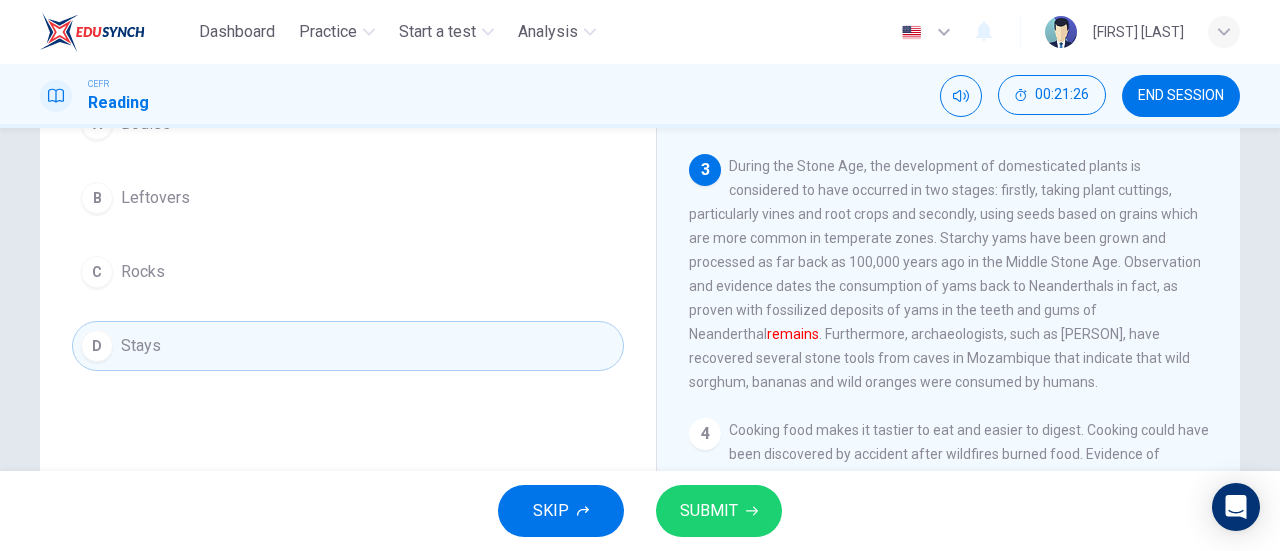 scroll, scrollTop: 230, scrollLeft: 0, axis: vertical 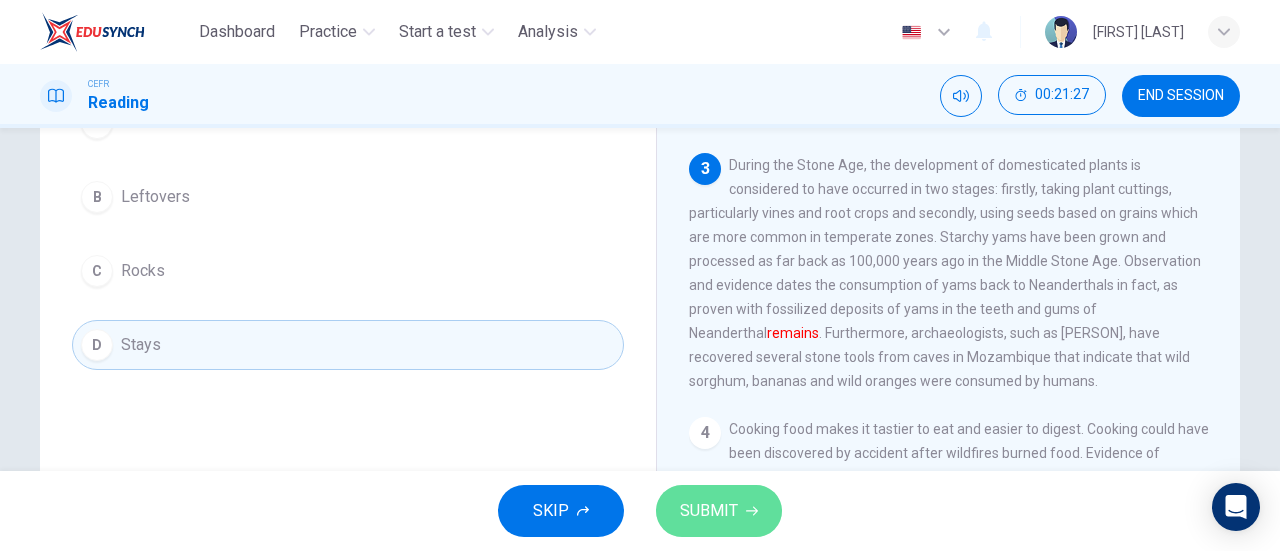 click on "SUBMIT" at bounding box center (709, 511) 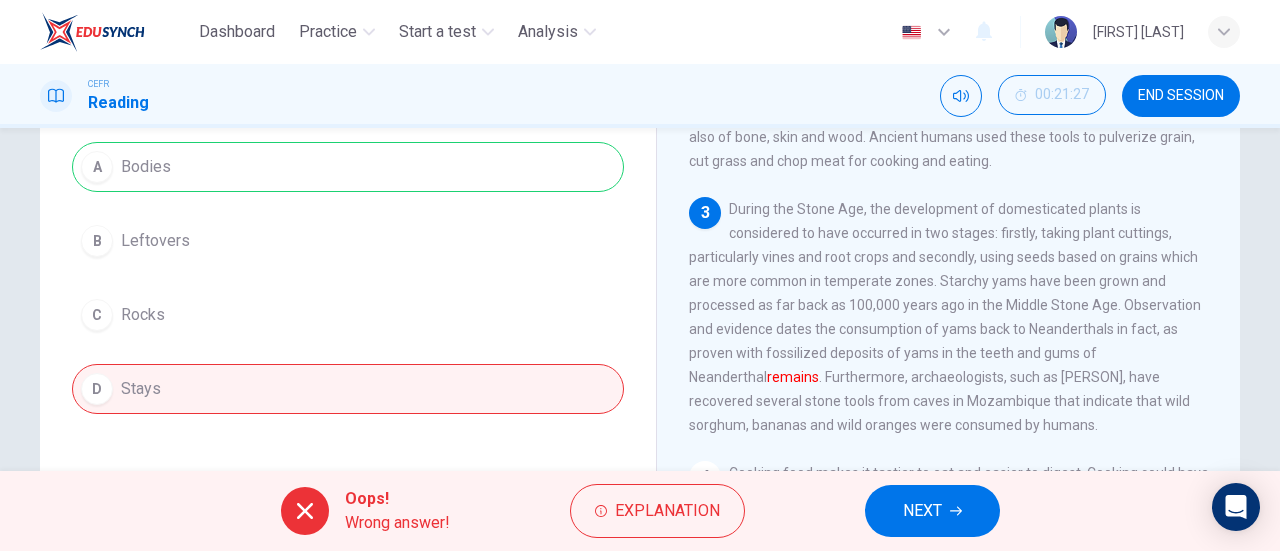 scroll, scrollTop: 244, scrollLeft: 0, axis: vertical 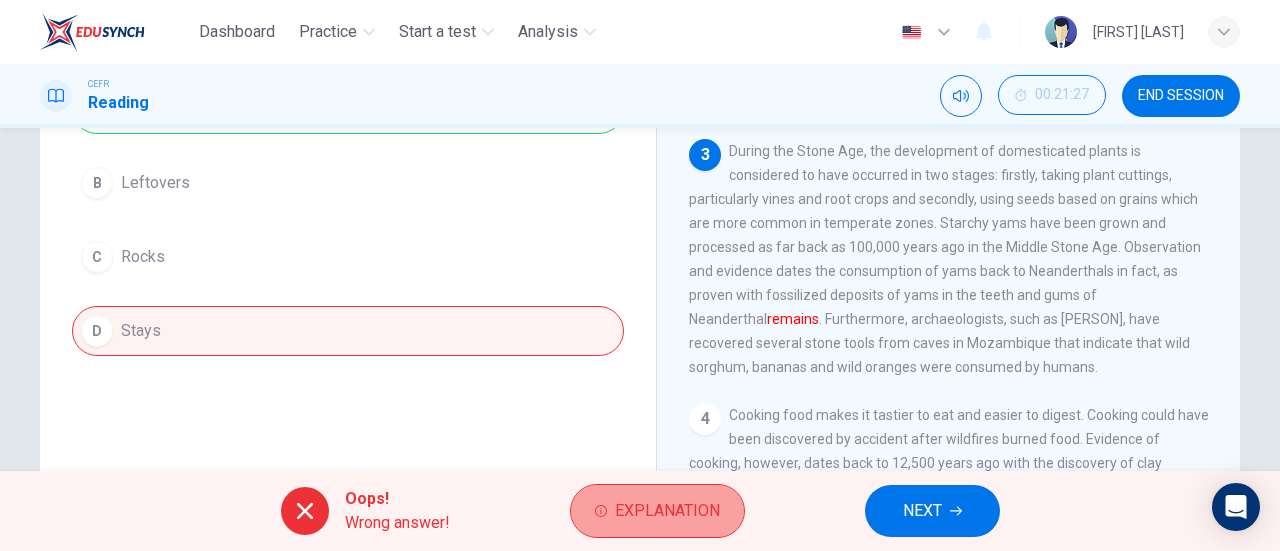 click on "Explanation" at bounding box center [667, 511] 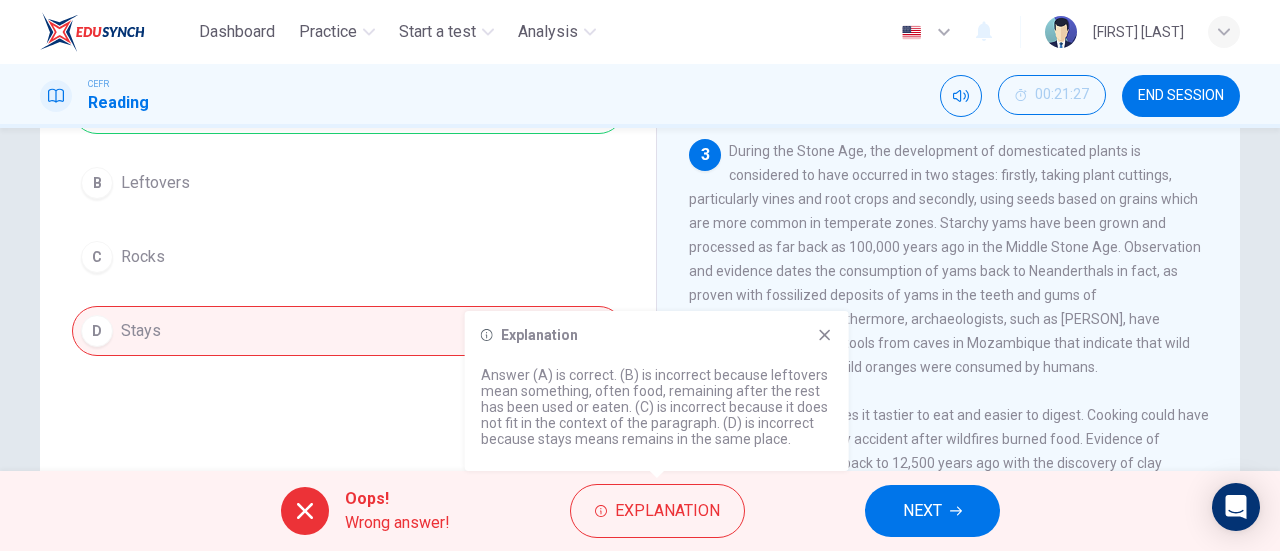 click at bounding box center [825, 335] 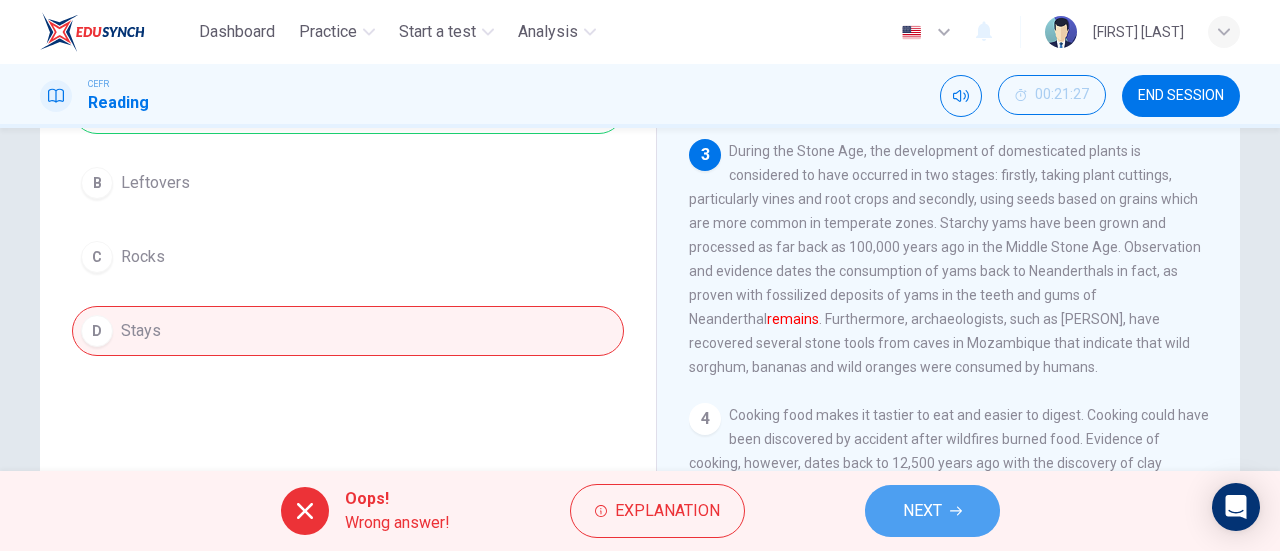 click on "NEXT" at bounding box center (922, 511) 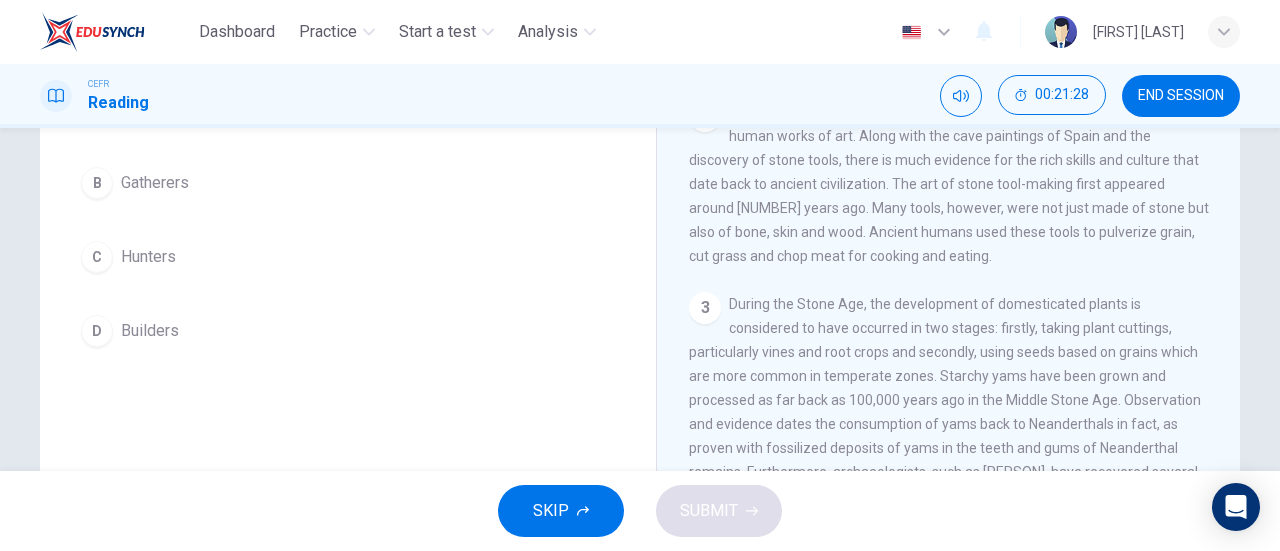 scroll, scrollTop: 151, scrollLeft: 0, axis: vertical 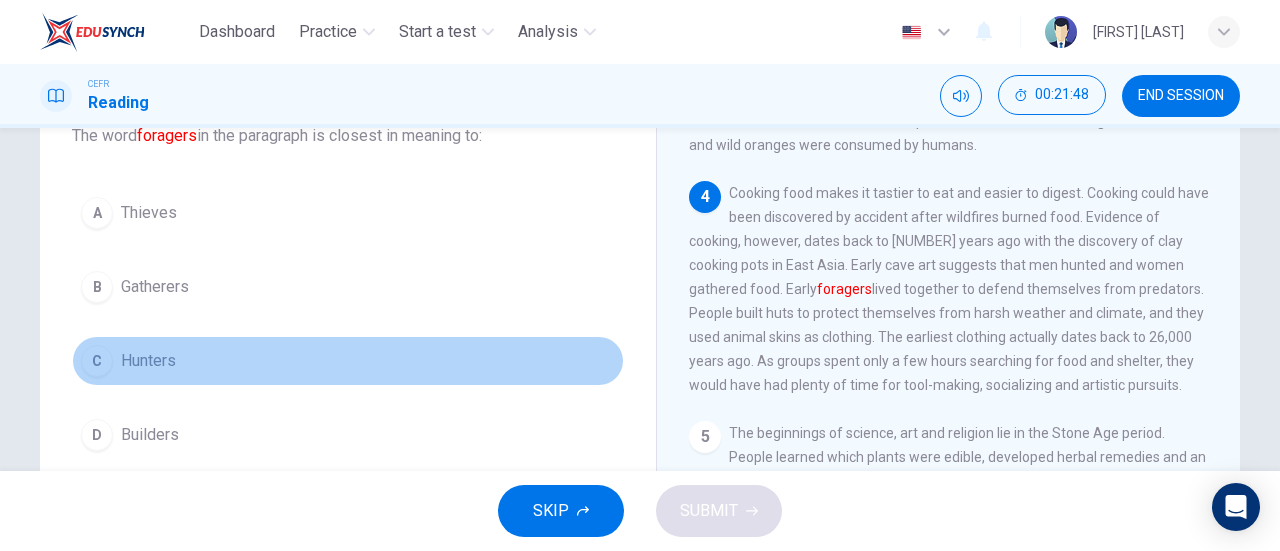 click on "C" at bounding box center [97, 213] 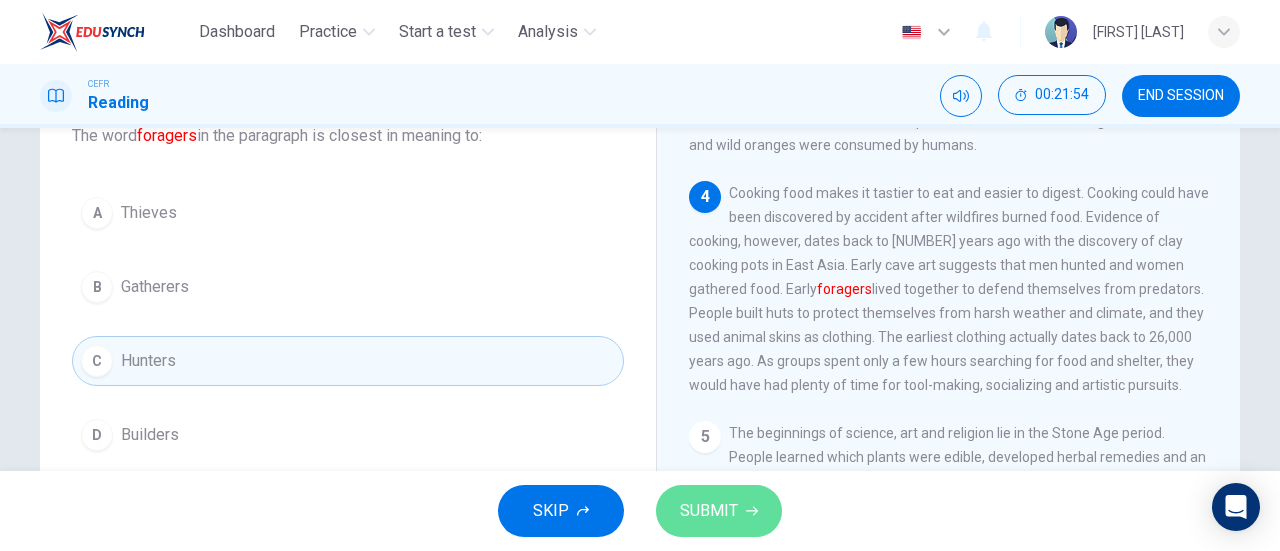 click on "SUBMIT" at bounding box center [709, 511] 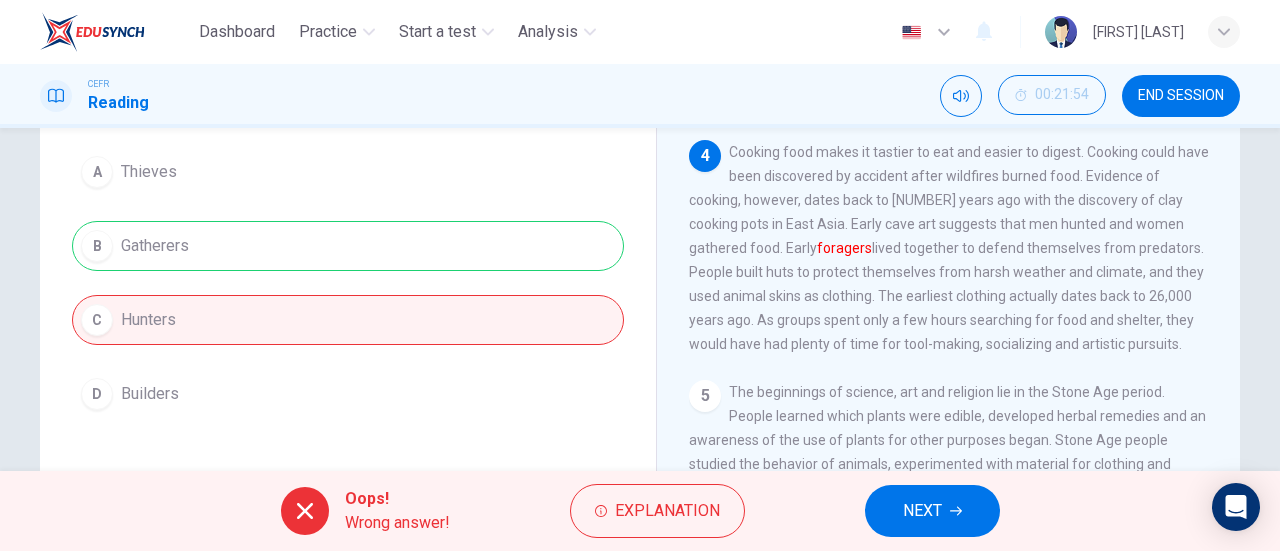 scroll, scrollTop: 192, scrollLeft: 0, axis: vertical 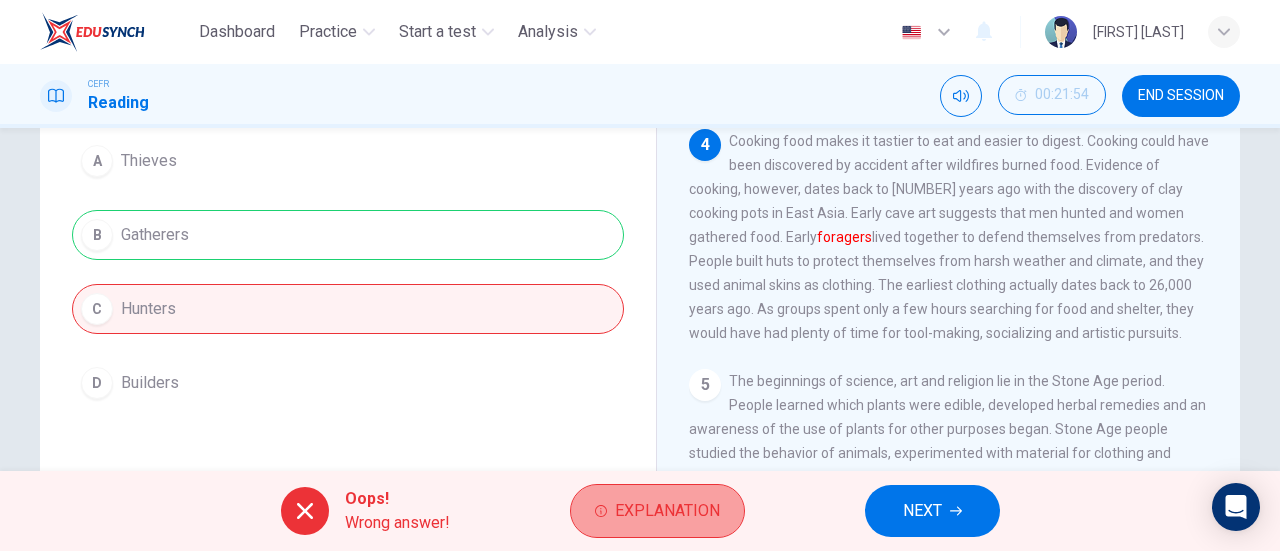 click on "Explanation" at bounding box center [667, 511] 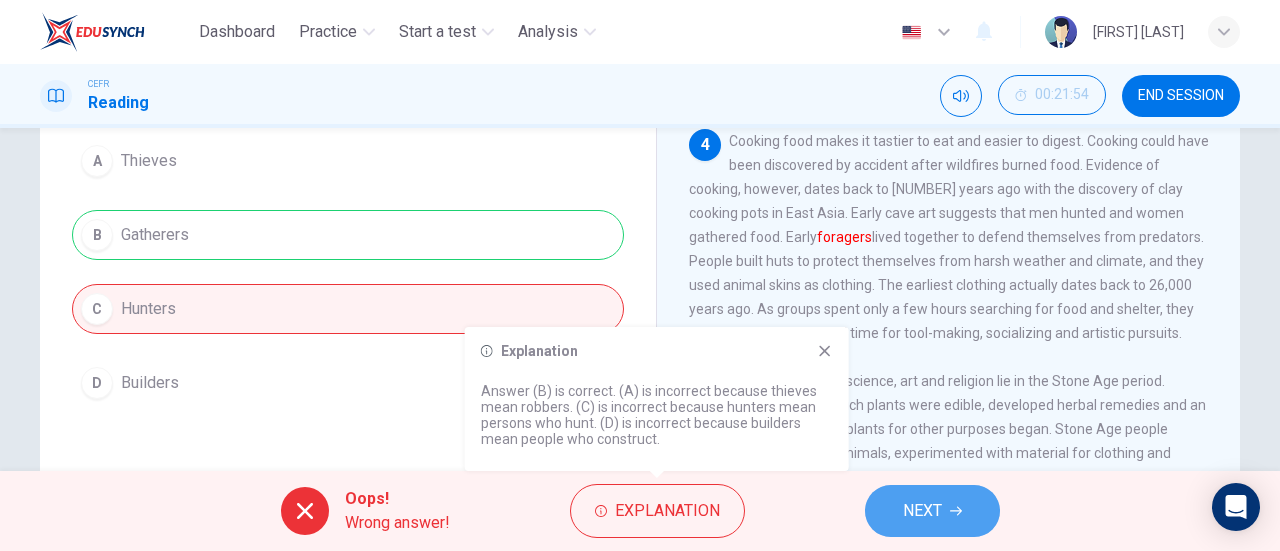 click on "NEXT" at bounding box center (932, 511) 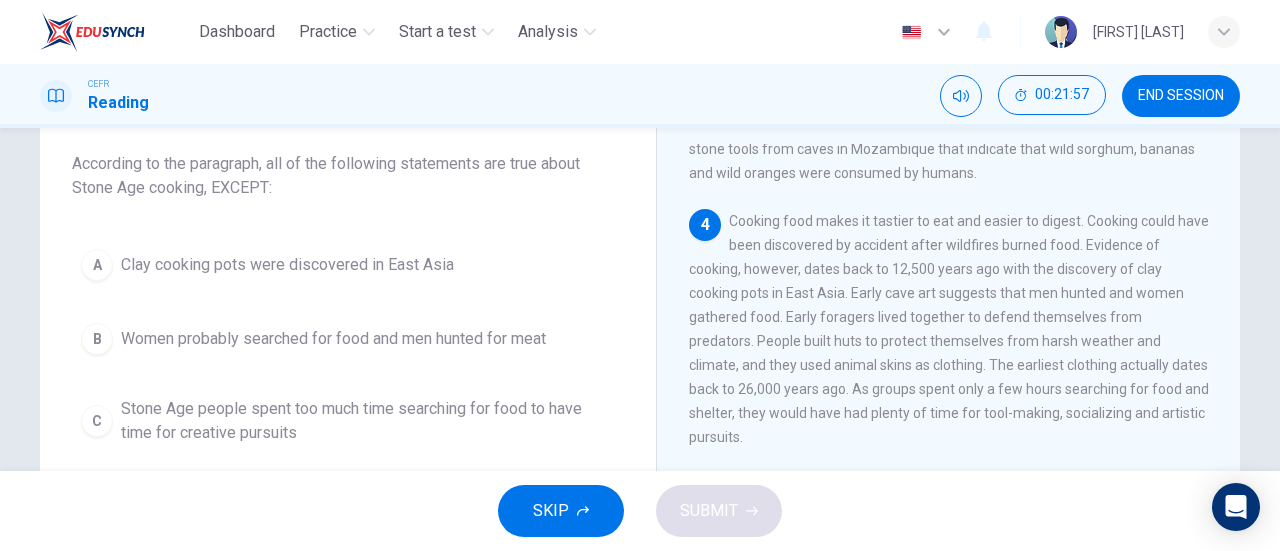 scroll, scrollTop: 113, scrollLeft: 0, axis: vertical 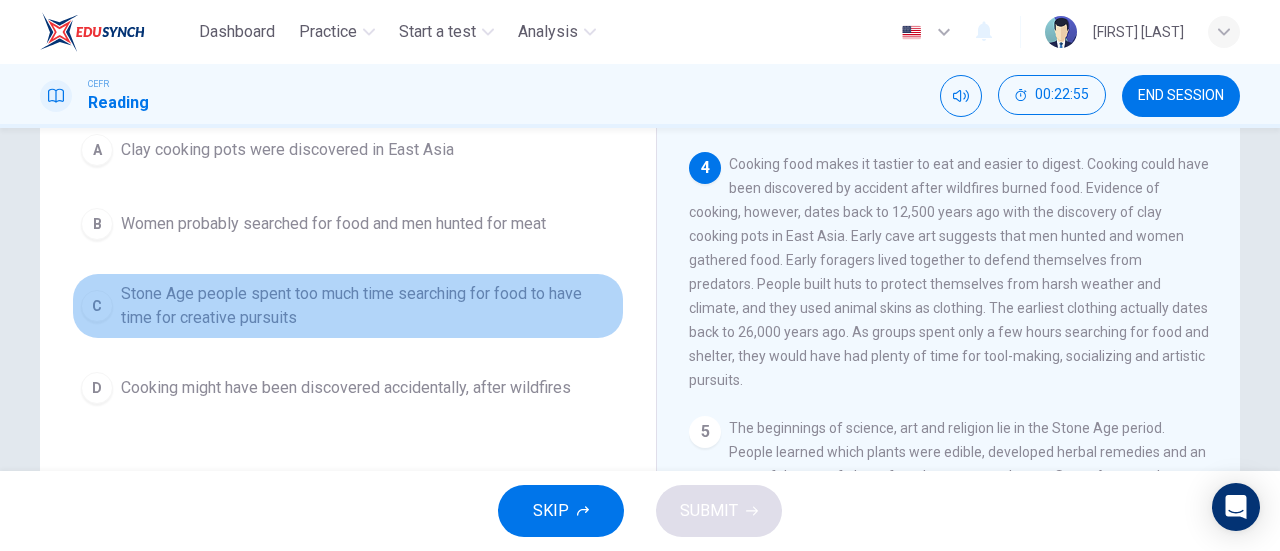 click on "Stone Age people spent too much time searching for food to have time for creative pursuits" at bounding box center (287, 150) 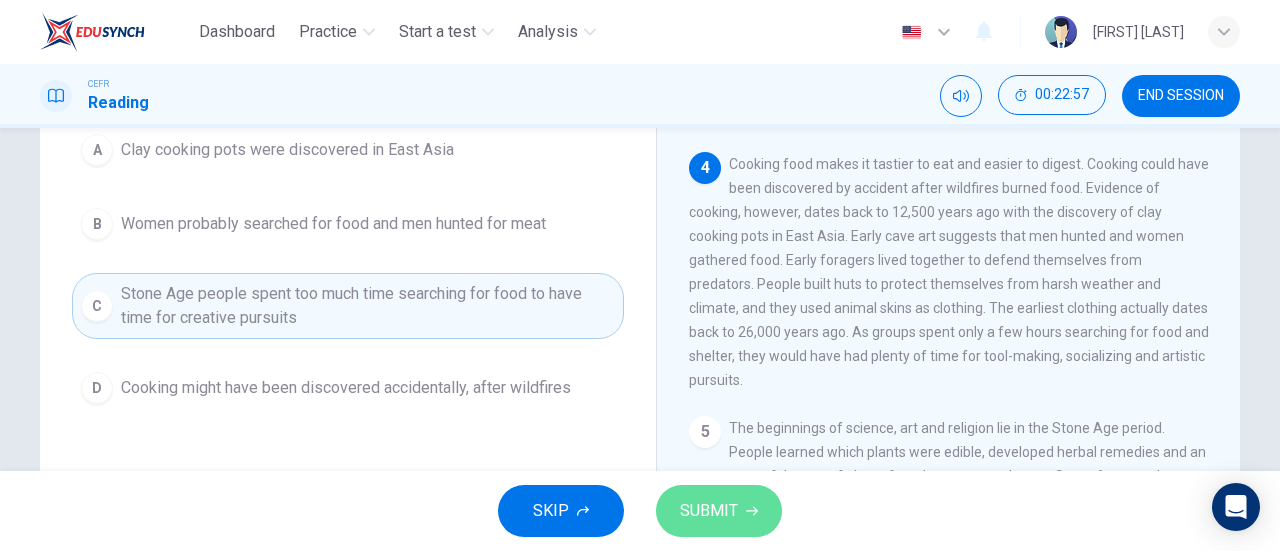 click on "SUBMIT" at bounding box center (709, 511) 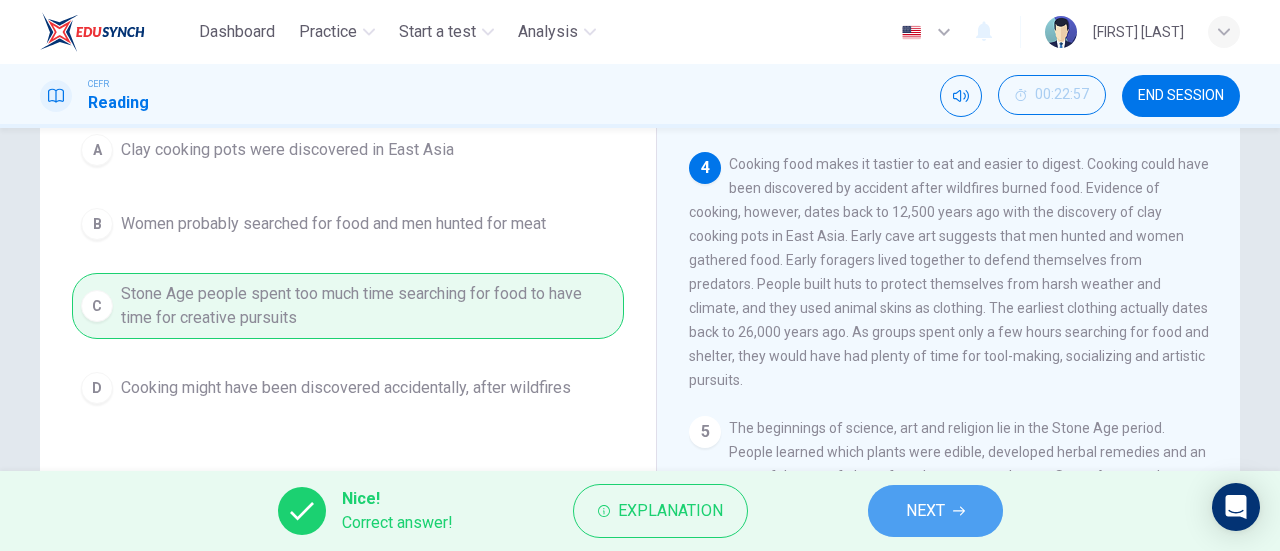 click on "NEXT" at bounding box center (925, 511) 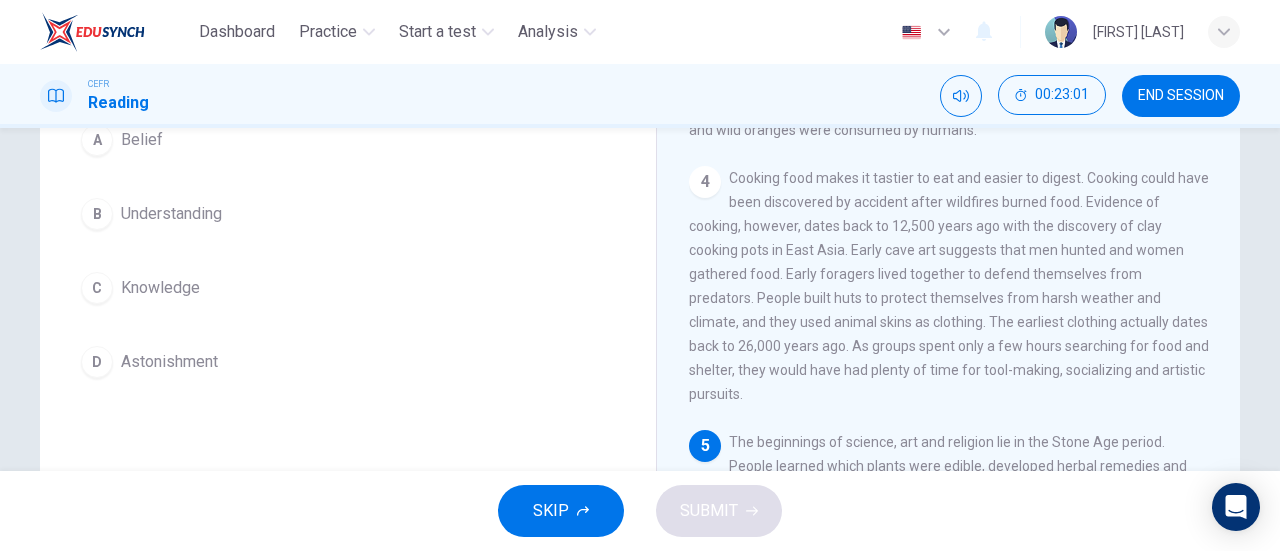 scroll, scrollTop: 214, scrollLeft: 0, axis: vertical 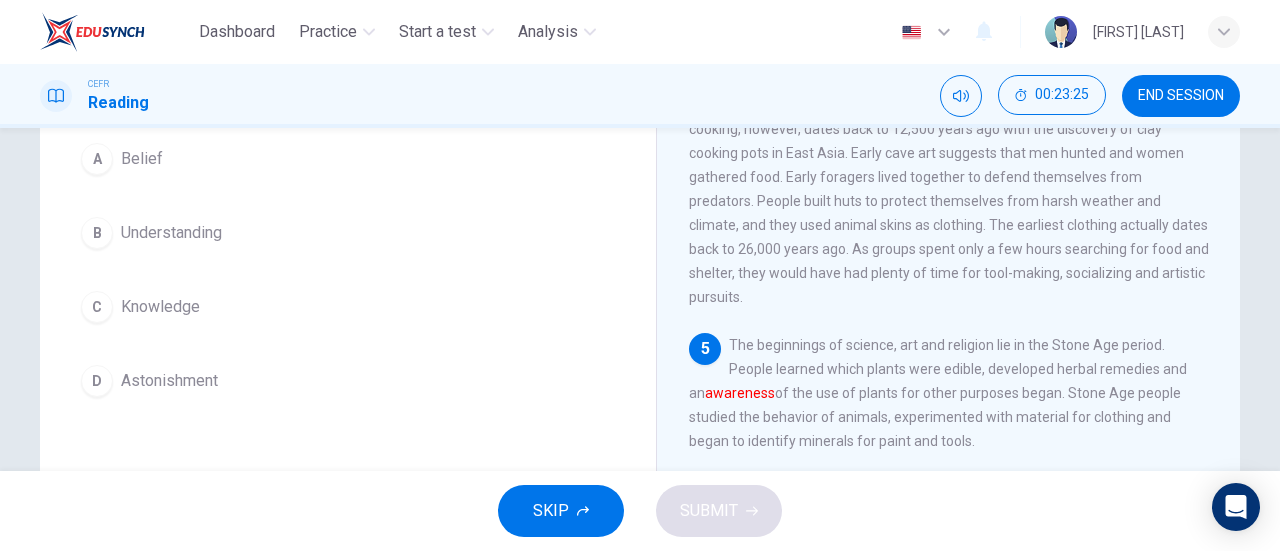 click on "D Astonishment" at bounding box center (348, 381) 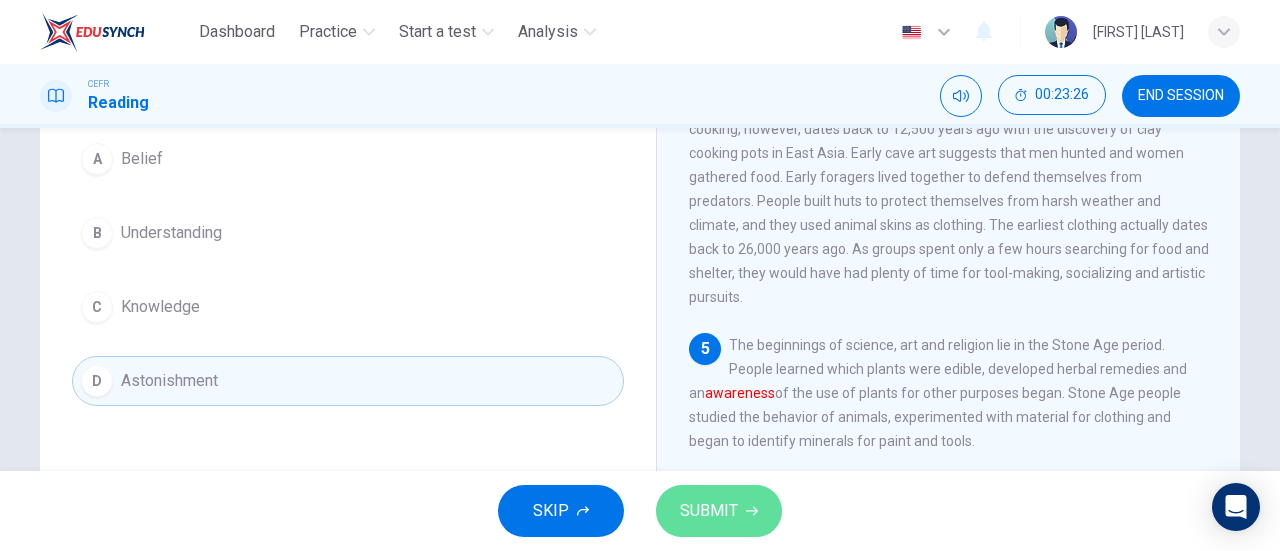 click on "SUBMIT" at bounding box center (709, 511) 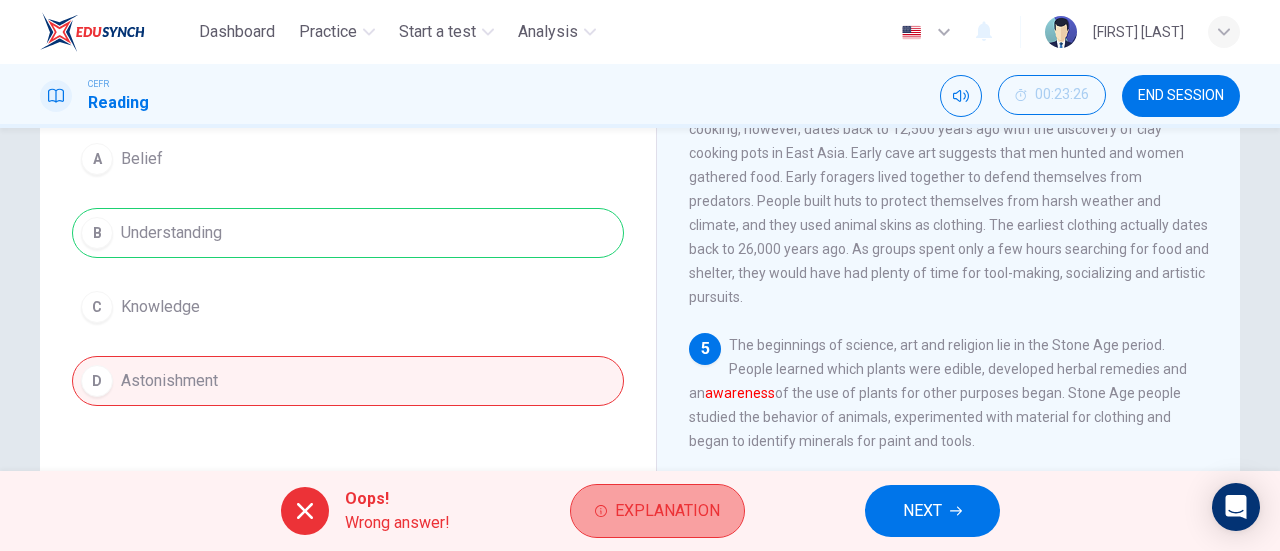 click on "Explanation" at bounding box center (657, 511) 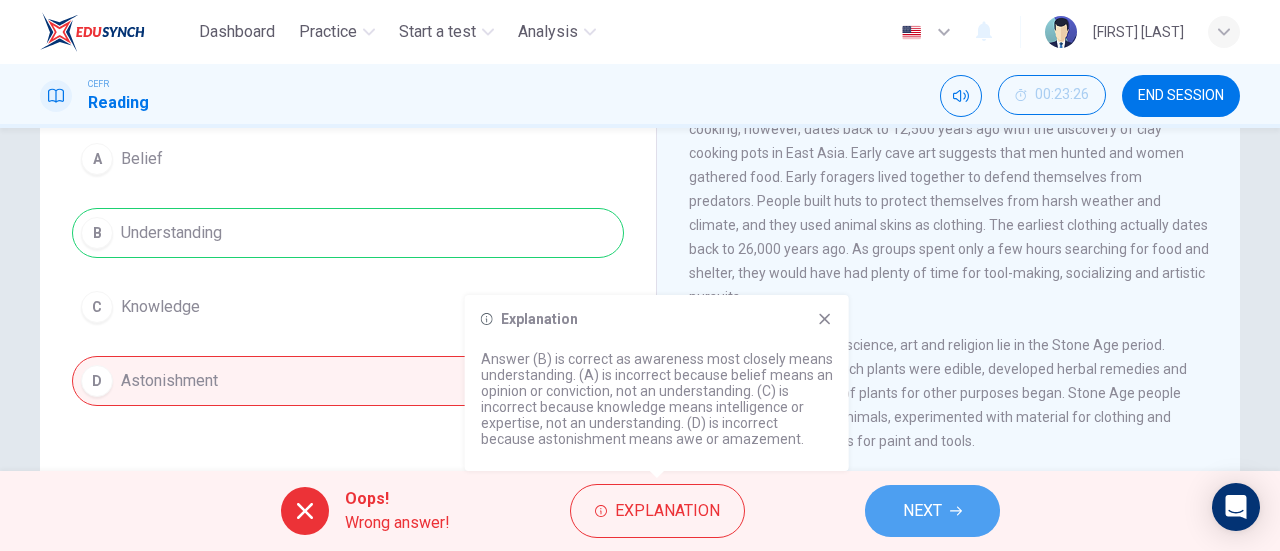 click on "NEXT" at bounding box center (932, 511) 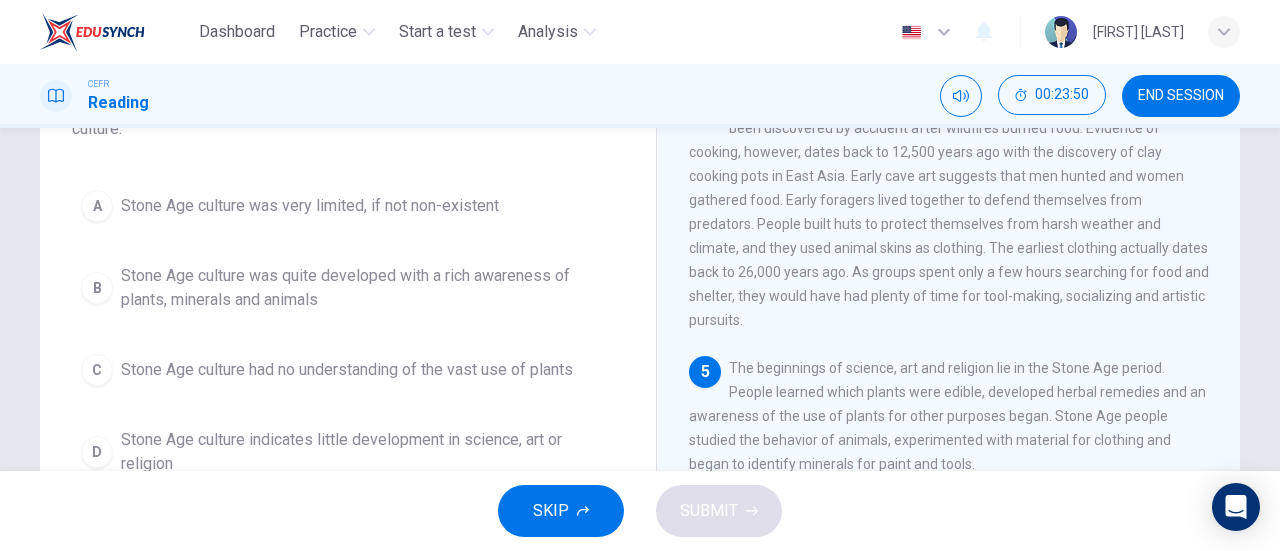 scroll, scrollTop: 202, scrollLeft: 0, axis: vertical 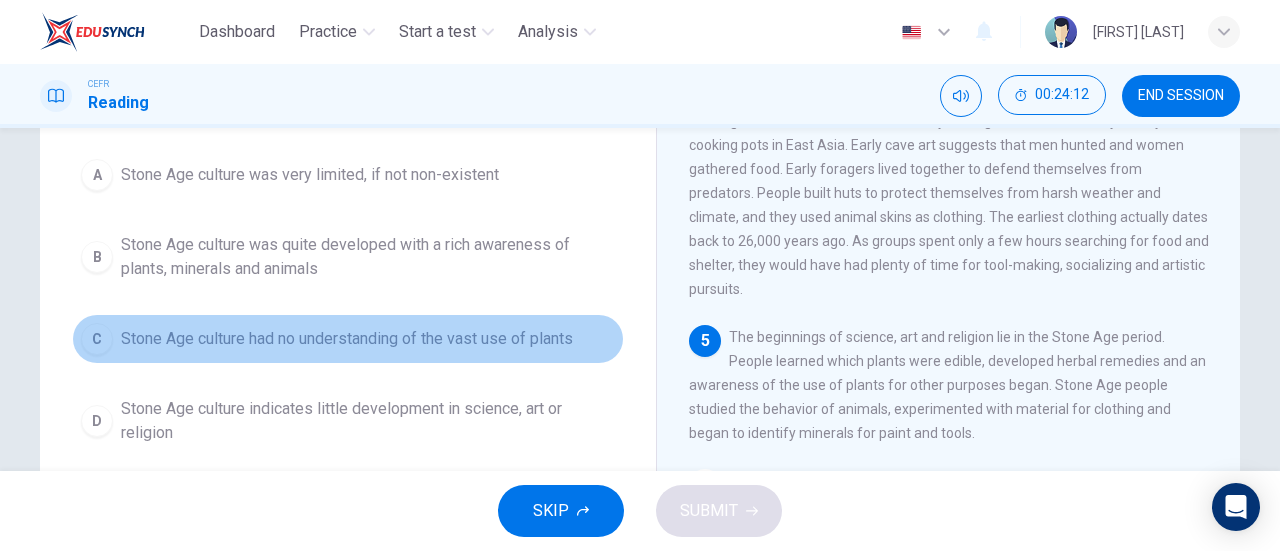 click on "Stone Age culture had no understanding of the vast use of plants" at bounding box center [310, 175] 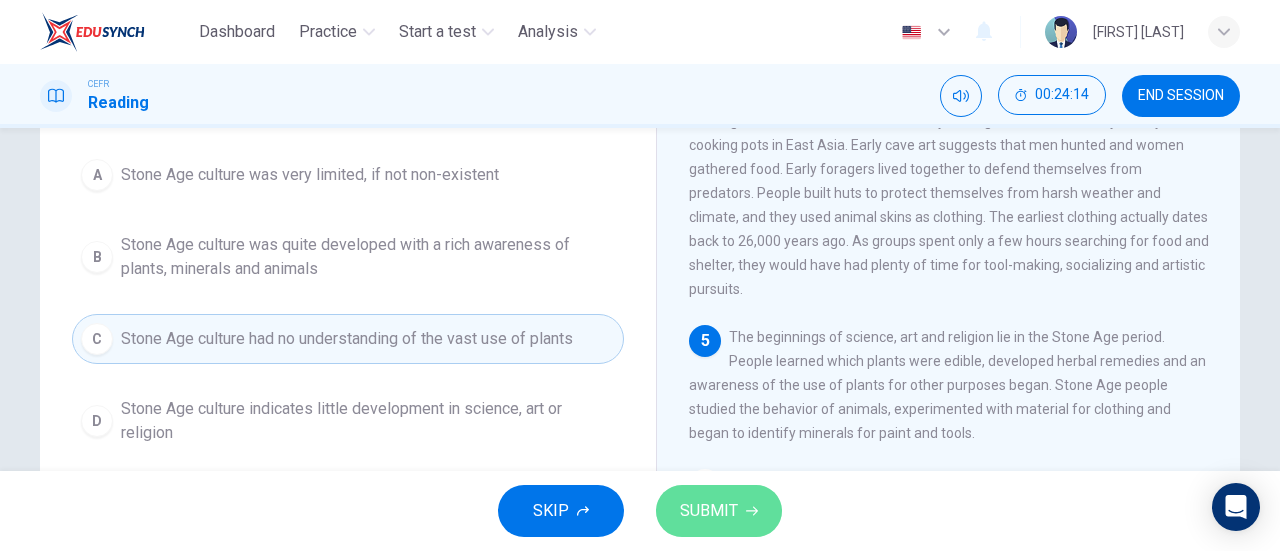 click on "SUBMIT" at bounding box center (709, 511) 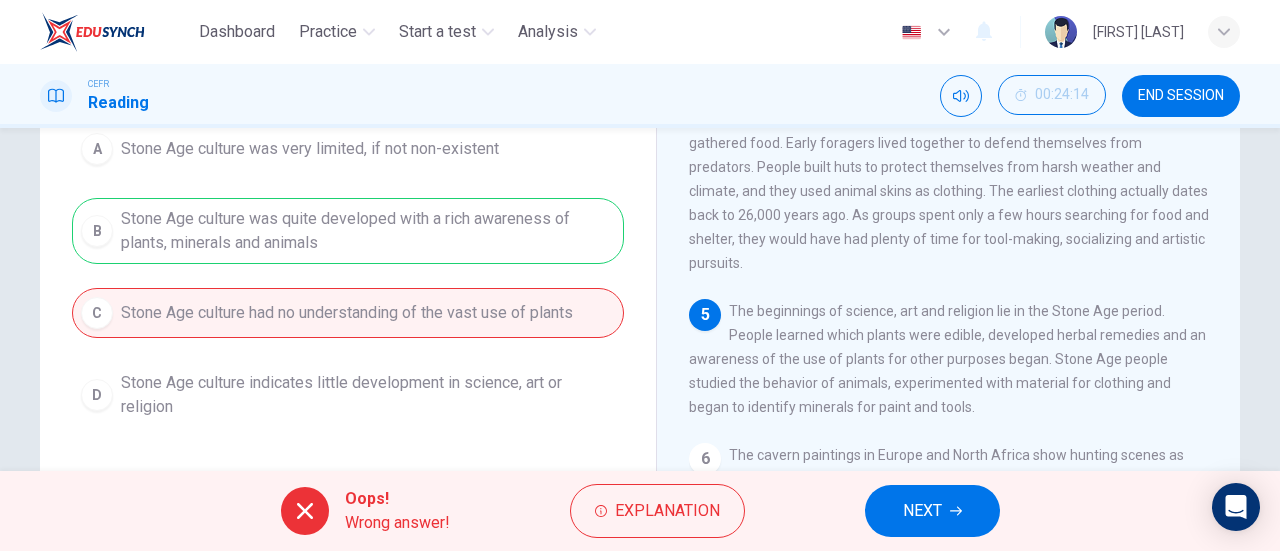 scroll, scrollTop: 237, scrollLeft: 0, axis: vertical 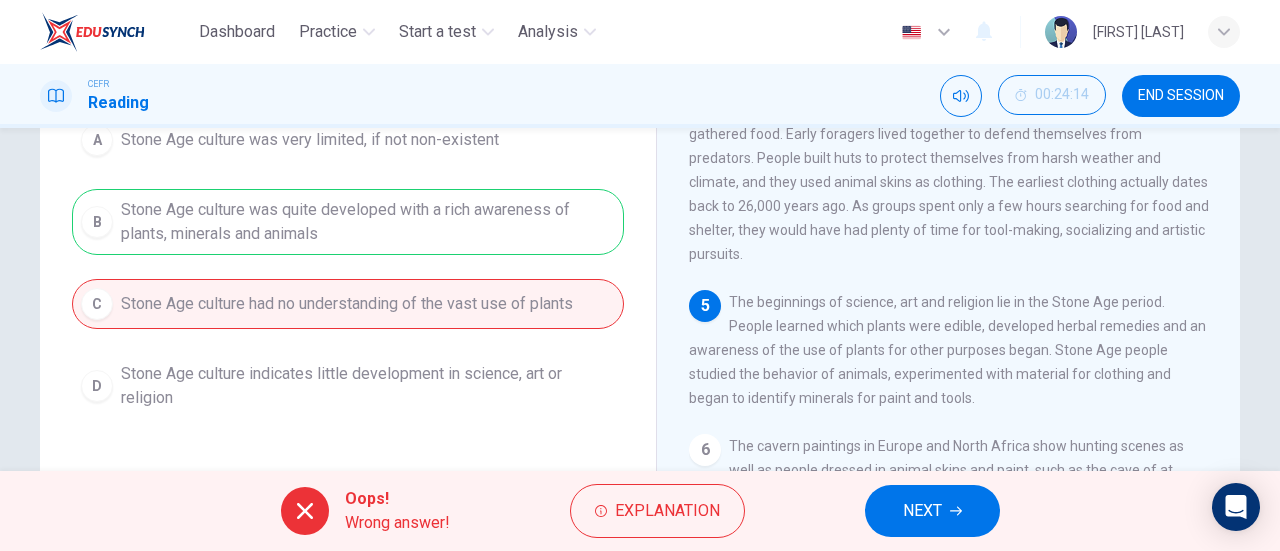 click on "A Stone Age culture was very limited, if not non-existent B Stone Age culture was quite developed with a rich awareness of plants, minerals and animals C Stone Age culture had no understanding of the vast use of plants D Stone Age culture indicates little development in science, art or religion" at bounding box center [348, 267] 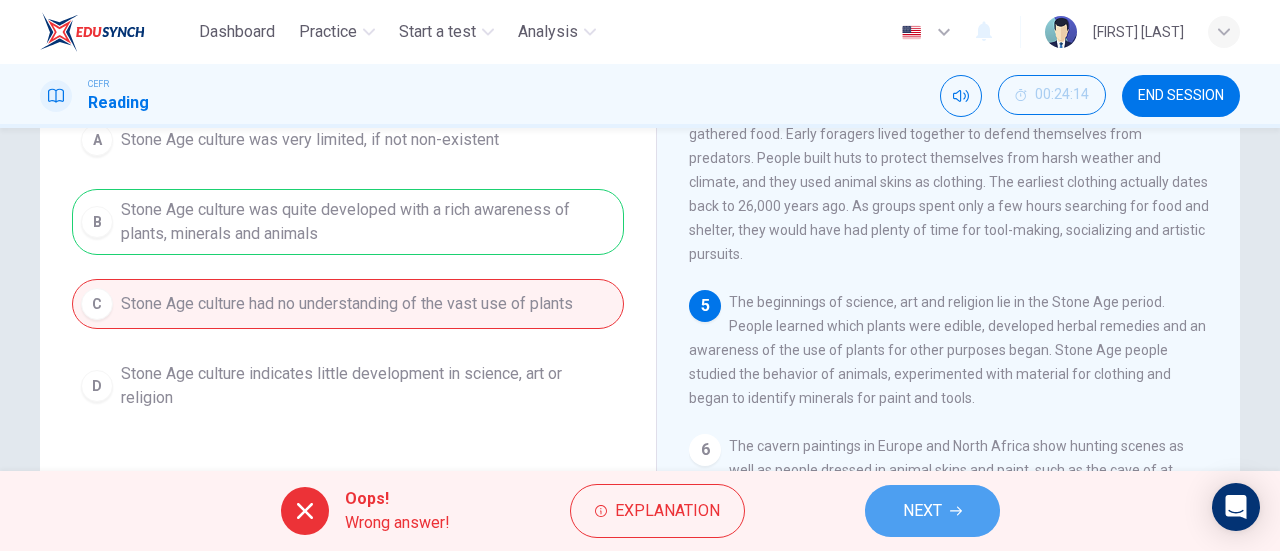 click on "NEXT" at bounding box center [922, 511] 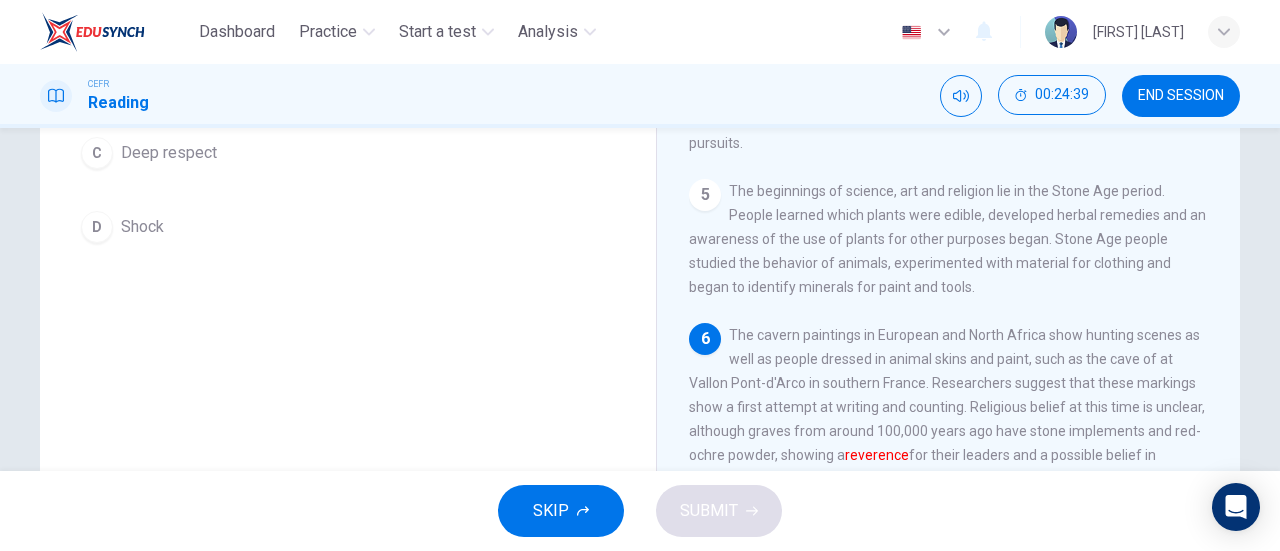 scroll, scrollTop: 432, scrollLeft: 0, axis: vertical 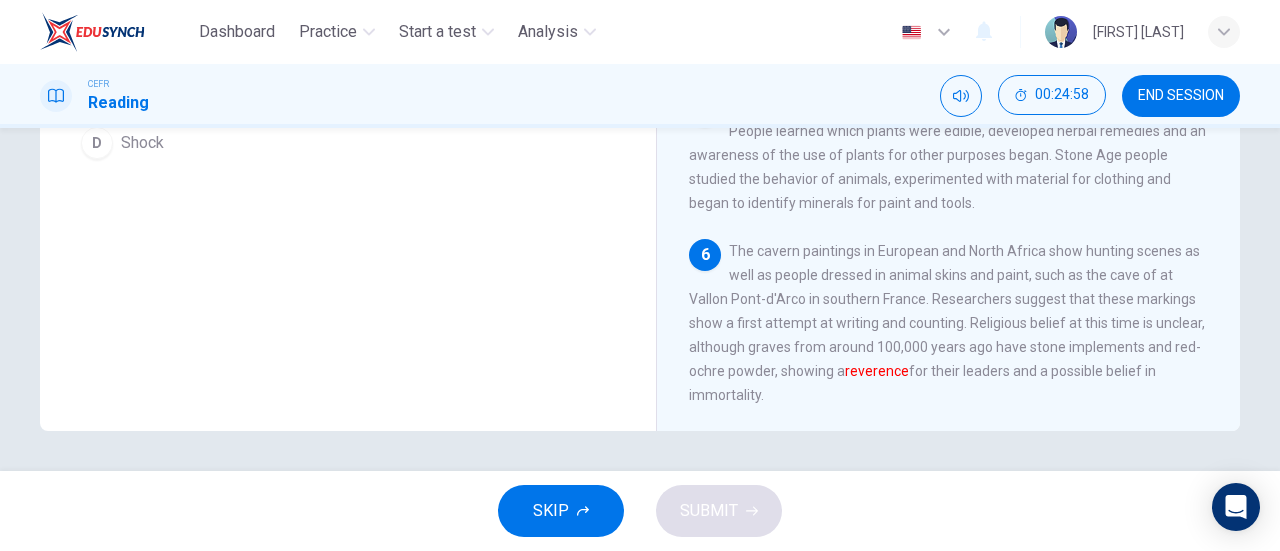 click on "Question 23 The word reverence in the paragraph is closest in meaning to: A Religiousness B Understanding C Deep respect D Shock" at bounding box center [348, 93] 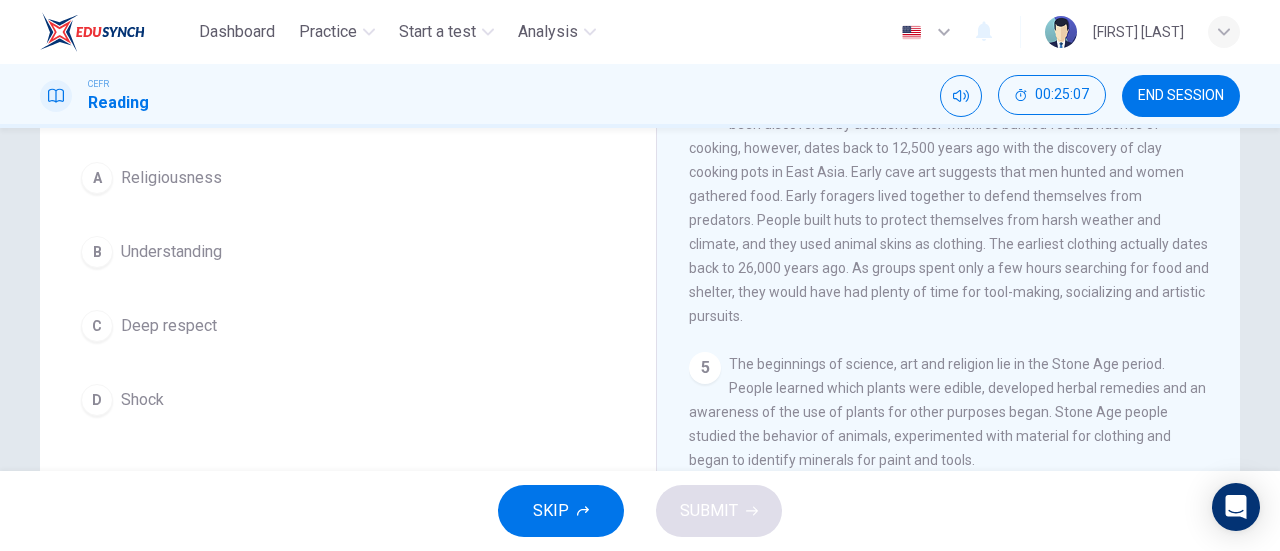scroll, scrollTop: 162, scrollLeft: 0, axis: vertical 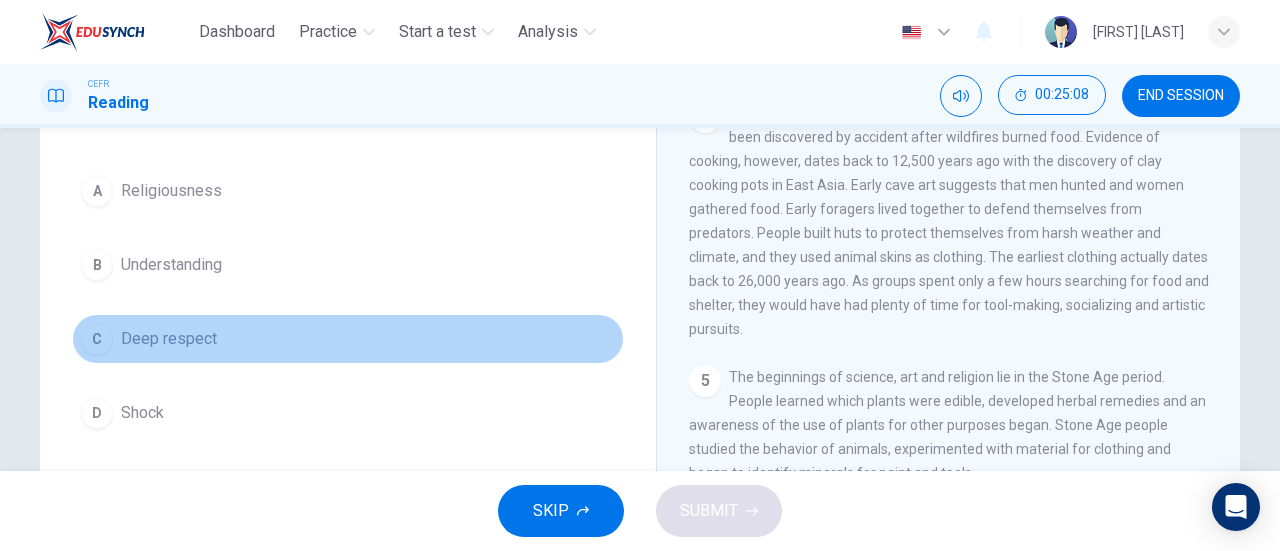 click on "Deep respect" at bounding box center [171, 191] 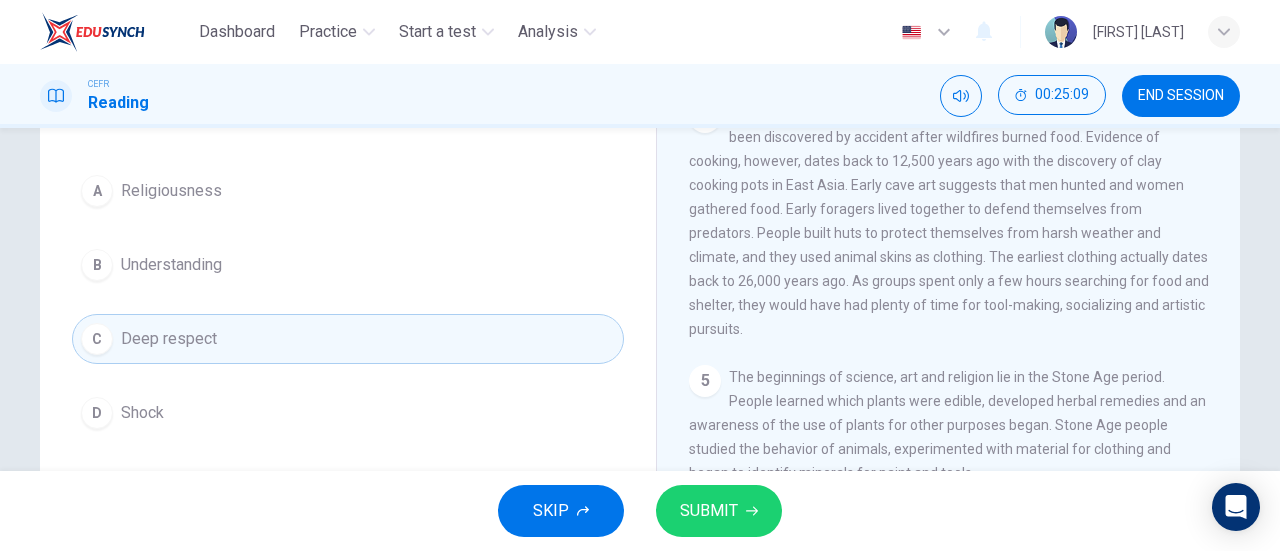 scroll, scrollTop: 432, scrollLeft: 0, axis: vertical 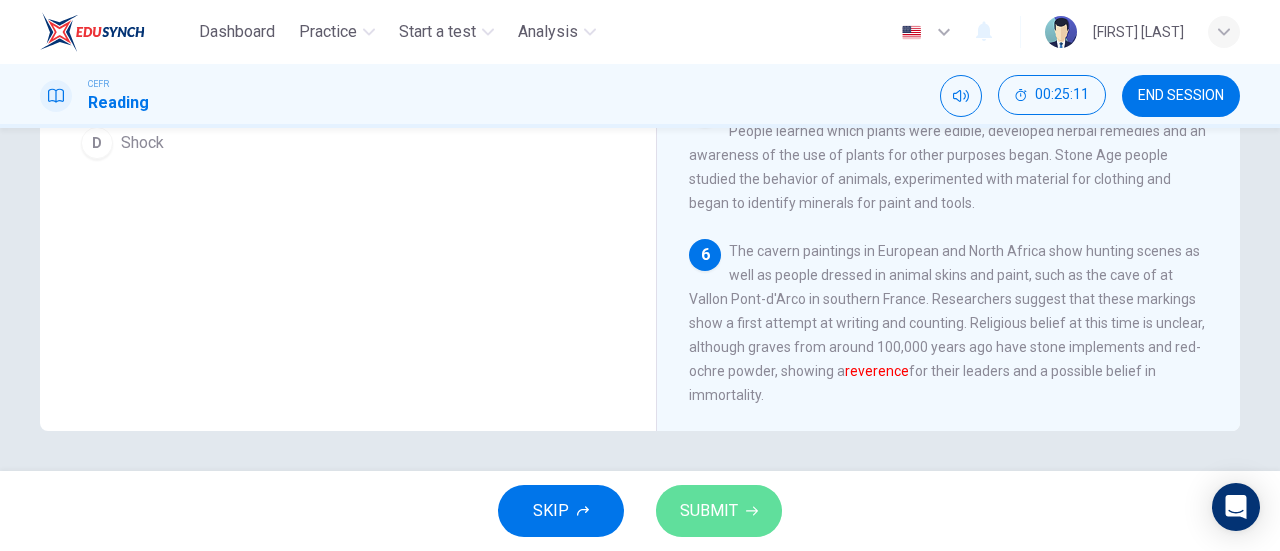 click at bounding box center [752, 511] 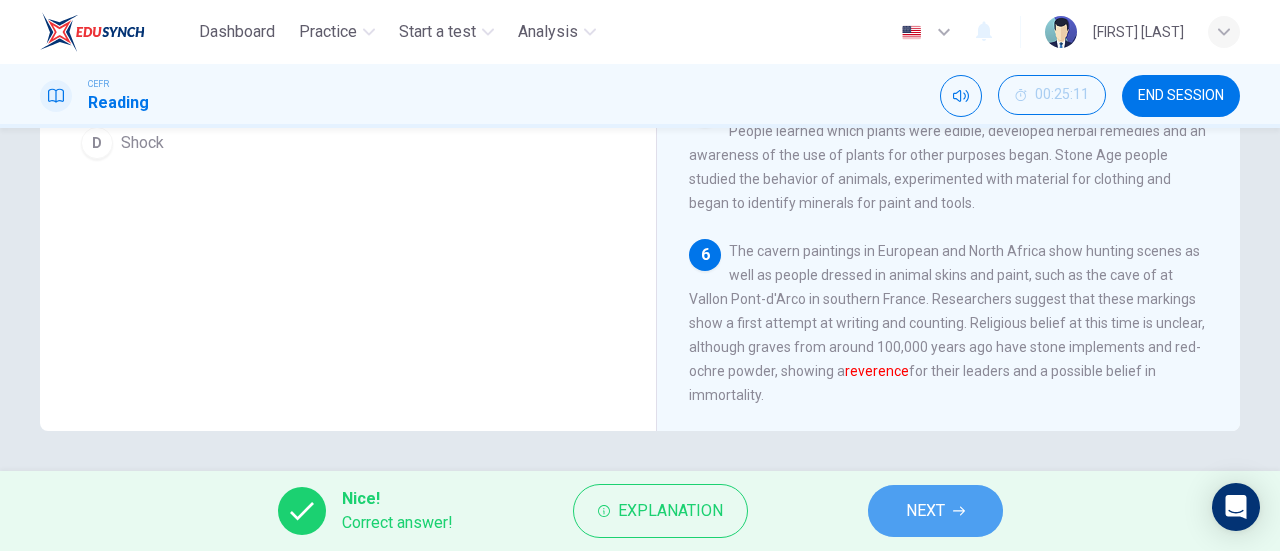 click on "NEXT" at bounding box center (925, 511) 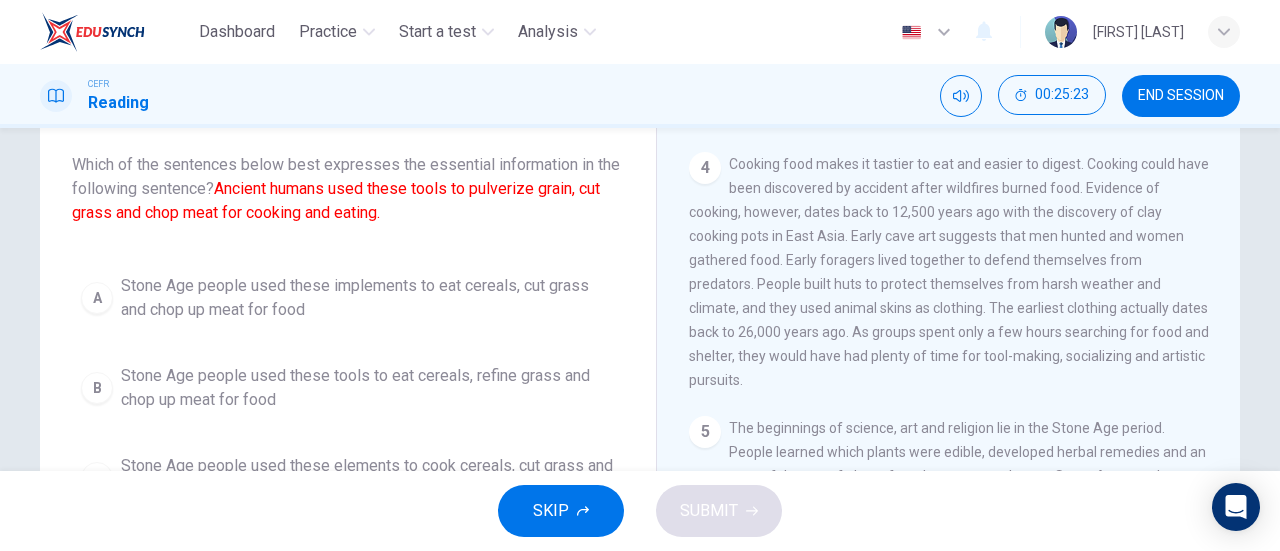 scroll, scrollTop: 432, scrollLeft: 0, axis: vertical 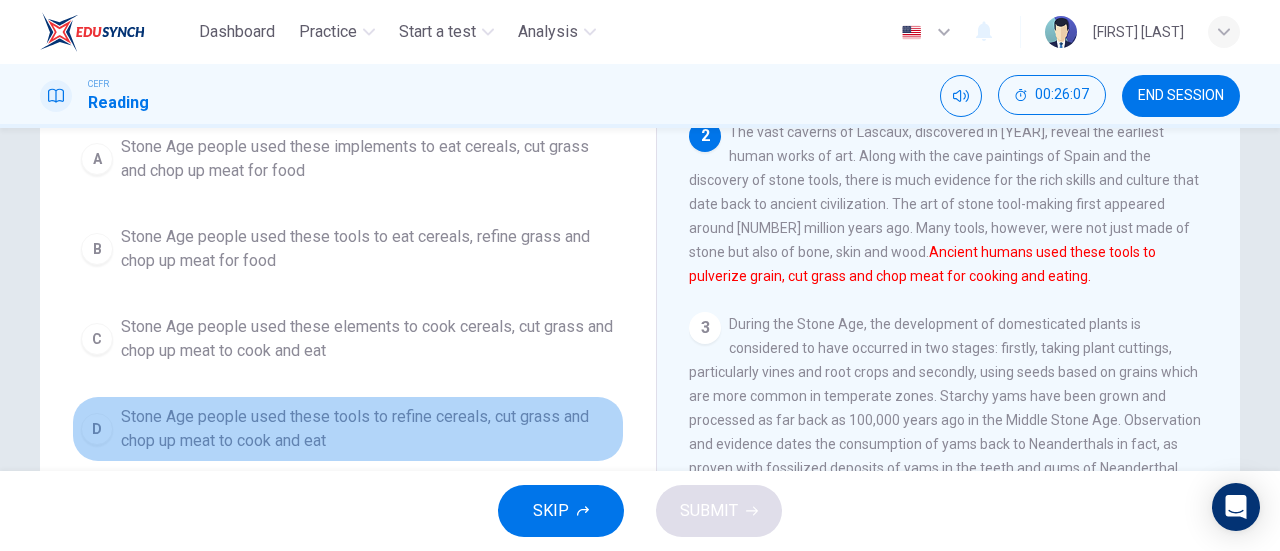 click on "Stone Age people used these tools to refine cereals, cut grass and chop up meat to cook and eat" at bounding box center [368, 159] 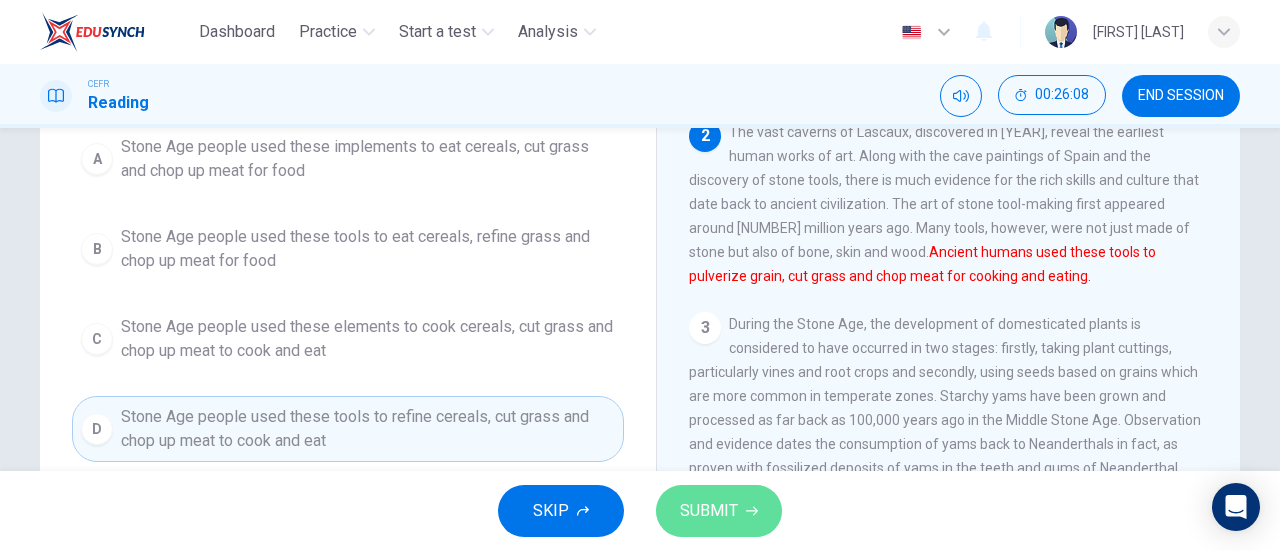 click on "SUBMIT" at bounding box center [719, 511] 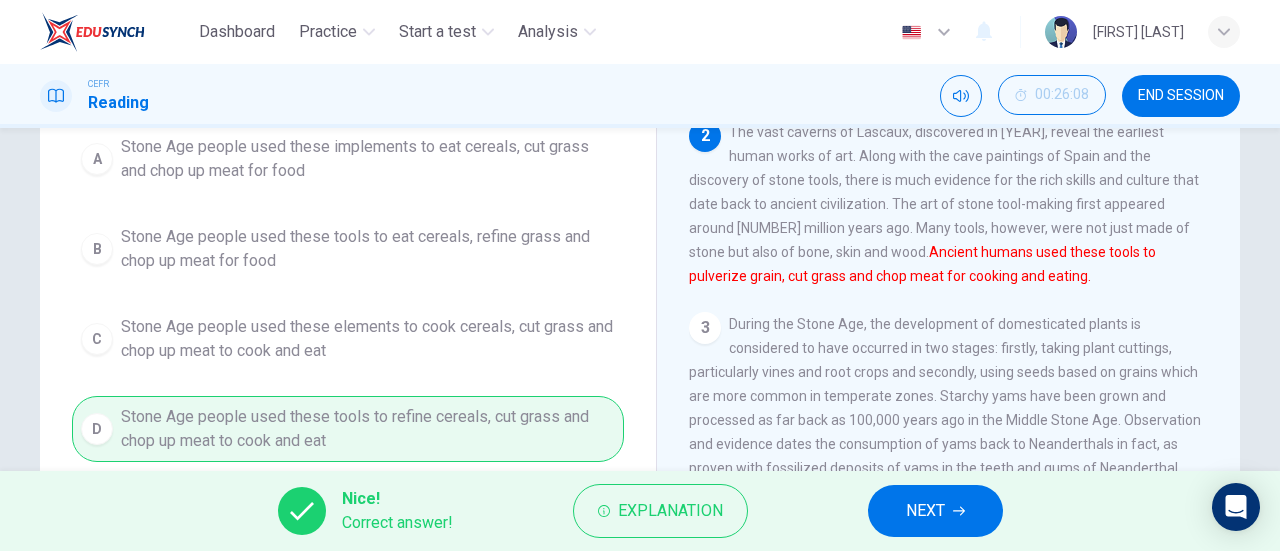click on "NEXT" at bounding box center (925, 511) 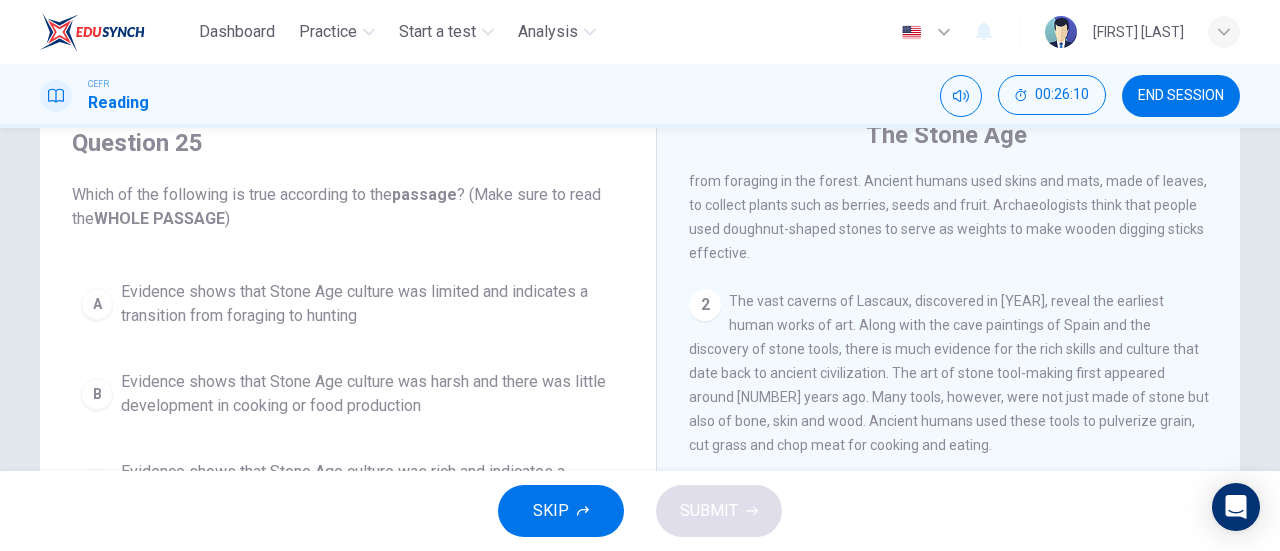 scroll, scrollTop: 77, scrollLeft: 0, axis: vertical 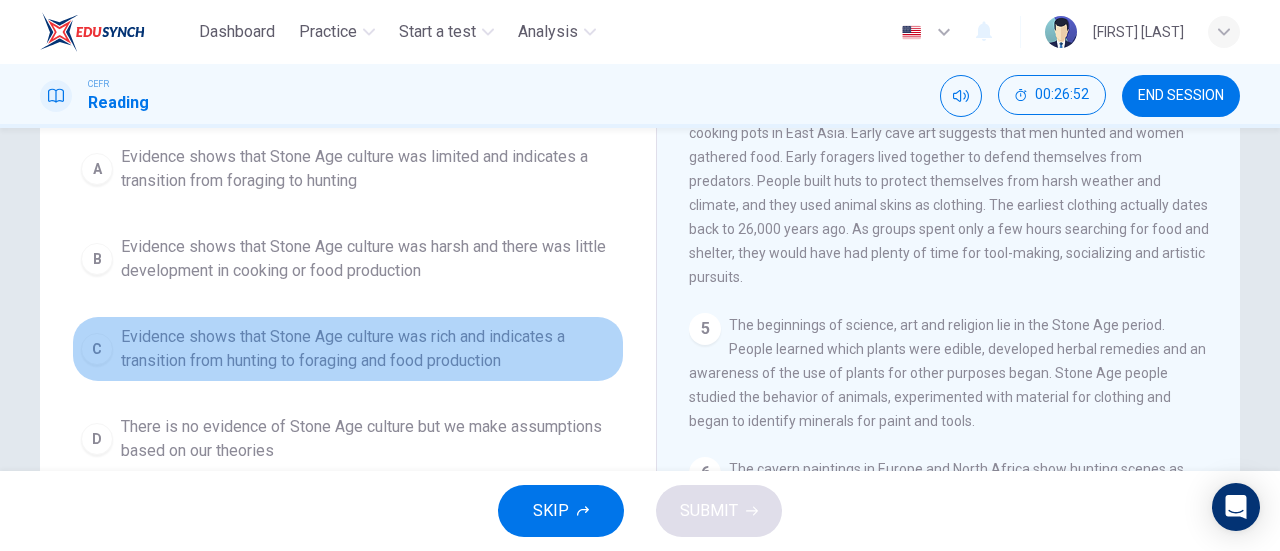 click on "Evidence shows that Stone Age culture was rich and indicates a transition from hunting to foraging and food production" at bounding box center (368, 169) 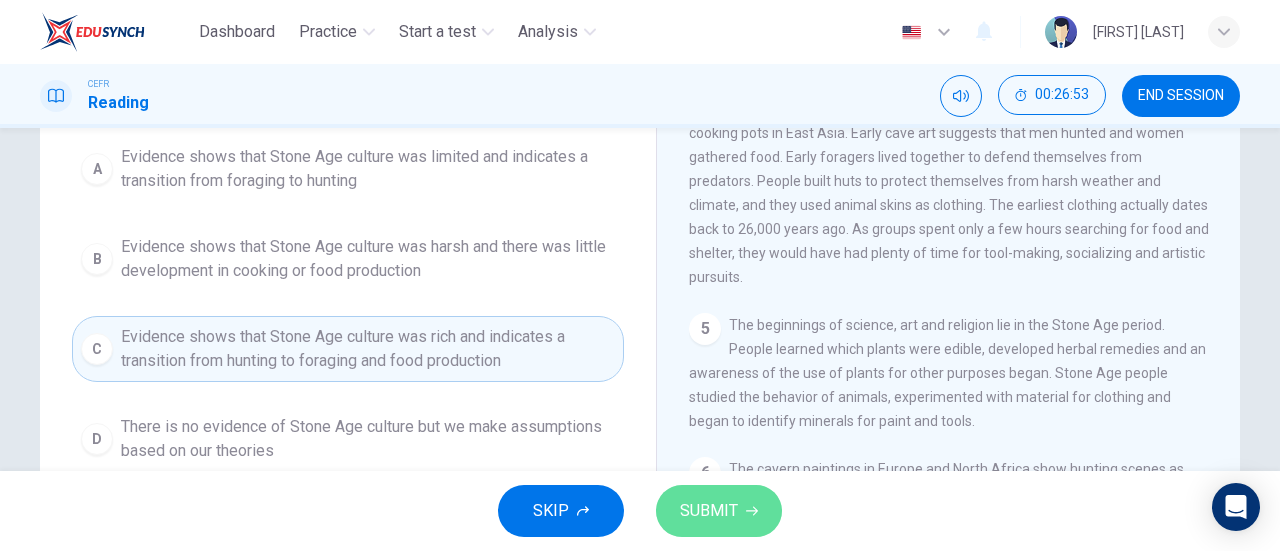 click on "SUBMIT" at bounding box center (719, 511) 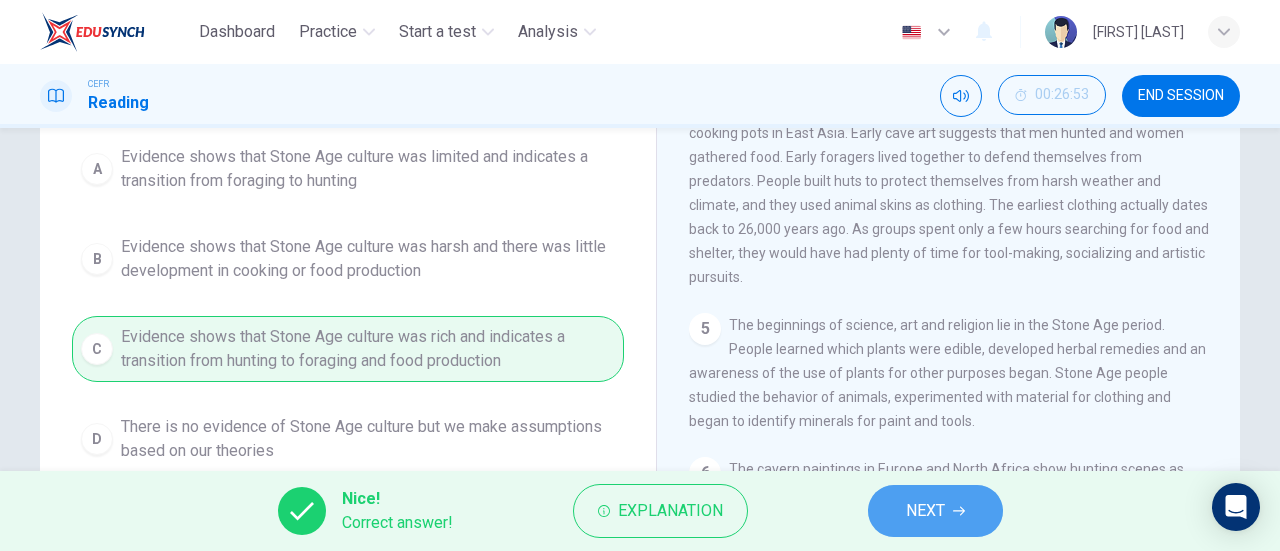 click on "NEXT" at bounding box center (925, 511) 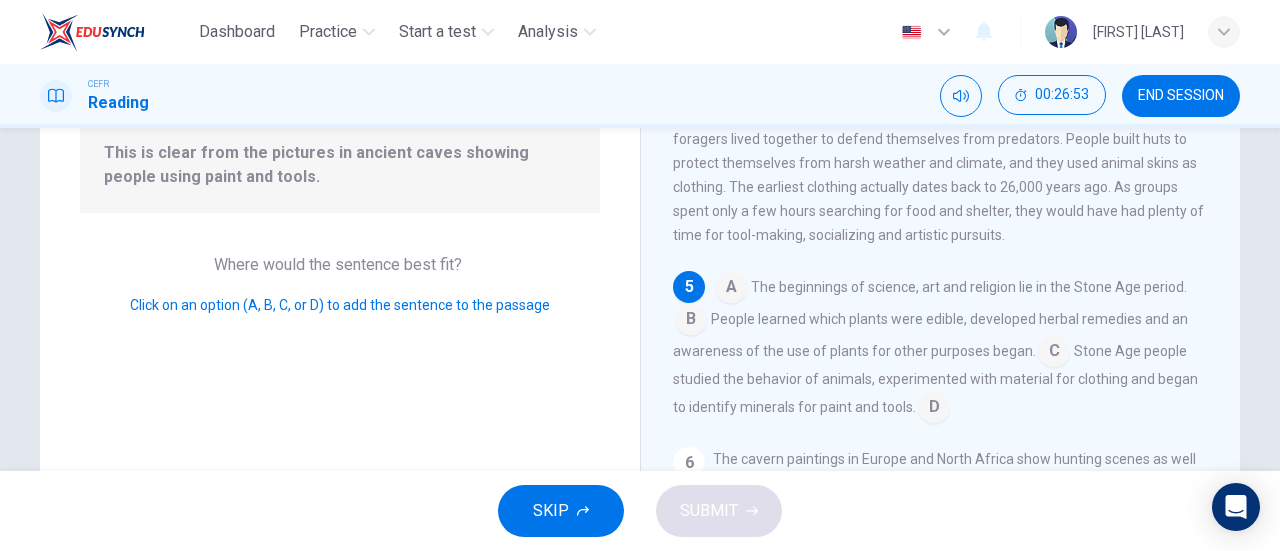 scroll, scrollTop: 732, scrollLeft: 0, axis: vertical 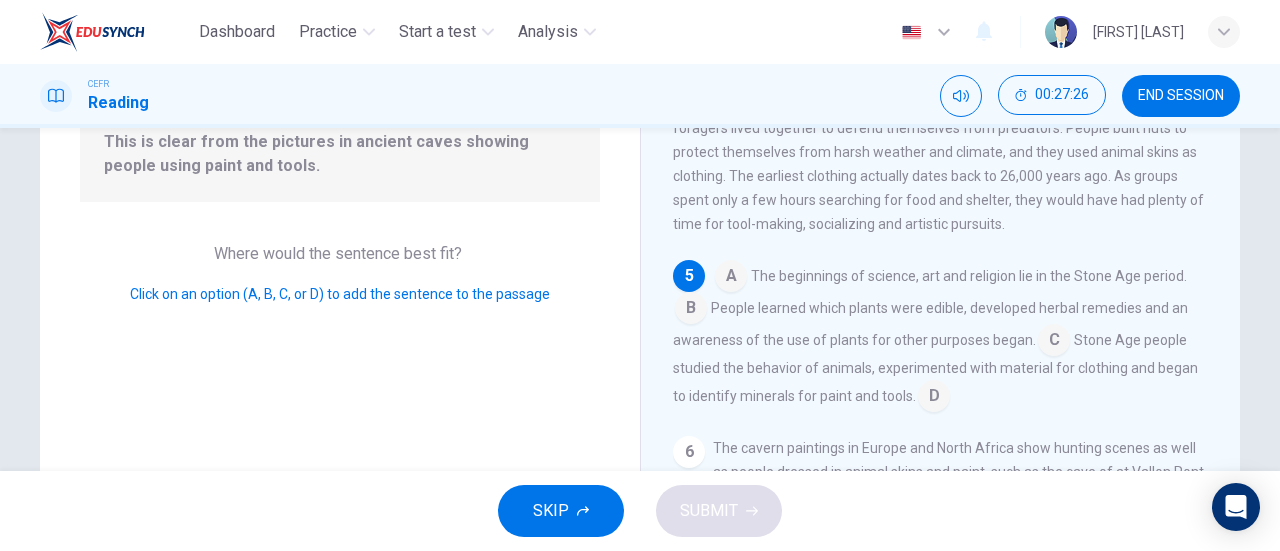 click at bounding box center [731, 278] 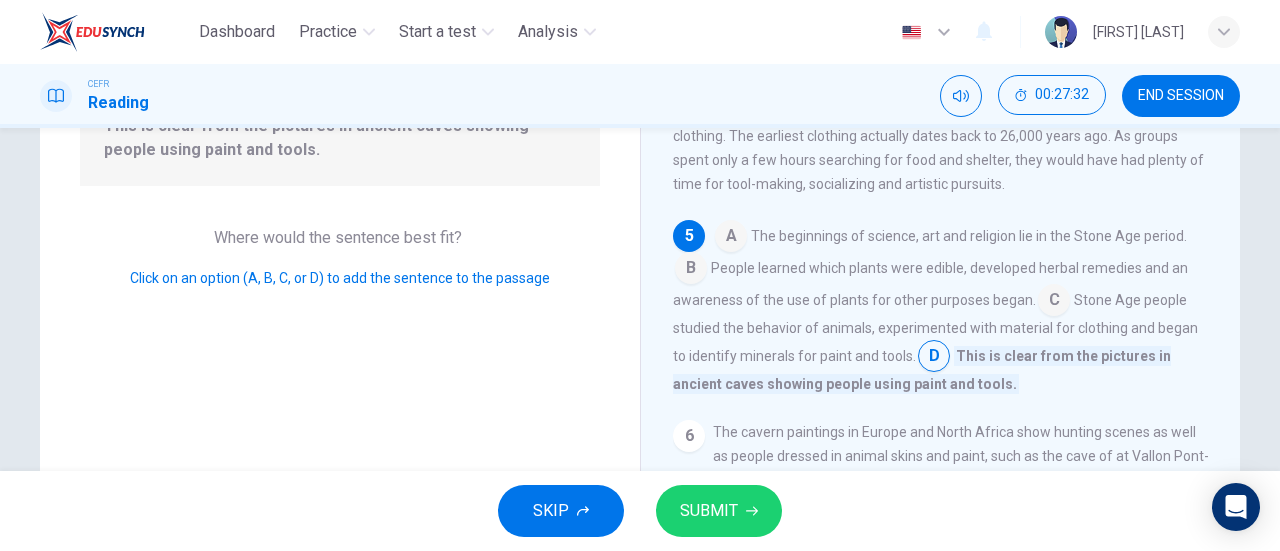scroll, scrollTop: 244, scrollLeft: 0, axis: vertical 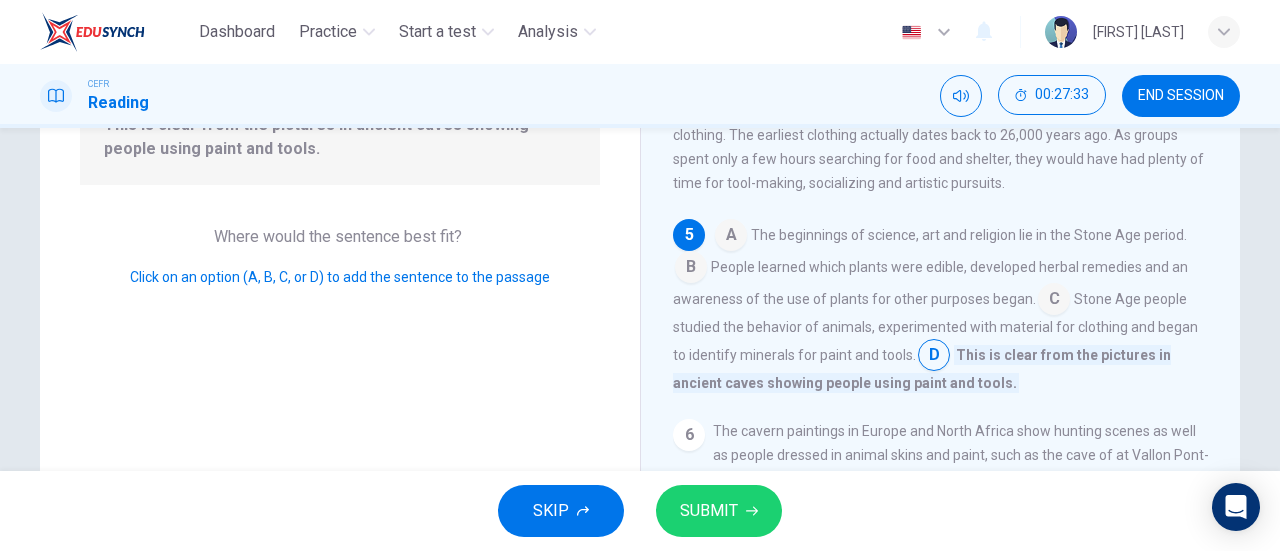 click at bounding box center (731, 237) 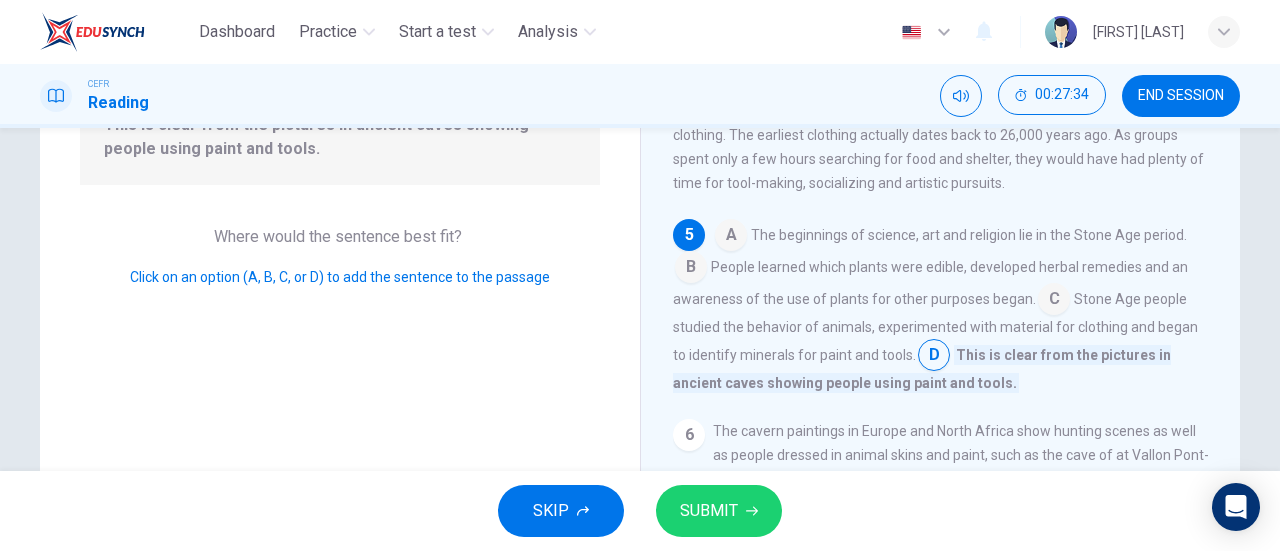 click at bounding box center [731, 237] 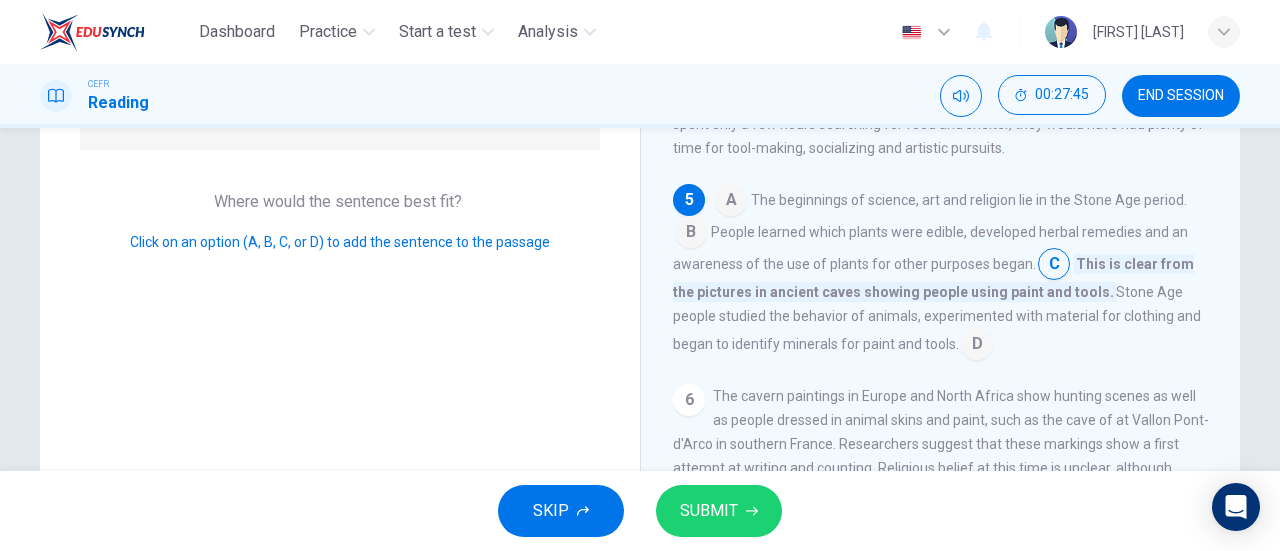 scroll, scrollTop: 278, scrollLeft: 0, axis: vertical 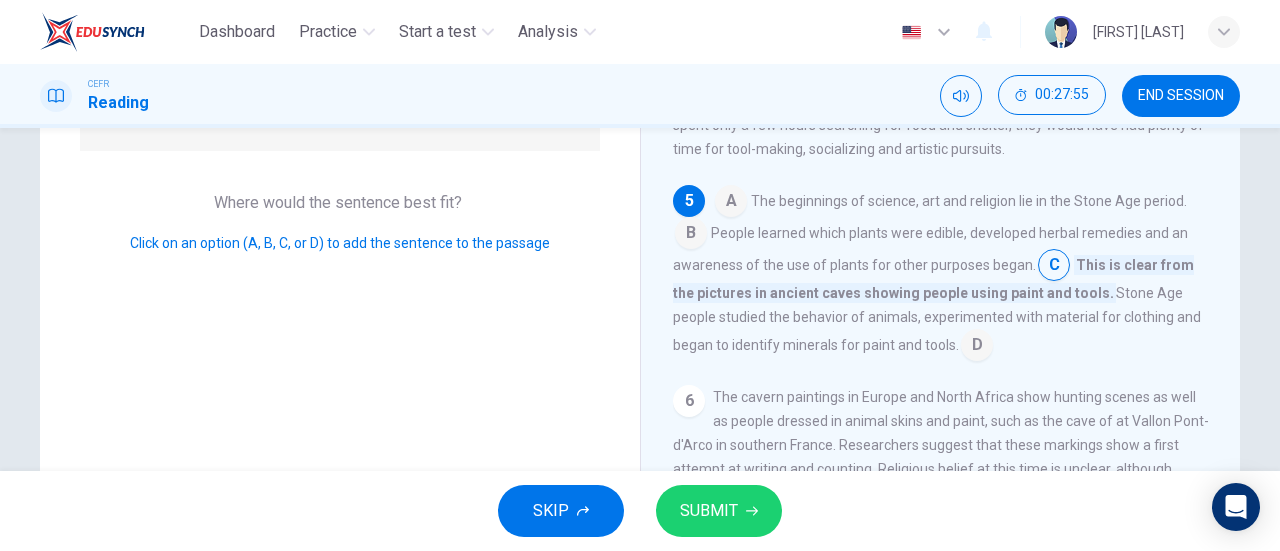 click at bounding box center [731, 203] 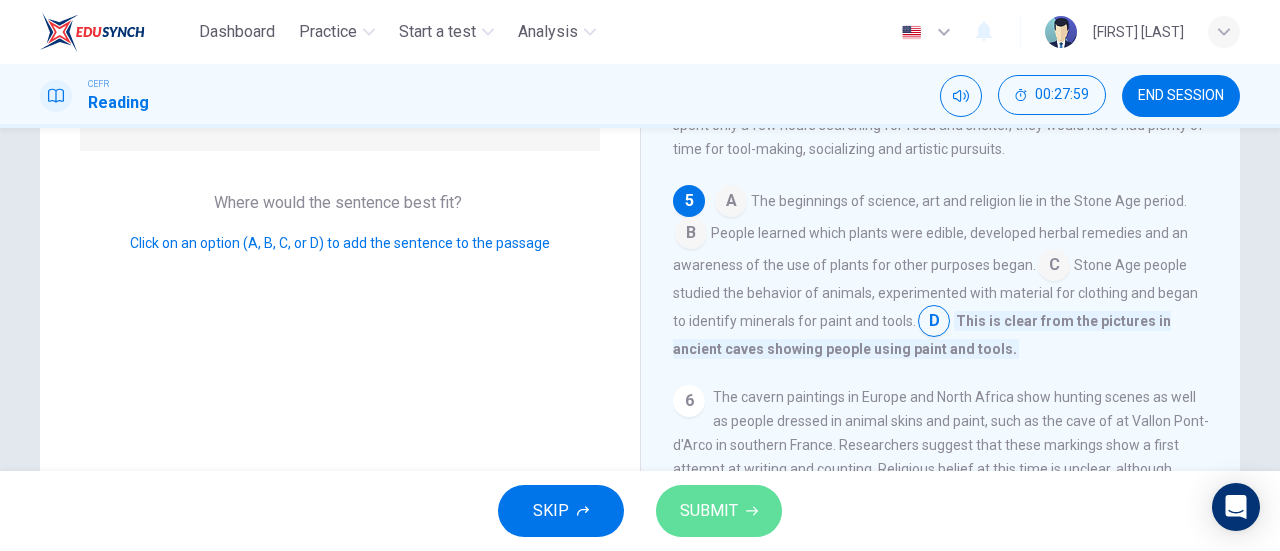 click on "SUBMIT" at bounding box center (719, 511) 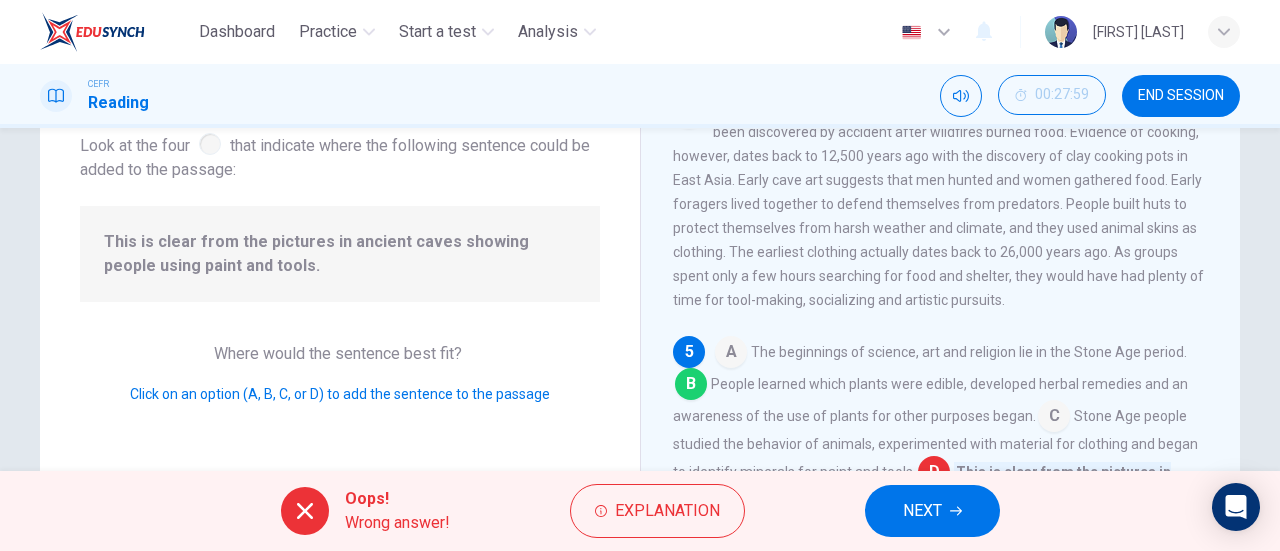 scroll, scrollTop: 125, scrollLeft: 0, axis: vertical 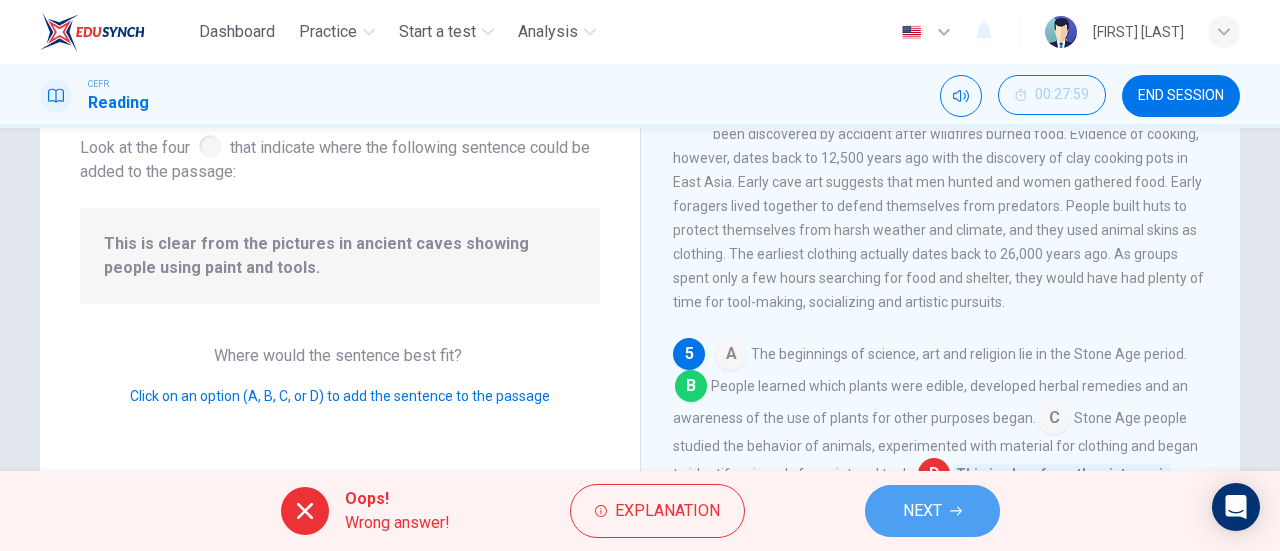 click on "NEXT" at bounding box center (922, 511) 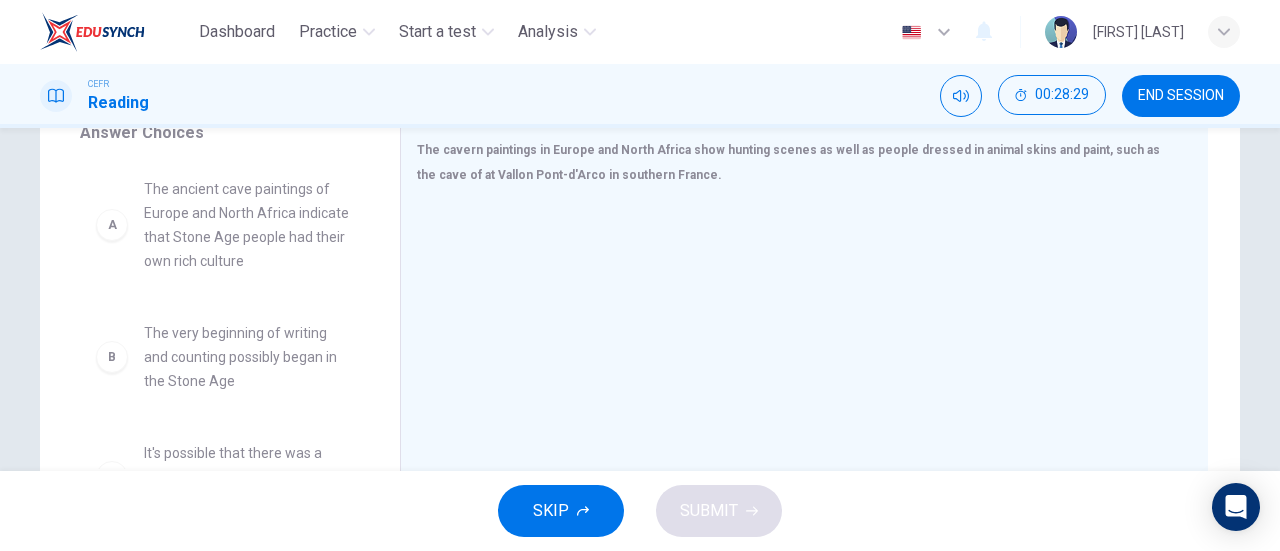 scroll, scrollTop: 353, scrollLeft: 0, axis: vertical 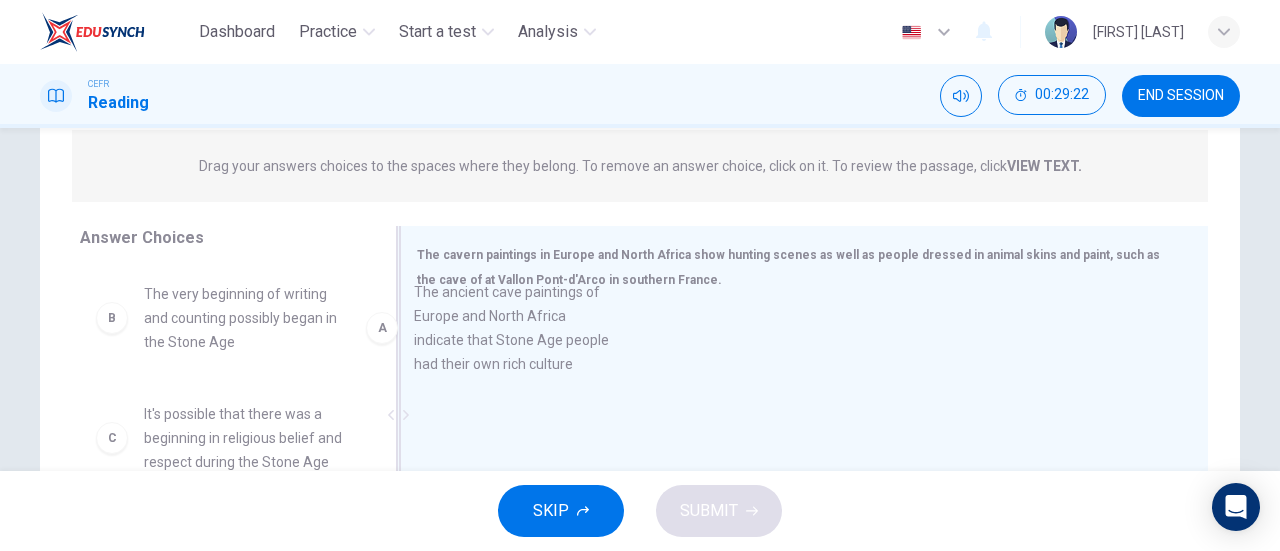 drag, startPoint x: 246, startPoint y: 335, endPoint x: 529, endPoint y: 331, distance: 283.02826 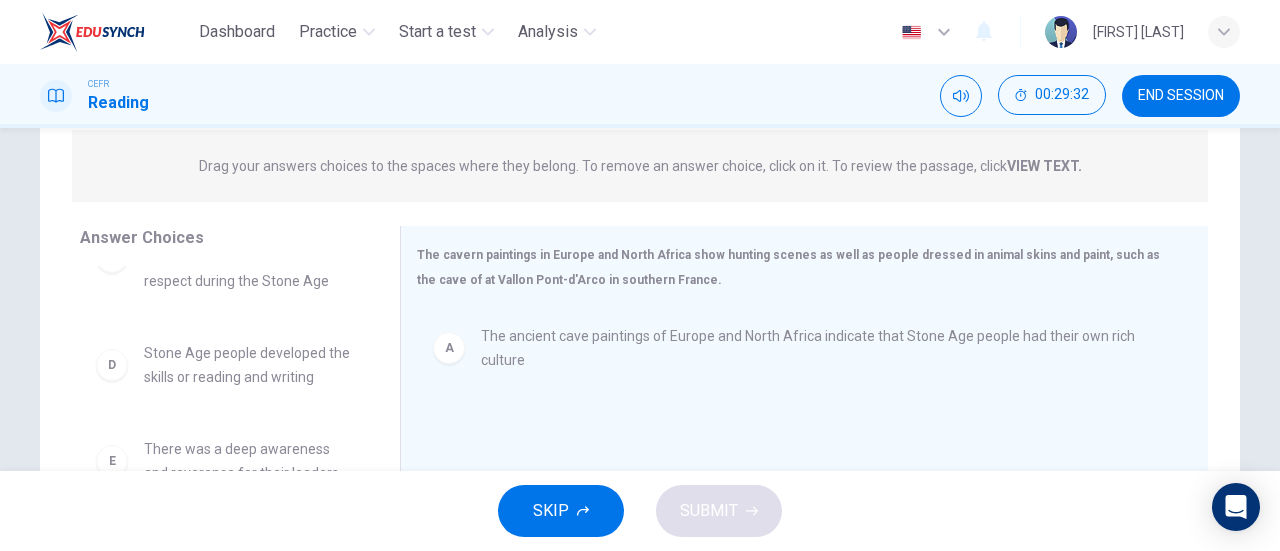 scroll, scrollTop: 228, scrollLeft: 0, axis: vertical 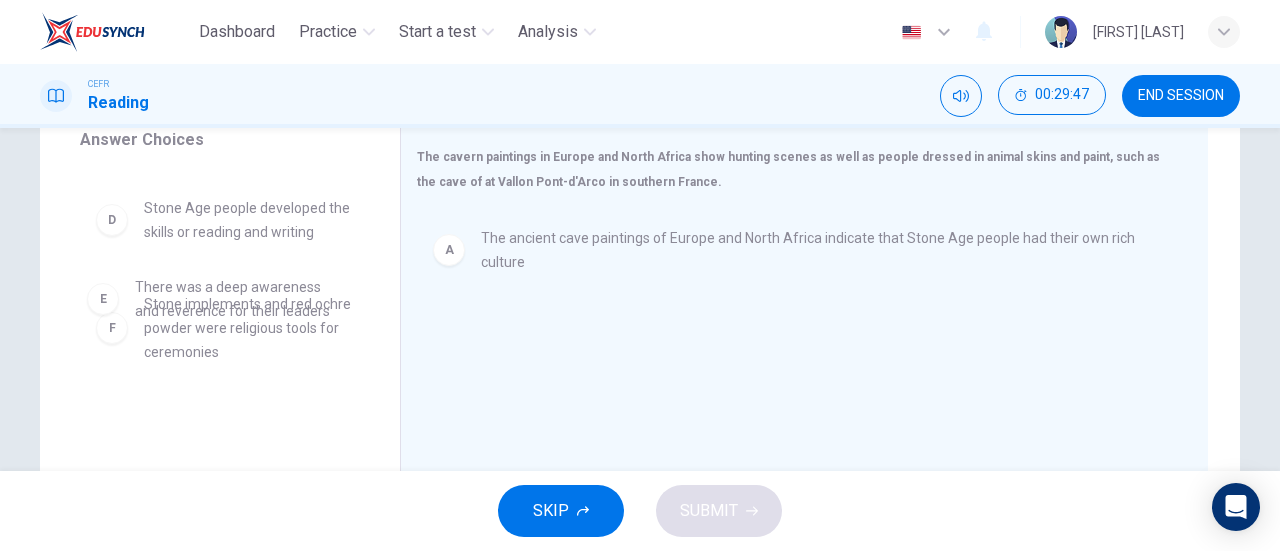 drag, startPoint x: 248, startPoint y: 340, endPoint x: 251, endPoint y: 329, distance: 11.401754 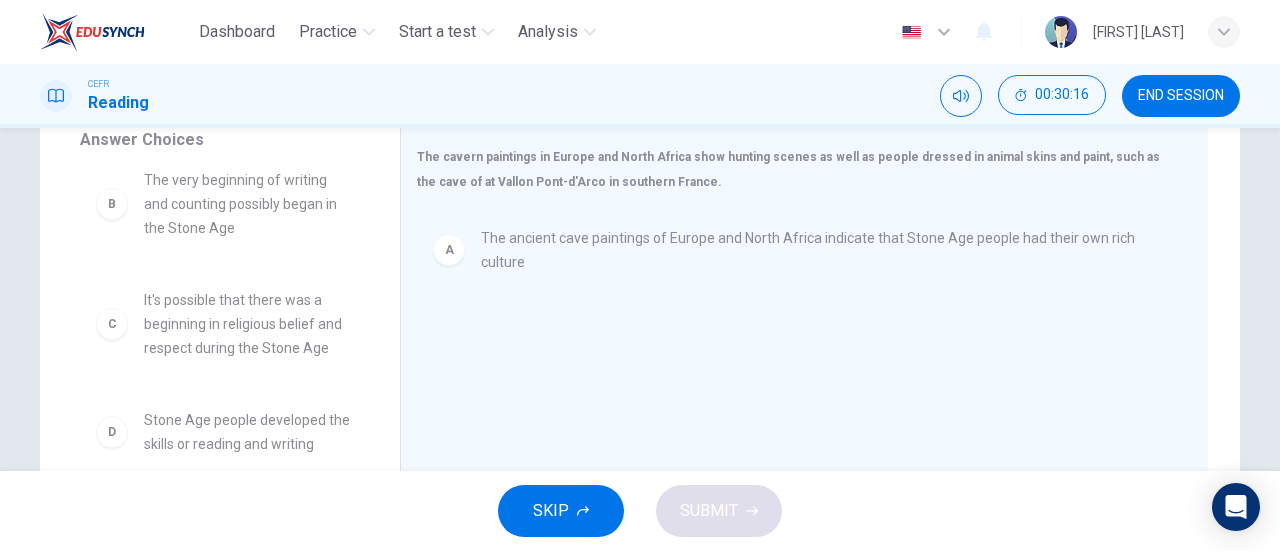 scroll, scrollTop: 0, scrollLeft: 0, axis: both 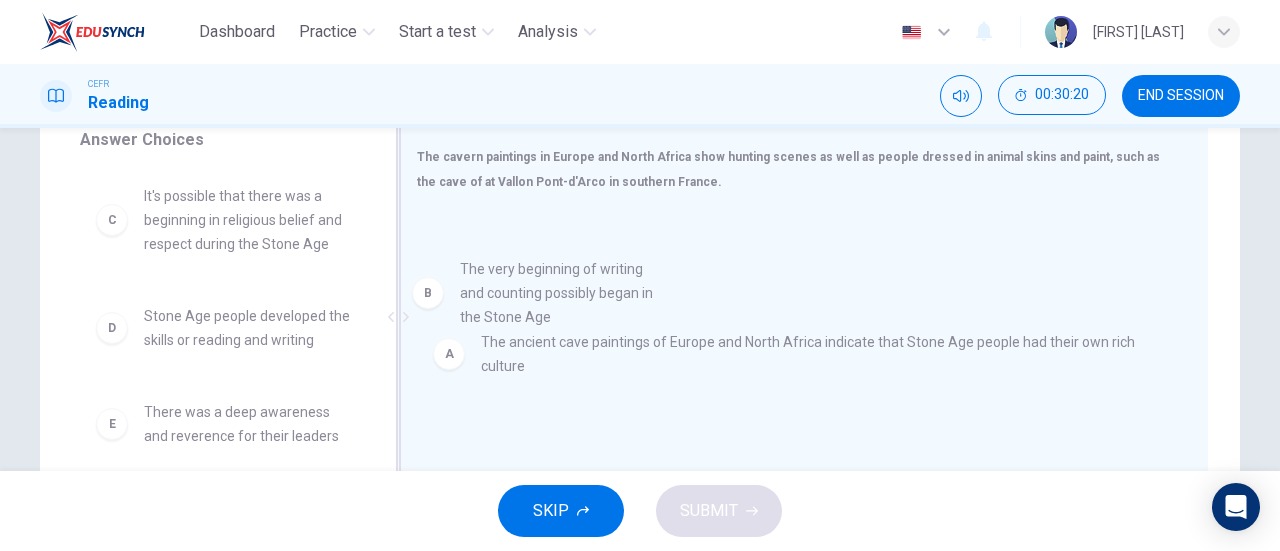 drag, startPoint x: 252, startPoint y: 240, endPoint x: 585, endPoint y: 315, distance: 341.34146 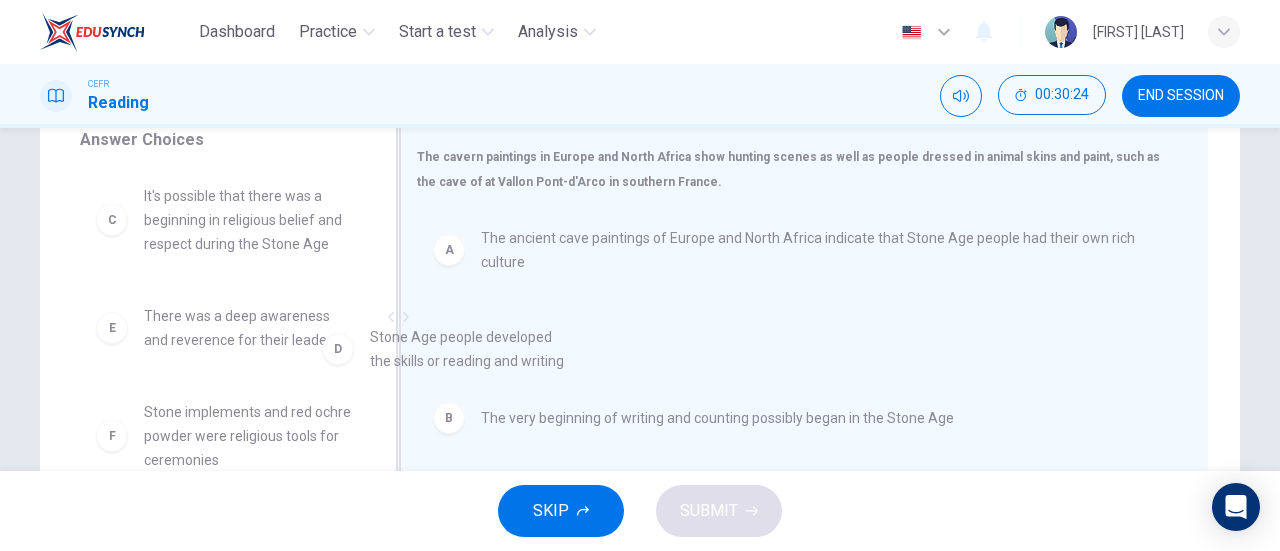 drag, startPoint x: 308, startPoint y: 337, endPoint x: 550, endPoint y: 355, distance: 242.6685 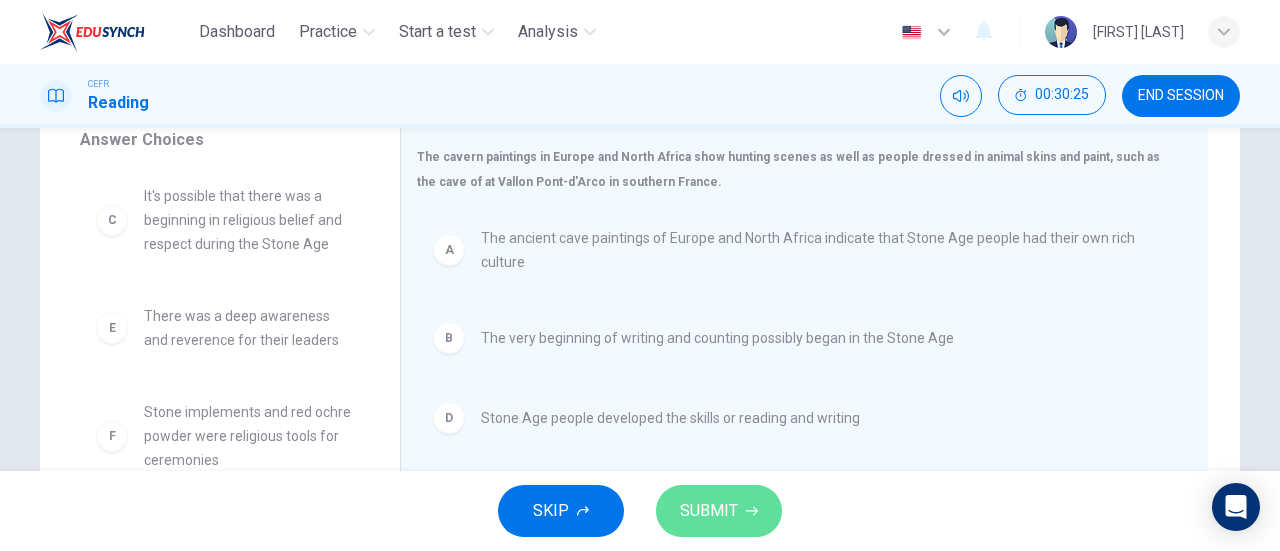 click on "SUBMIT" at bounding box center [709, 511] 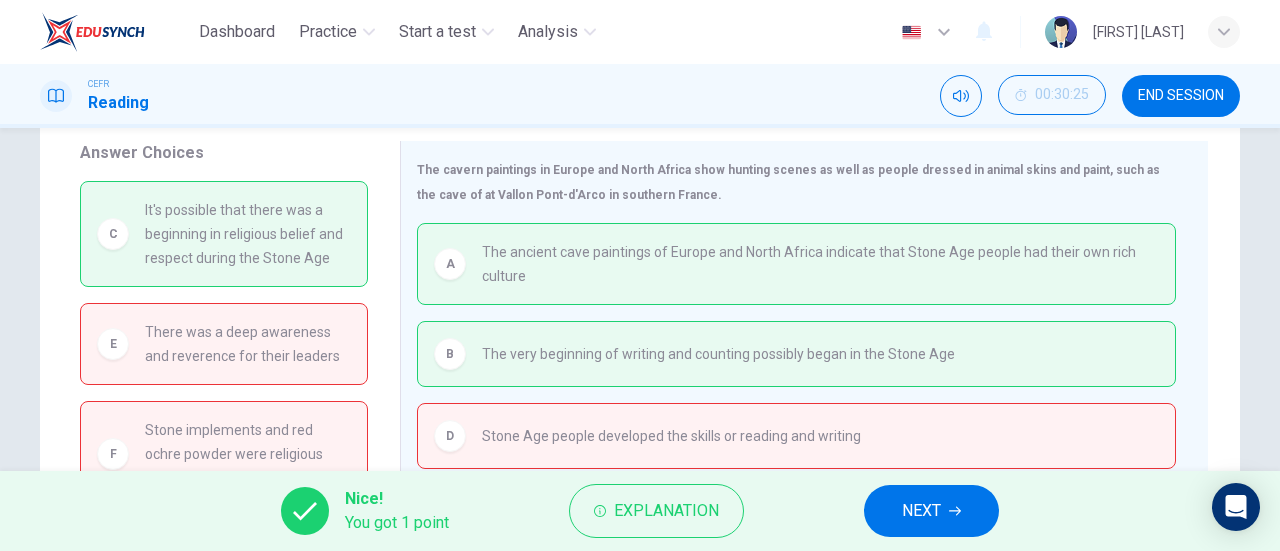 scroll, scrollTop: 331, scrollLeft: 0, axis: vertical 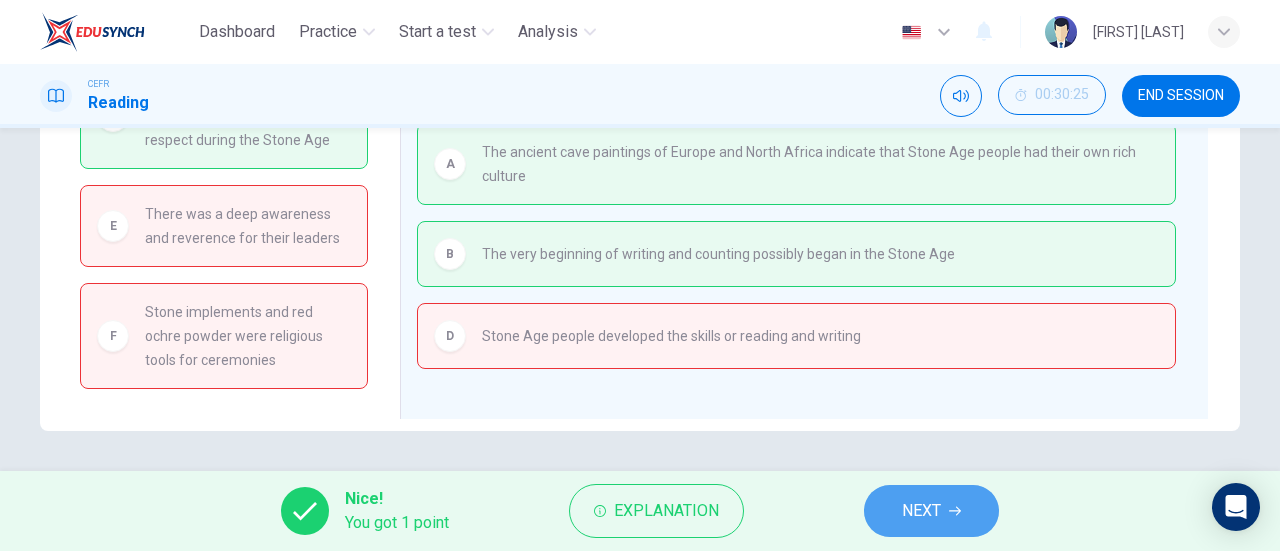 click on "NEXT" at bounding box center [921, 511] 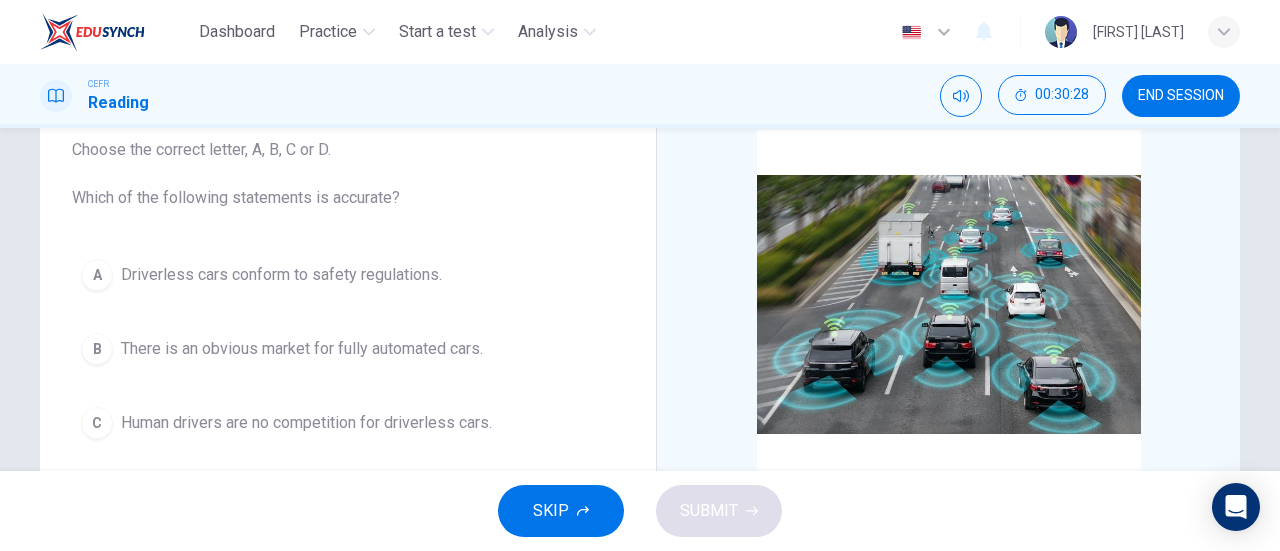 scroll, scrollTop: 172, scrollLeft: 0, axis: vertical 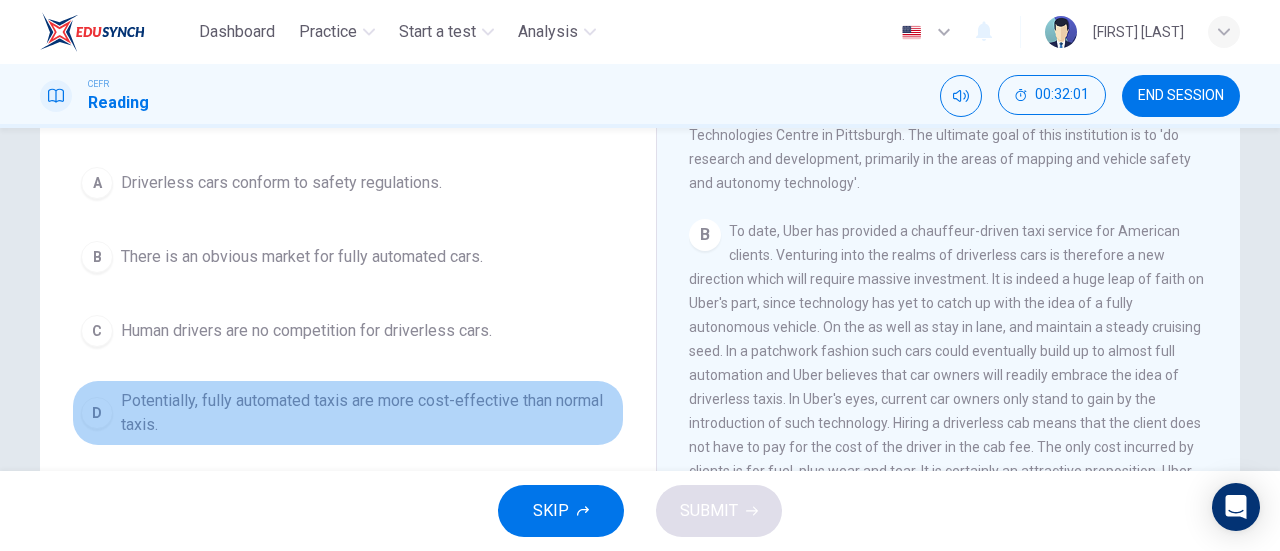 click on "D Potentially, fully automated taxis are more cost-effective than normal taxis." at bounding box center (348, 413) 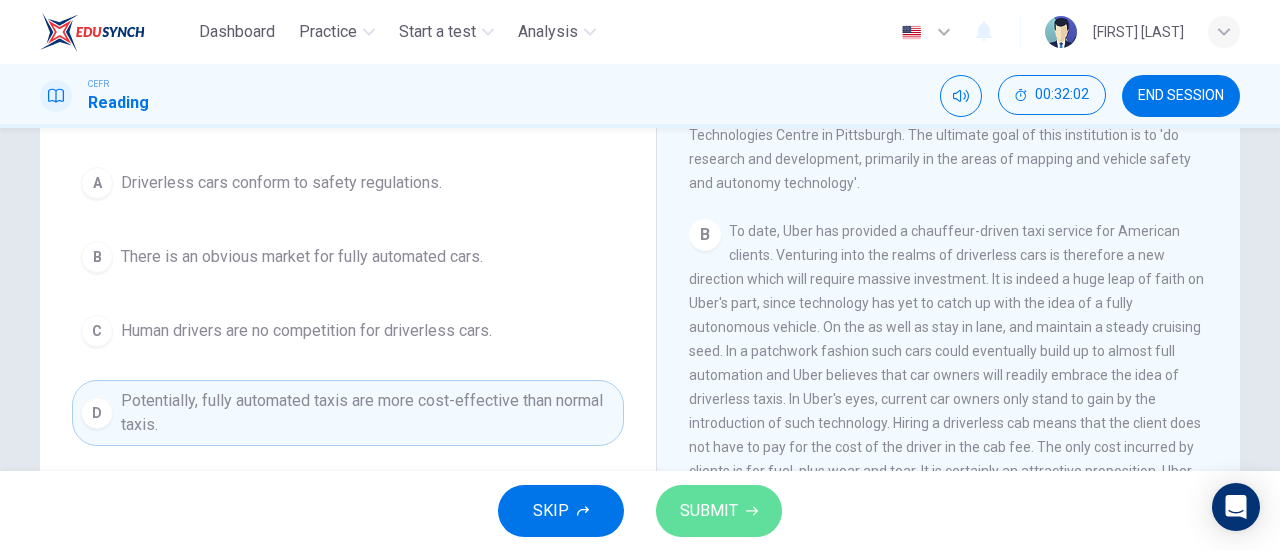 click on "SUBMIT" at bounding box center [709, 511] 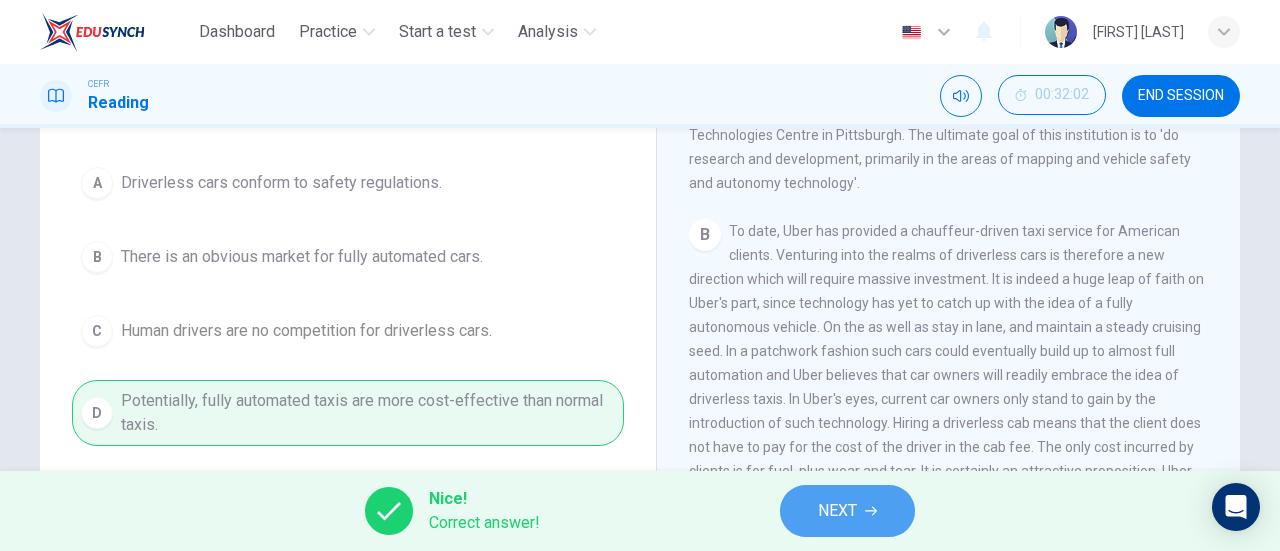click on "NEXT" at bounding box center [837, 511] 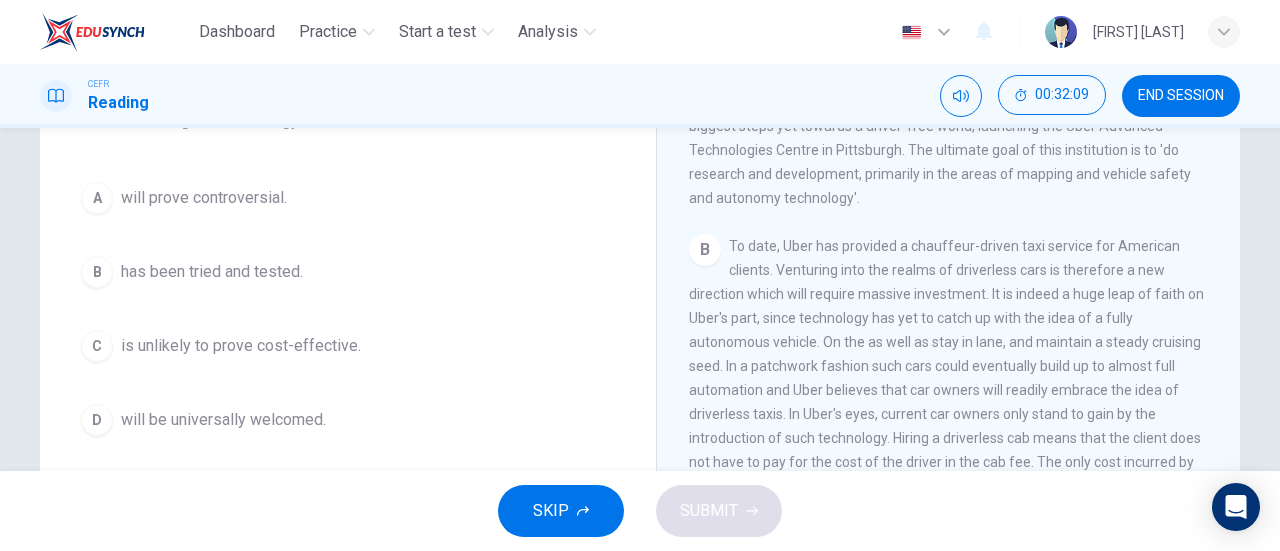scroll, scrollTop: 202, scrollLeft: 0, axis: vertical 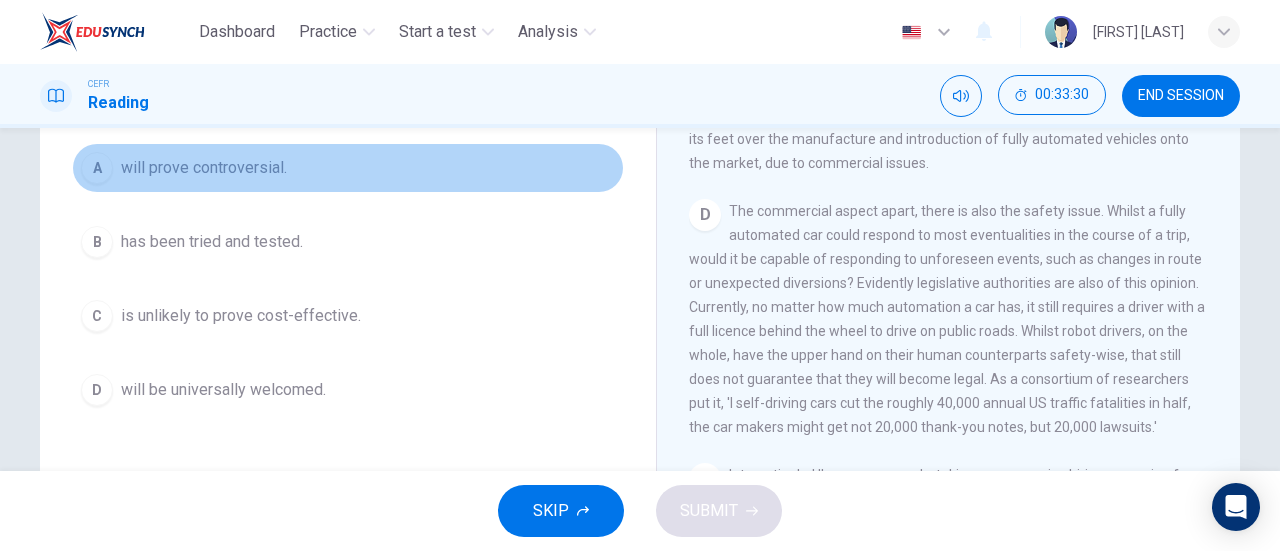click on "A will prove controversial." at bounding box center [348, 168] 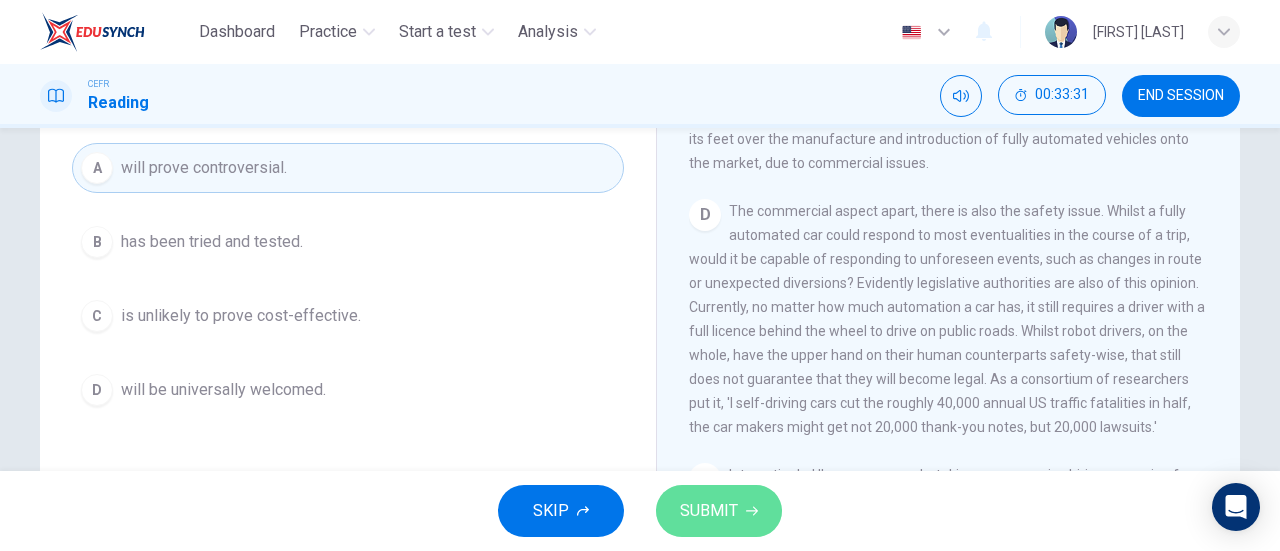 click on "SUBMIT" at bounding box center (709, 511) 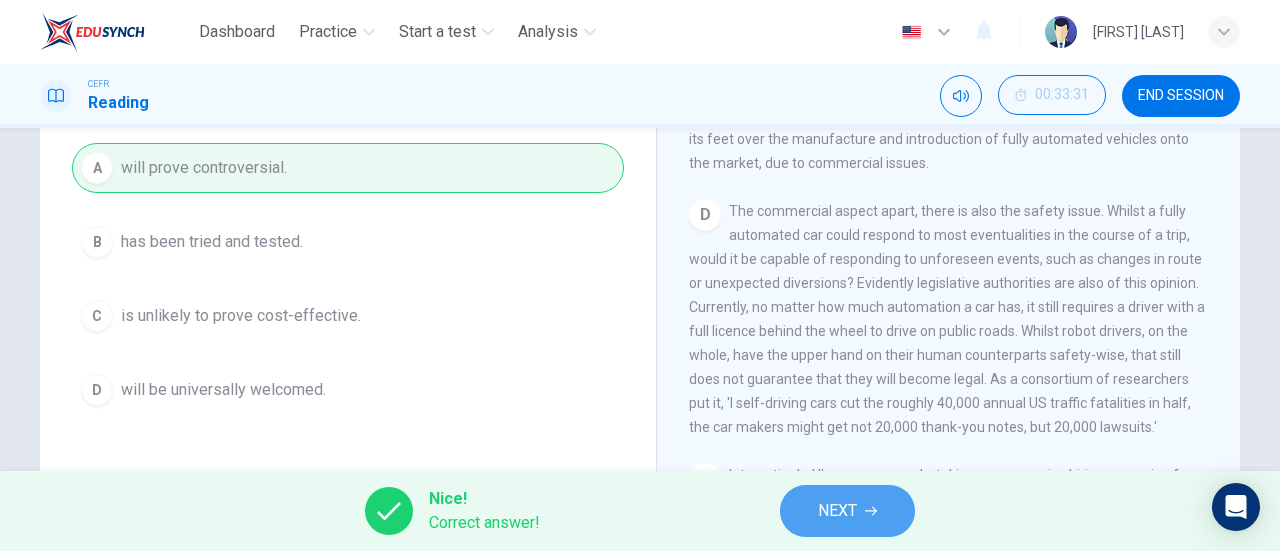 click on "NEXT" at bounding box center (837, 511) 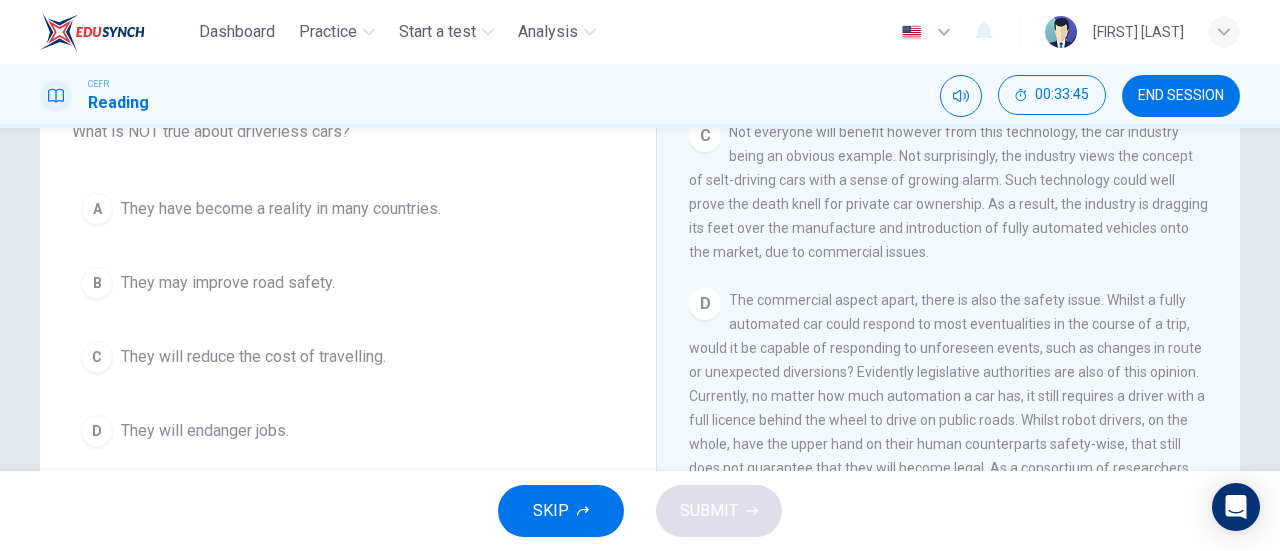 scroll, scrollTop: 145, scrollLeft: 0, axis: vertical 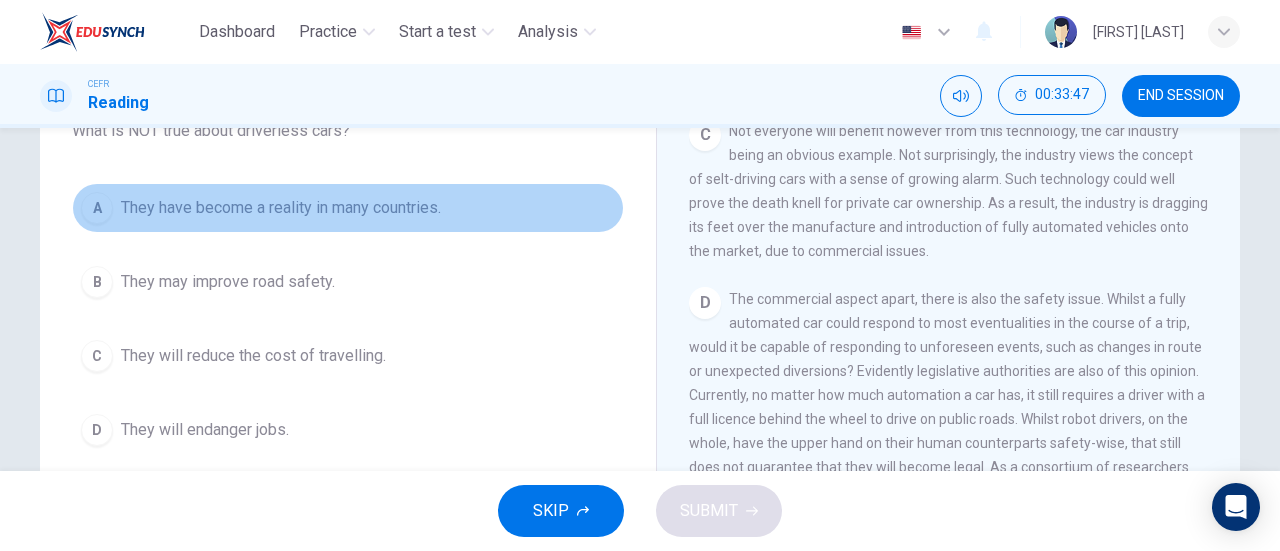 click on "They have become a reality in many countries." at bounding box center [281, 208] 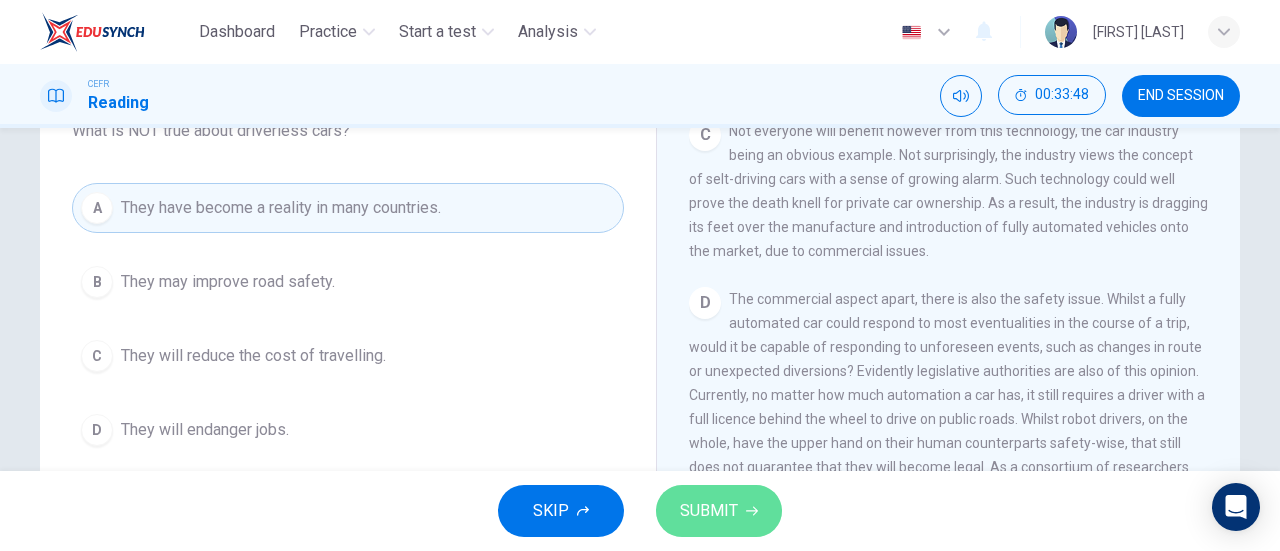 click on "SUBMIT" at bounding box center [709, 511] 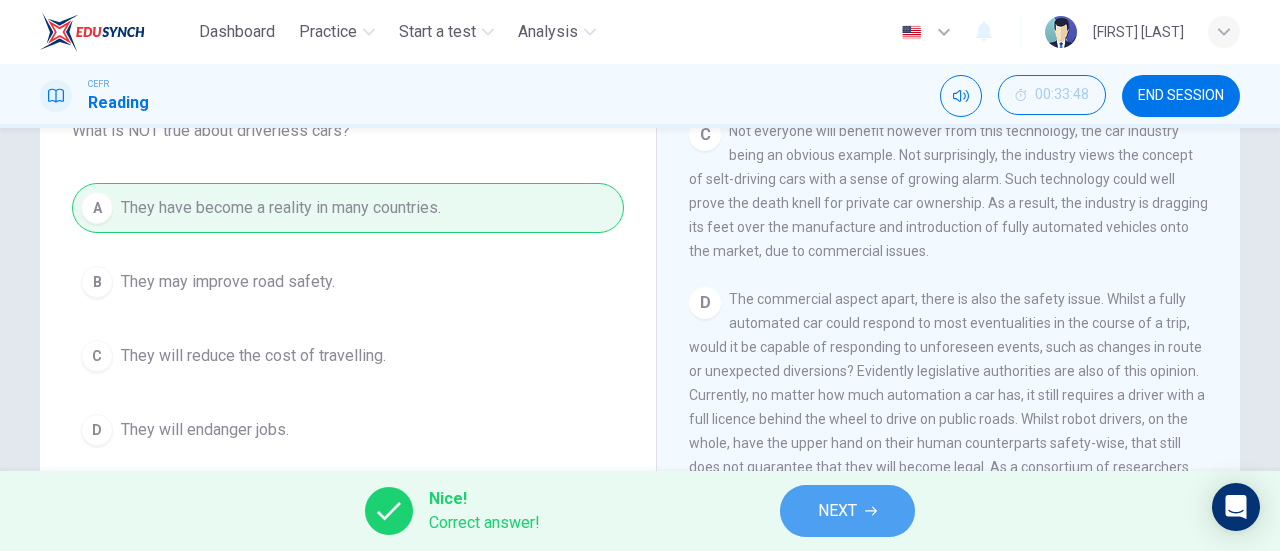 click on "NEXT" at bounding box center [837, 511] 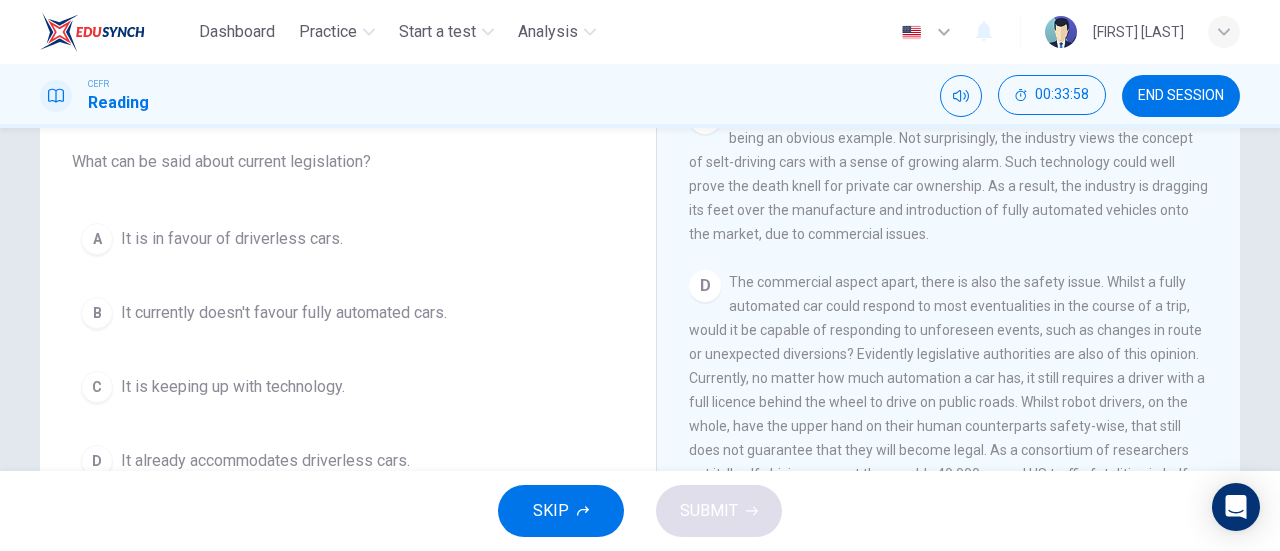 scroll, scrollTop: 163, scrollLeft: 0, axis: vertical 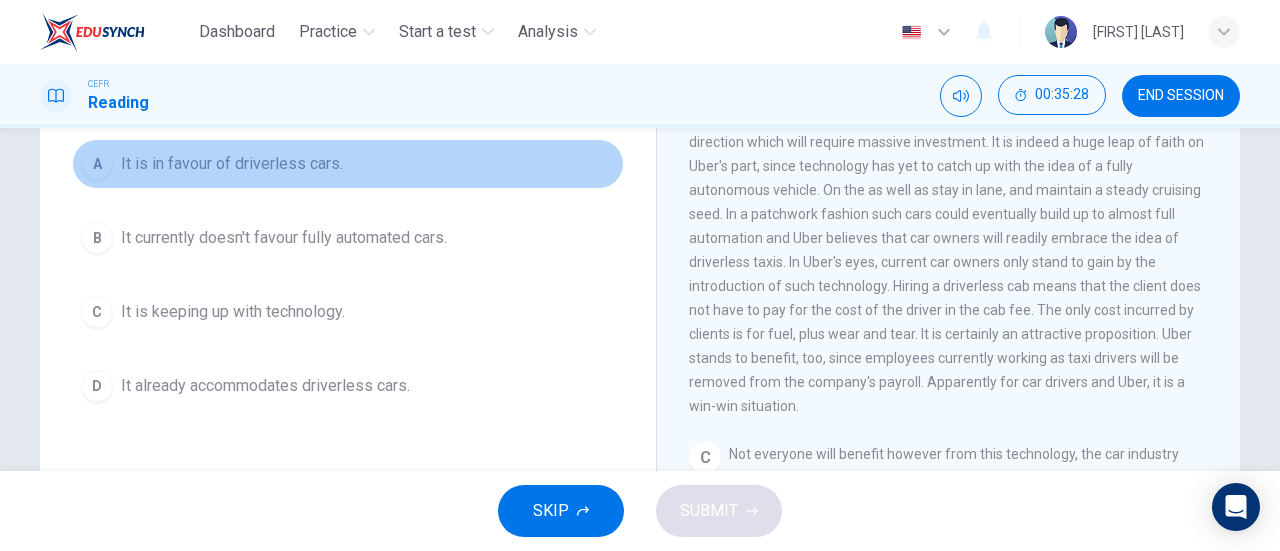 click on "It is in favour of driverless cars." at bounding box center [232, 164] 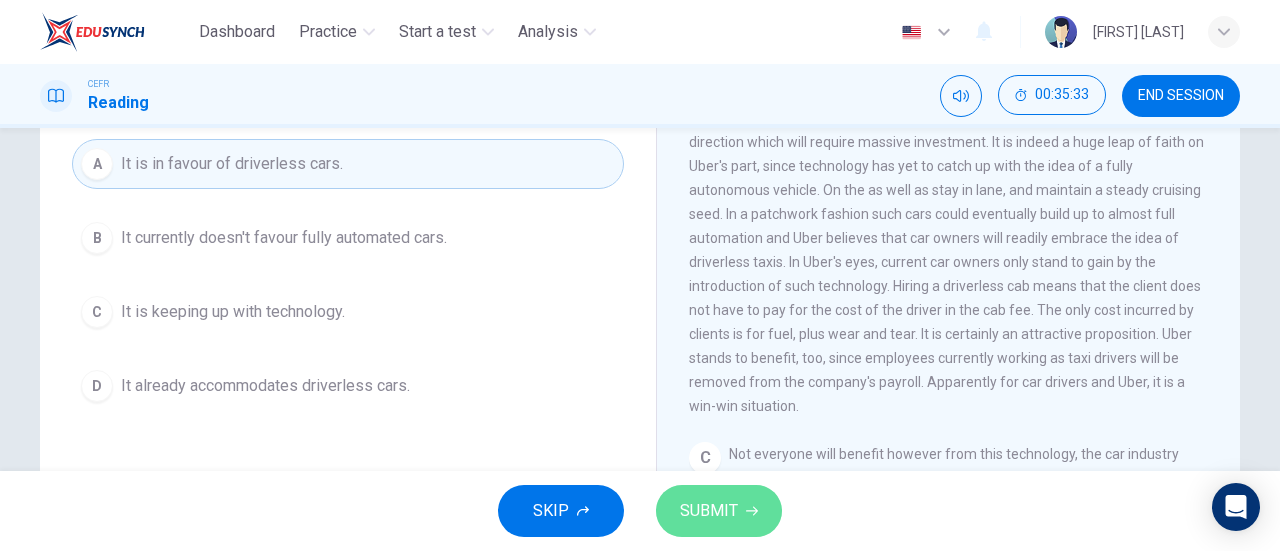 click on "SUBMIT" at bounding box center [709, 511] 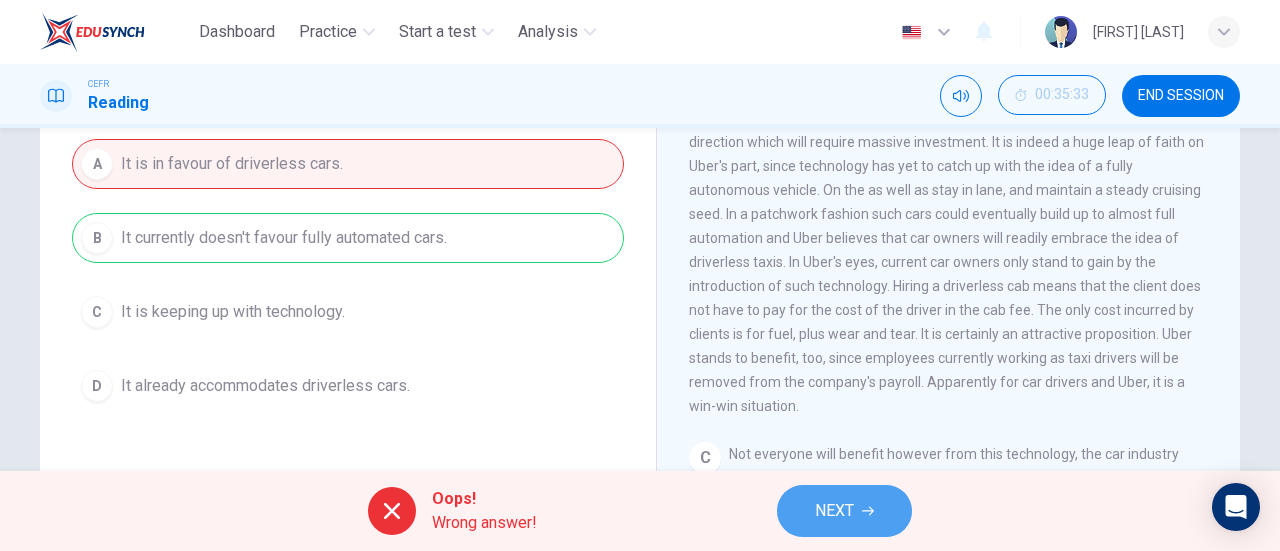 click on "NEXT" at bounding box center [844, 511] 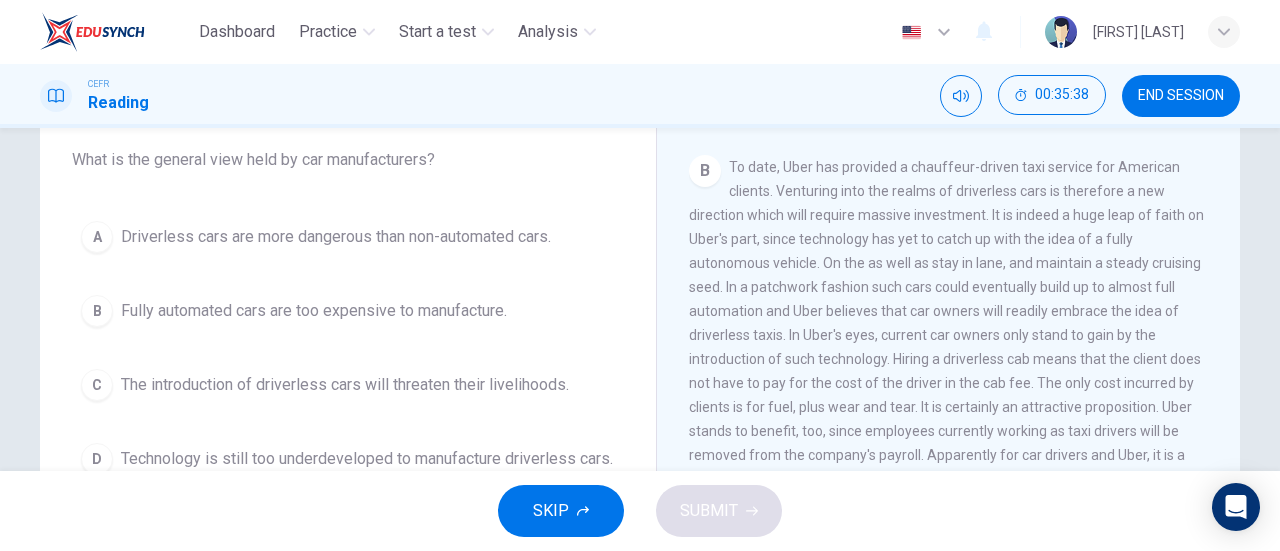 scroll, scrollTop: 171, scrollLeft: 0, axis: vertical 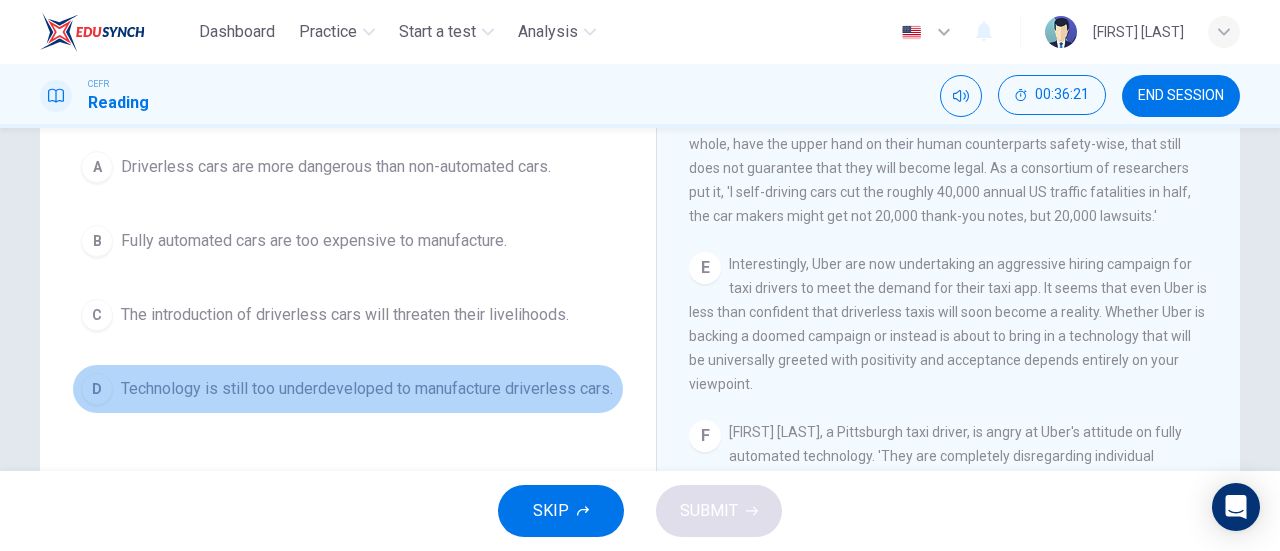 click on "Technology is still too underdeveloped to manufacture driverless cars." at bounding box center (336, 167) 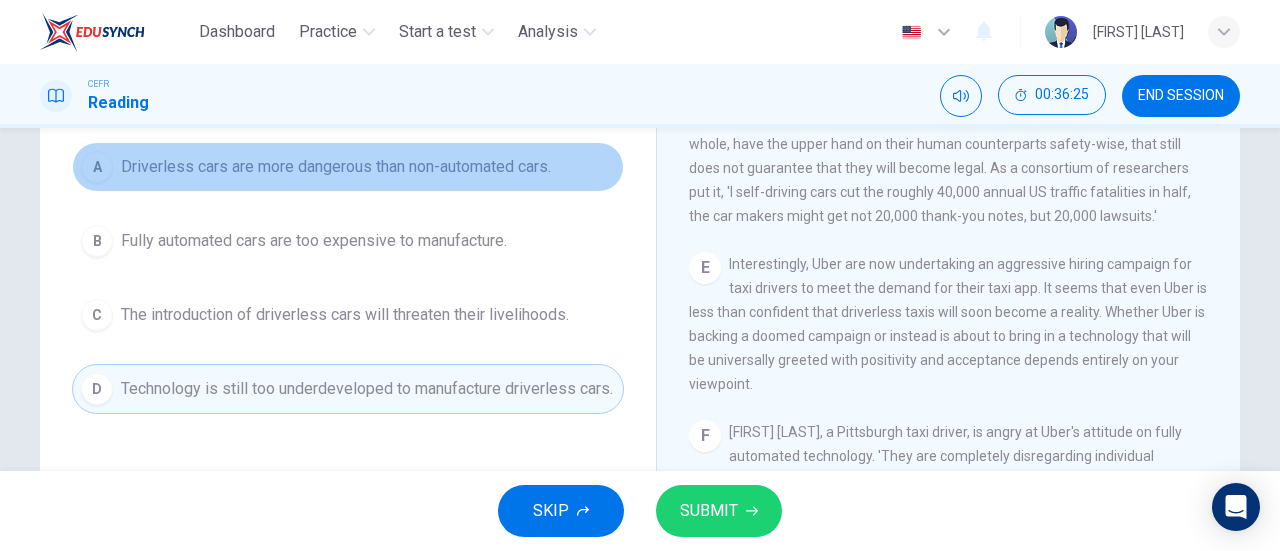 click on "Driverless cars are more dangerous than non-automated cars." at bounding box center (336, 167) 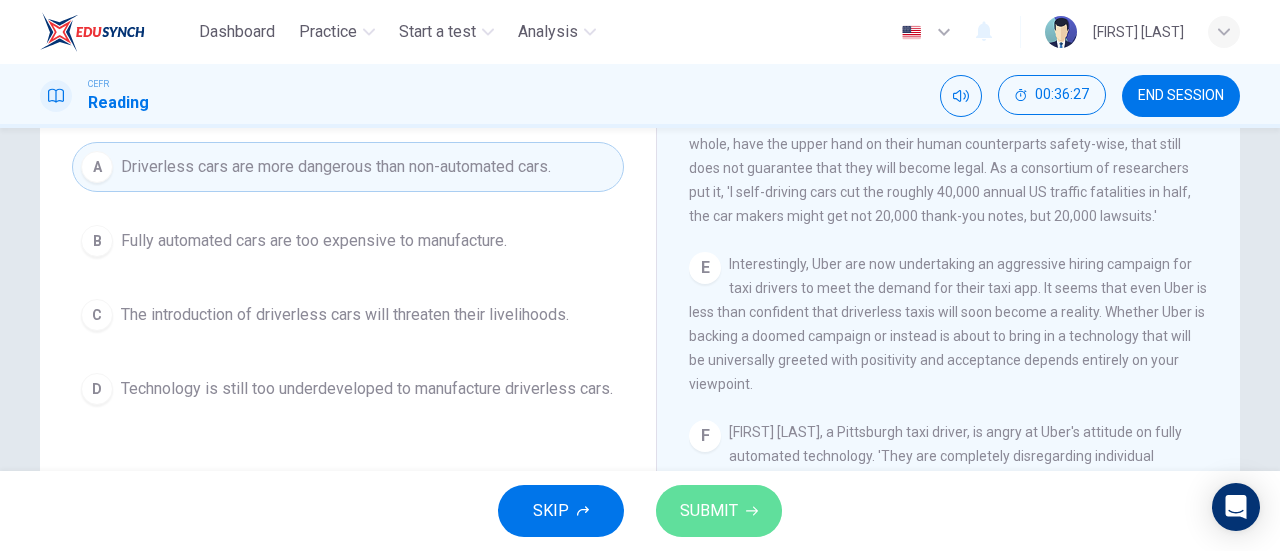click on "SUBMIT" at bounding box center [719, 511] 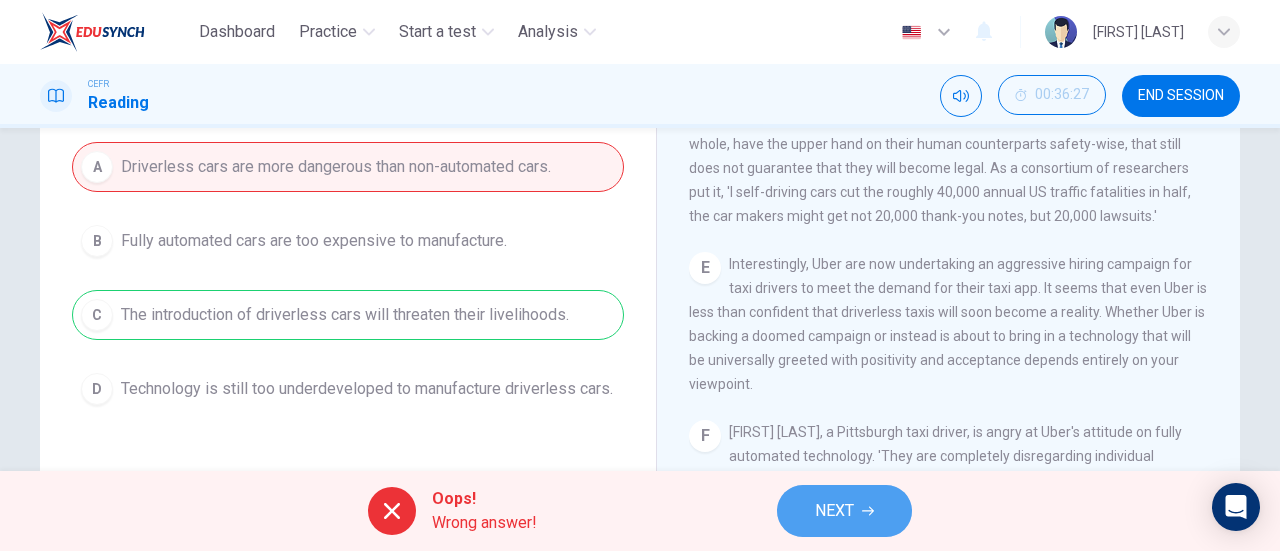 click on "NEXT" at bounding box center (834, 511) 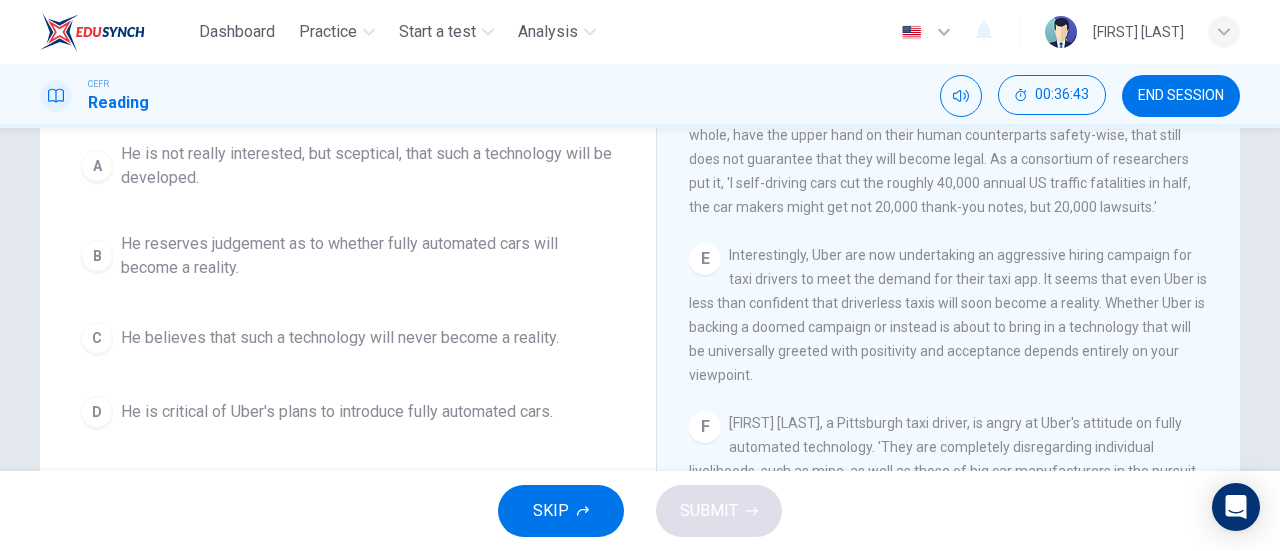 scroll, scrollTop: 244, scrollLeft: 0, axis: vertical 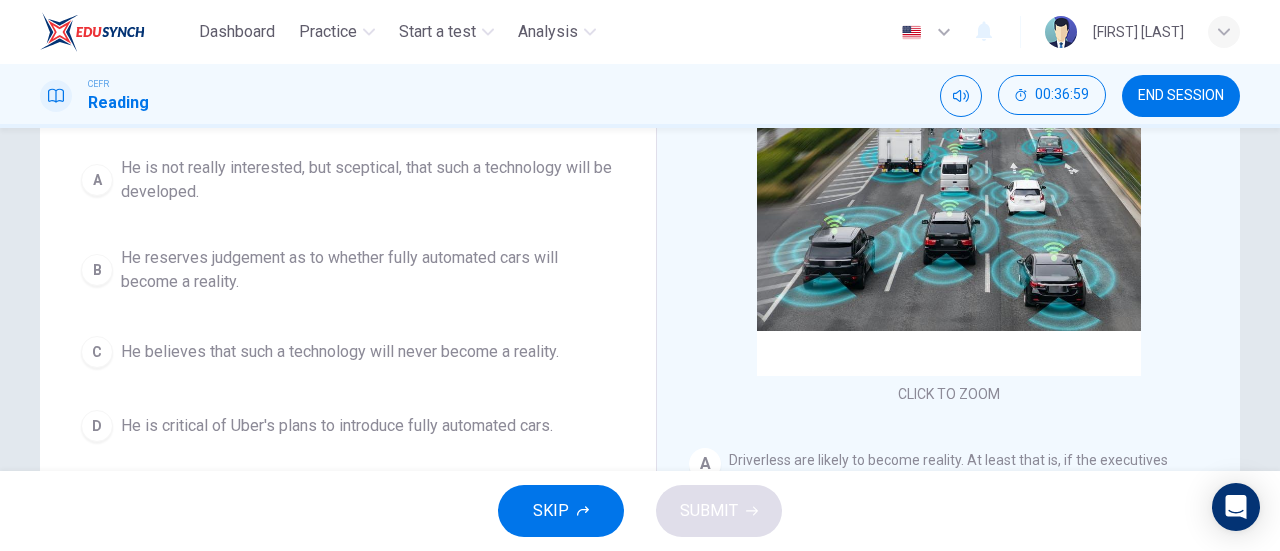 click on "He reserves judgement as to whether fully automated cars will become a reality." at bounding box center [368, 180] 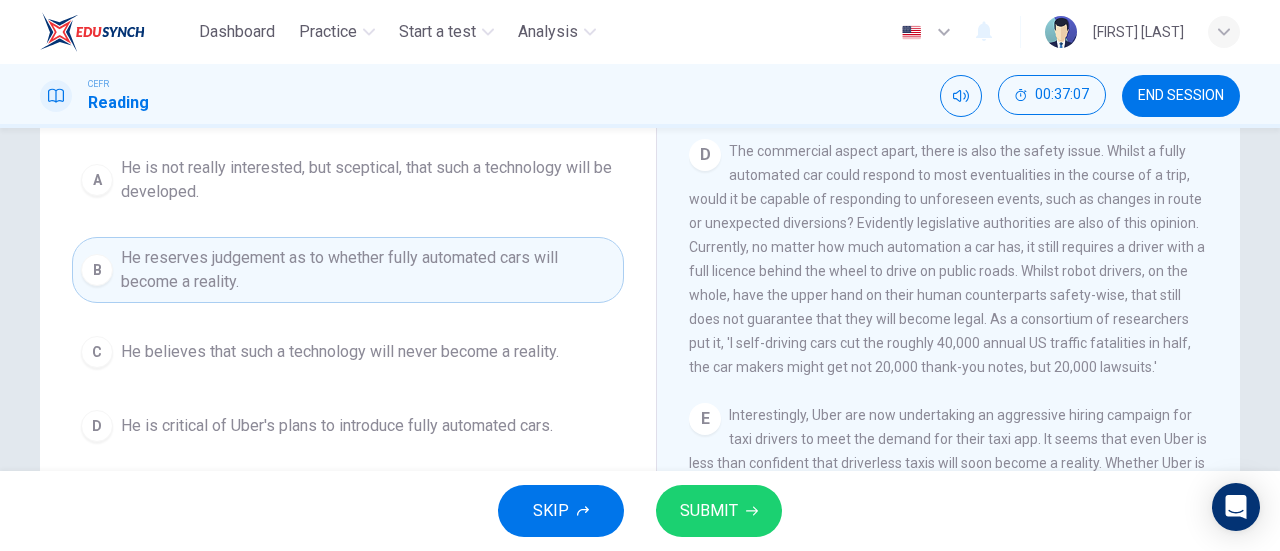 scroll, scrollTop: 1006, scrollLeft: 0, axis: vertical 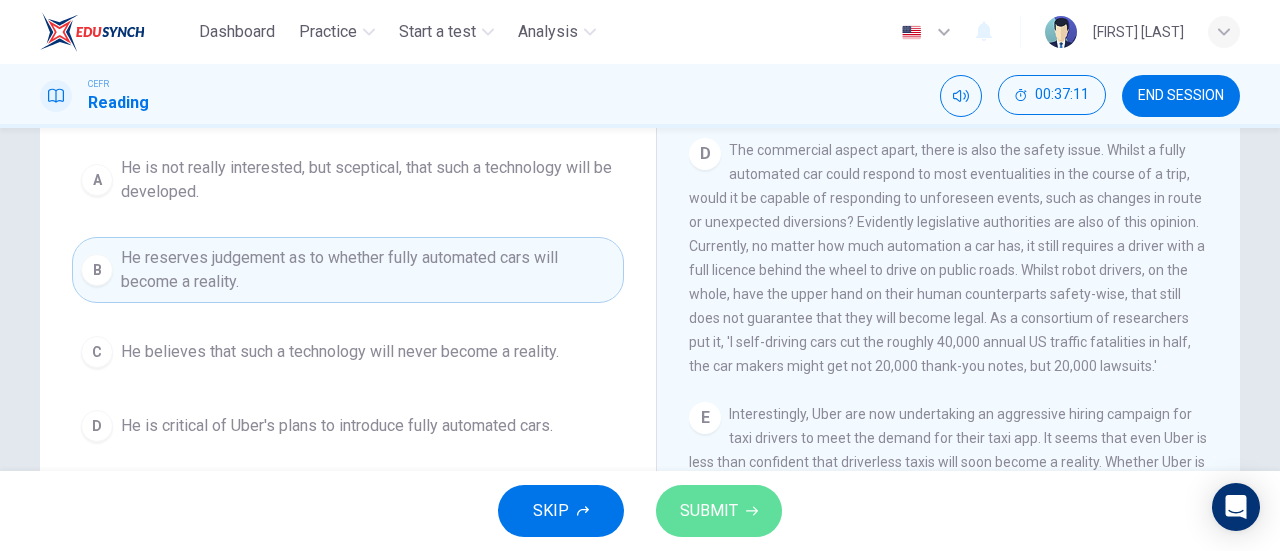 click on "SUBMIT" at bounding box center (719, 511) 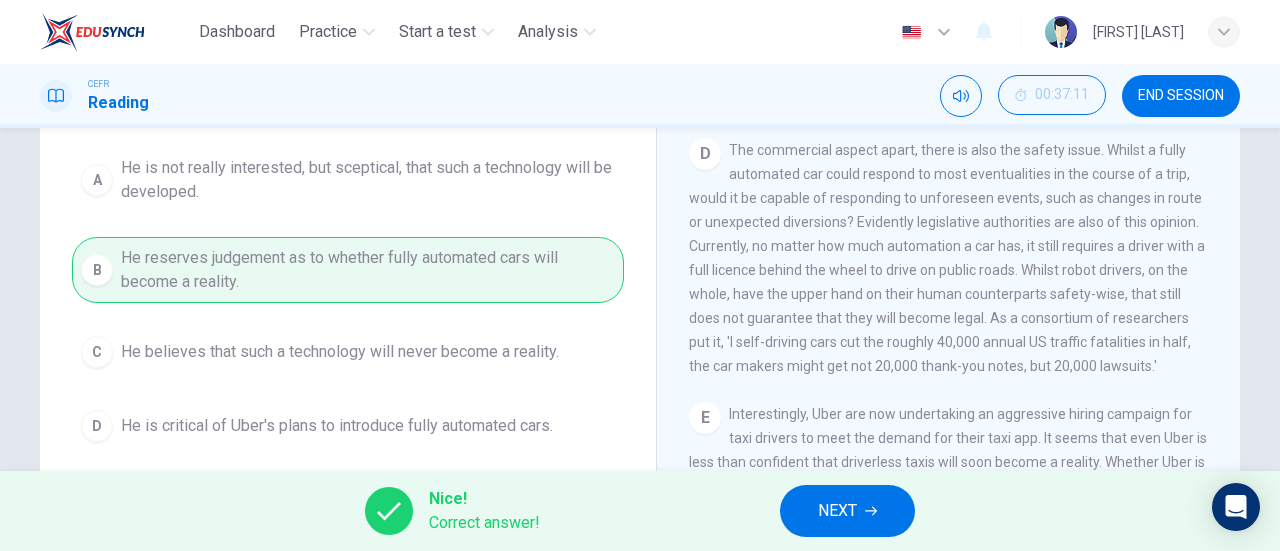 click on "NEXT" at bounding box center [837, 511] 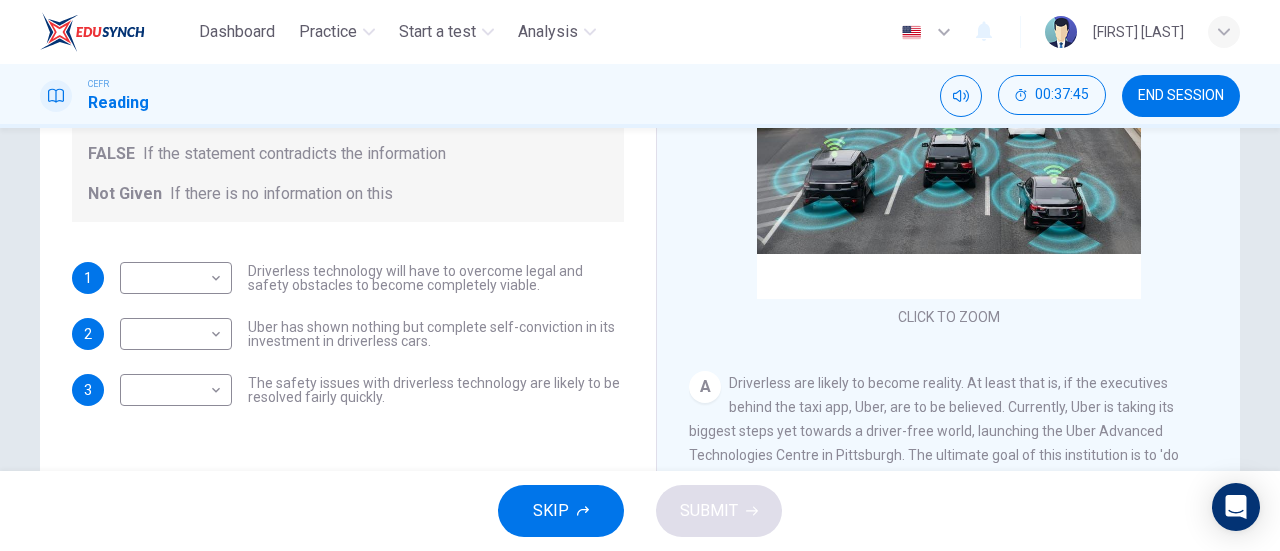 scroll, scrollTop: 308, scrollLeft: 0, axis: vertical 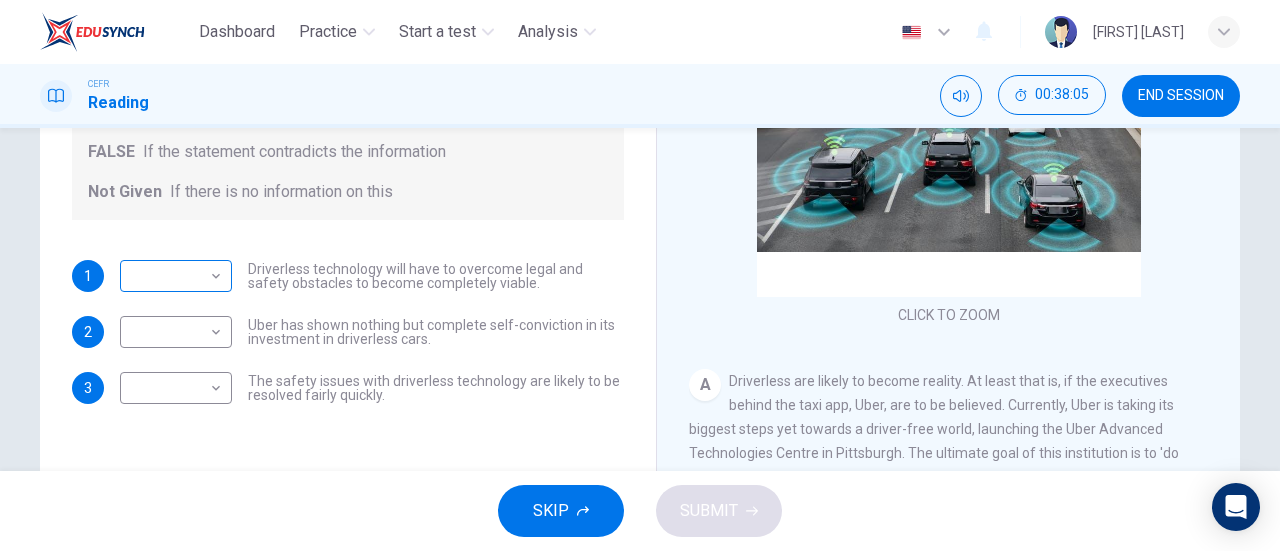 click on "Dashboard Practice Start a test Analysis English en ​ [FIRST] [LAST] CEFR Reading 00:38:05 END SESSION Question 34 Do the following statements agree with the information given in the text? For questions following questions, write TRUE If the statement agrees with information FALSE If the statement contradicts the information Not Given If there is no information on this 1 ​ ​ Driverless technology will have to overcome legal and safety obstacles to become completely viable. 2 ​ ​ Uber has shown nothing but complete self-conviction in its investment in driverless cars. 3 ​ ​ The safety issues with driverless technology are likely to be resolved fairly quickly. Driverless cars CLICK TO ZOOM Click to Zoom A B C D E F G H SKIP SUBMIT EduSynch - Online Language Proficiency Testing
Dashboard Practice Start a test Analysis Notifications © Copyright  2025" at bounding box center (640, 275) 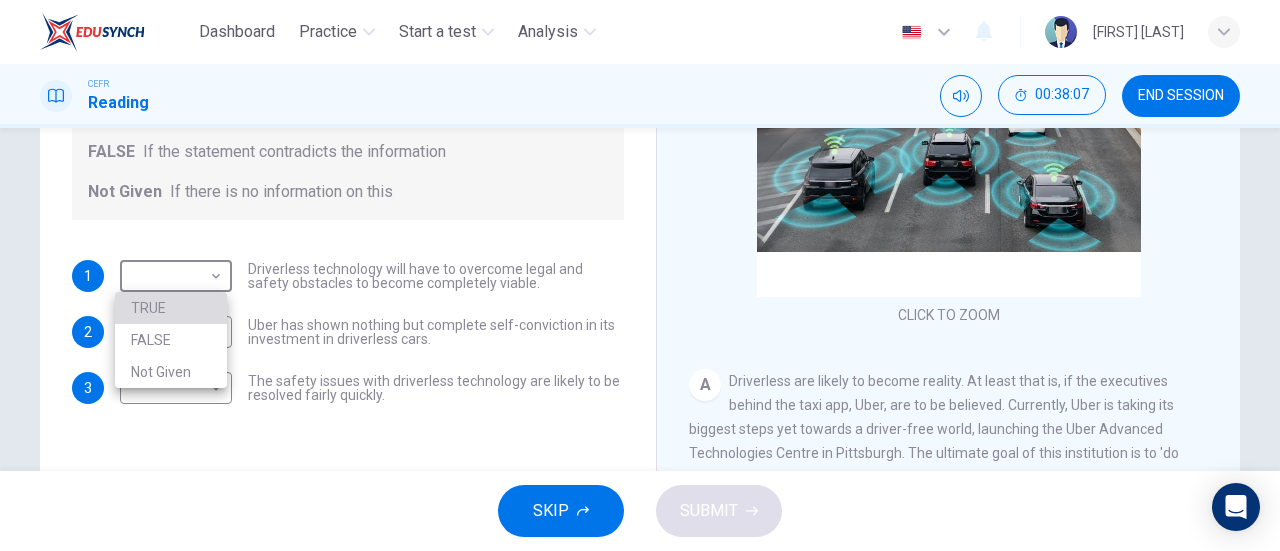 click on "TRUE" at bounding box center [171, 308] 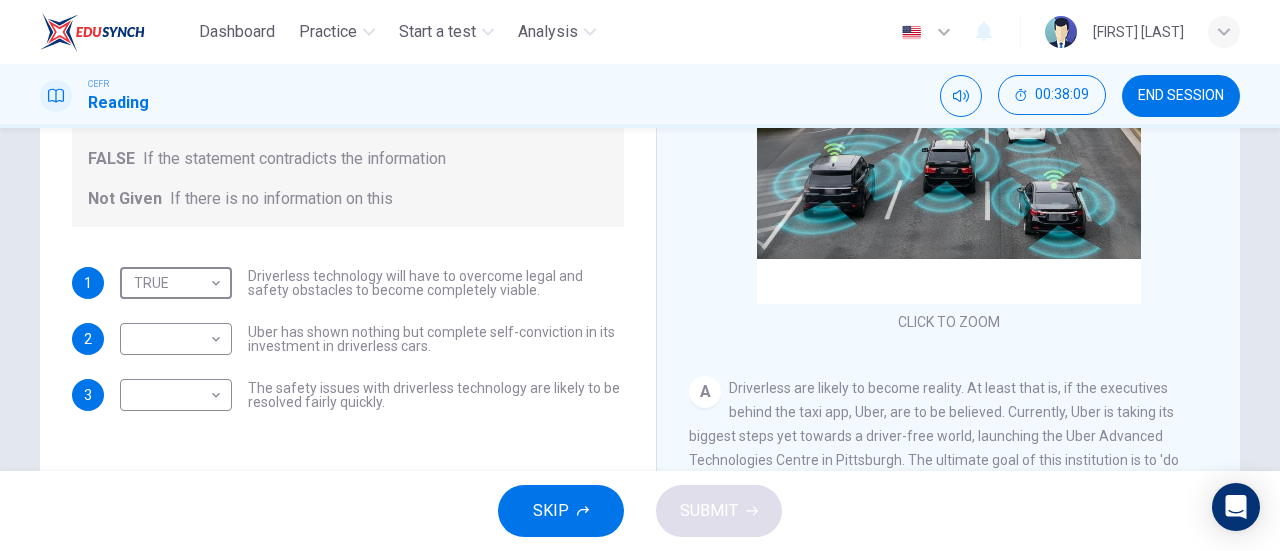 scroll, scrollTop: 303, scrollLeft: 0, axis: vertical 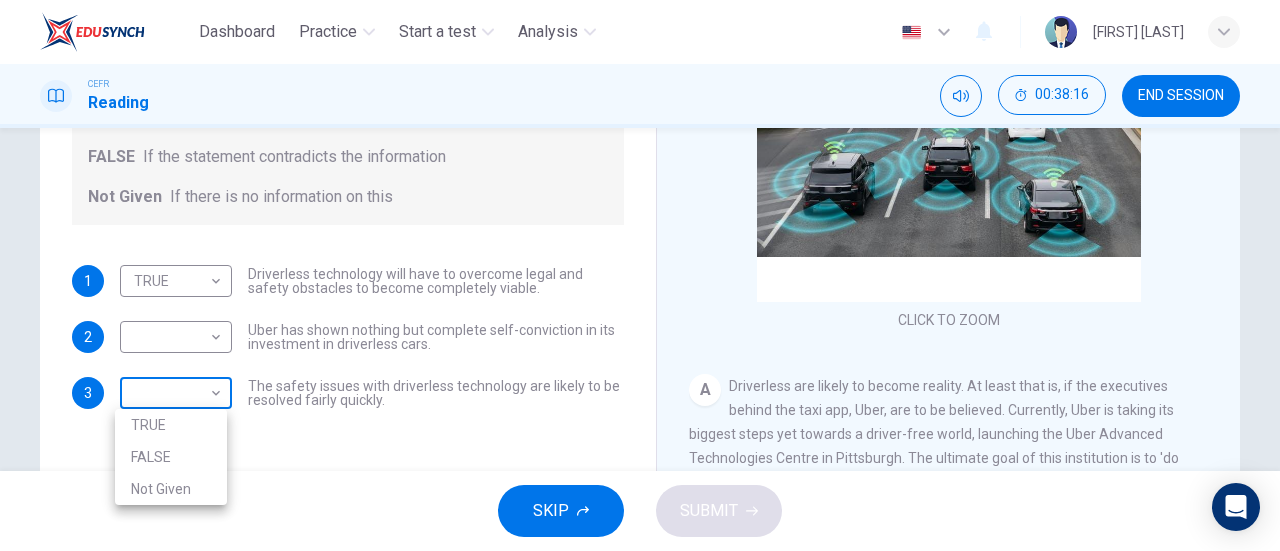 click on "Dashboard Practice Start a test Analysis Notifications © Copyright  2025 TRUE FALSE Not Given" at bounding box center [640, 275] 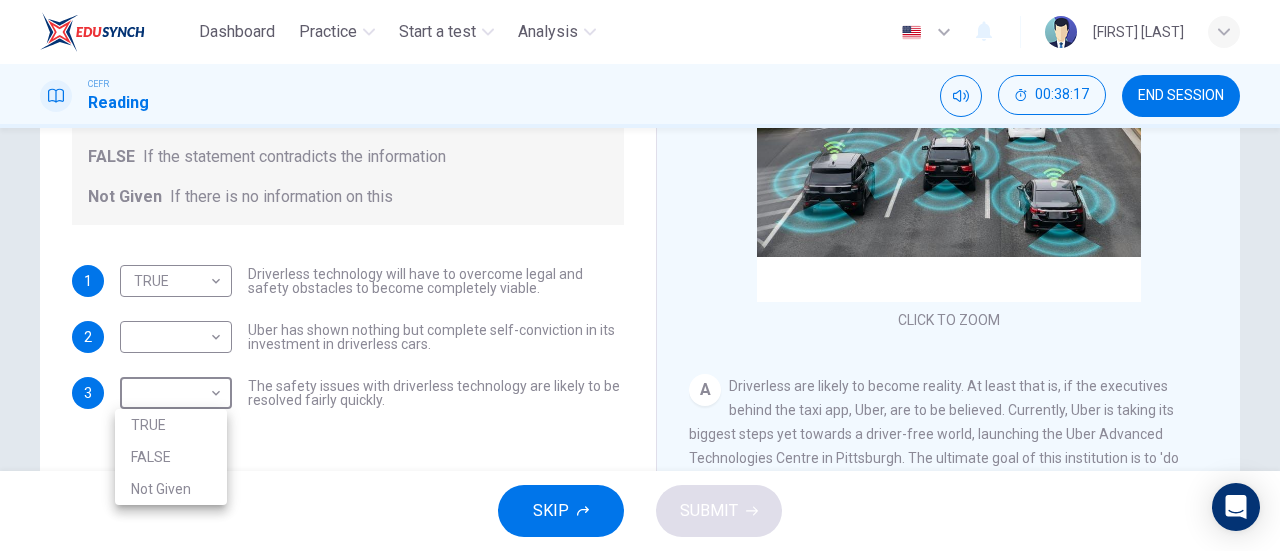 click on "FALSE" at bounding box center [171, 457] 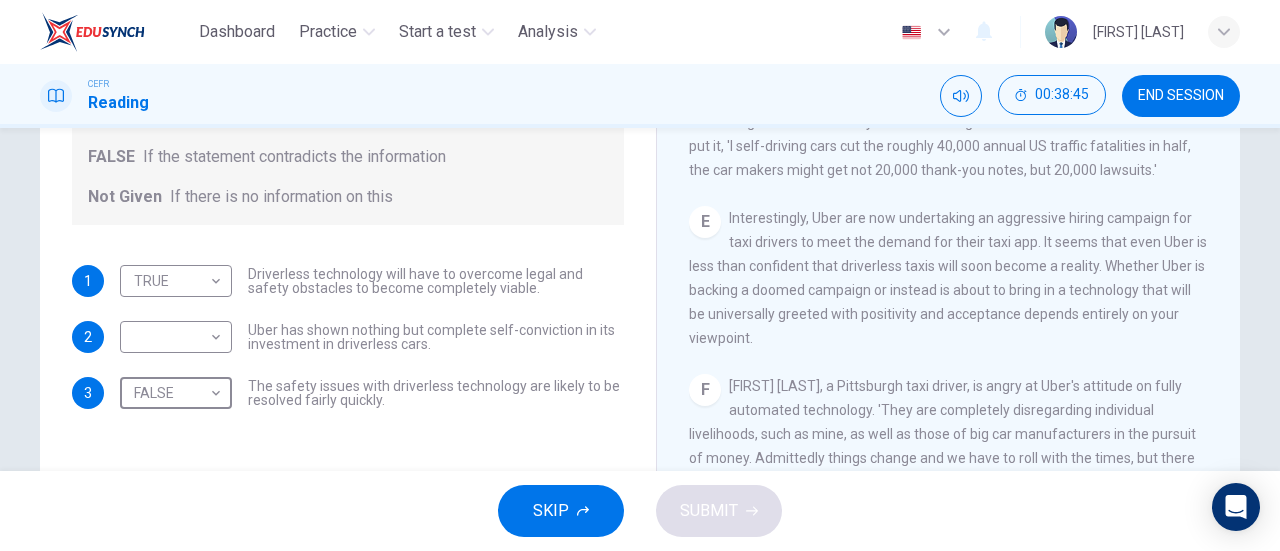 scroll, scrollTop: 1129, scrollLeft: 0, axis: vertical 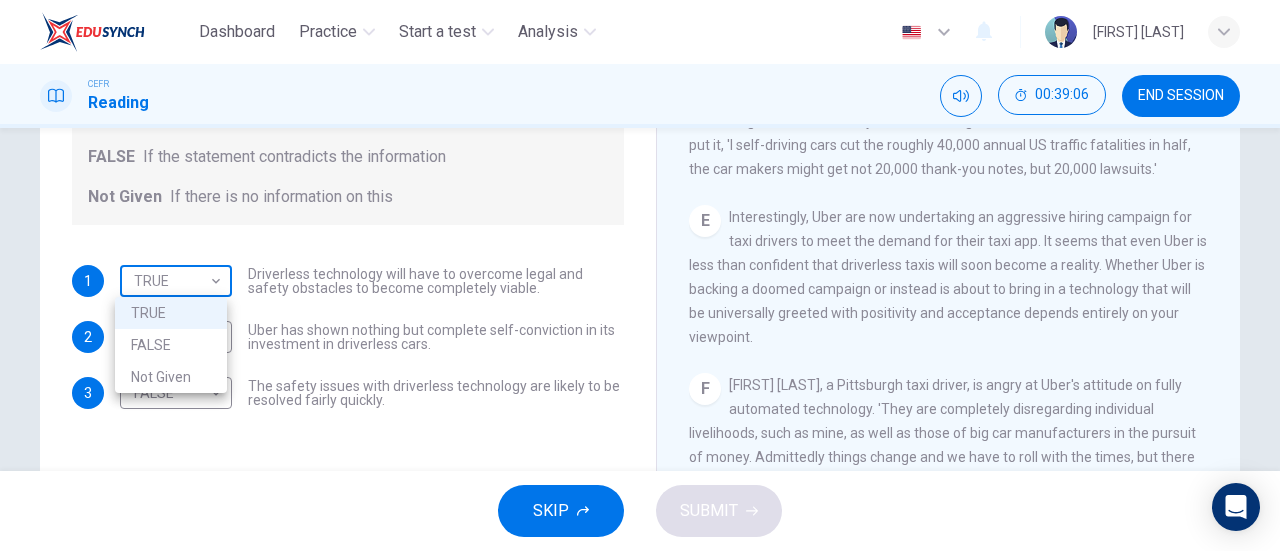 click on "Dashboard Practice Start a test Analysis English en ​ NURALYA BINTI SUHARDI CEFR Reading 00:39:06 END SESSION Question 34 Do the following statements agree with the information given in the text? For questions following questions, write TRUE If the statement agrees with information FALSE If the statement contradicts the information Not Given If there is no information on this 1 TRUE TRUE ​ Driverless technology will have to overcome legal and safety obstacles to become completely viable. 2 ​ ​ Uber has shown nothing but complete self-conviction in its investment in driverless cars. 3 FALSE FALSE ​ The safety issues with driverless technology are likely to be resolved fairly quickly. Driverless cars CLICK TO ZOOM Click to Zoom A B C D E F G H SKIP SUBMIT EduSynch - Online Language Proficiency Testing
Dashboard Practice Start a test Analysis Notifications © Copyright  2025 TRUE FALSE Not Given" at bounding box center [640, 275] 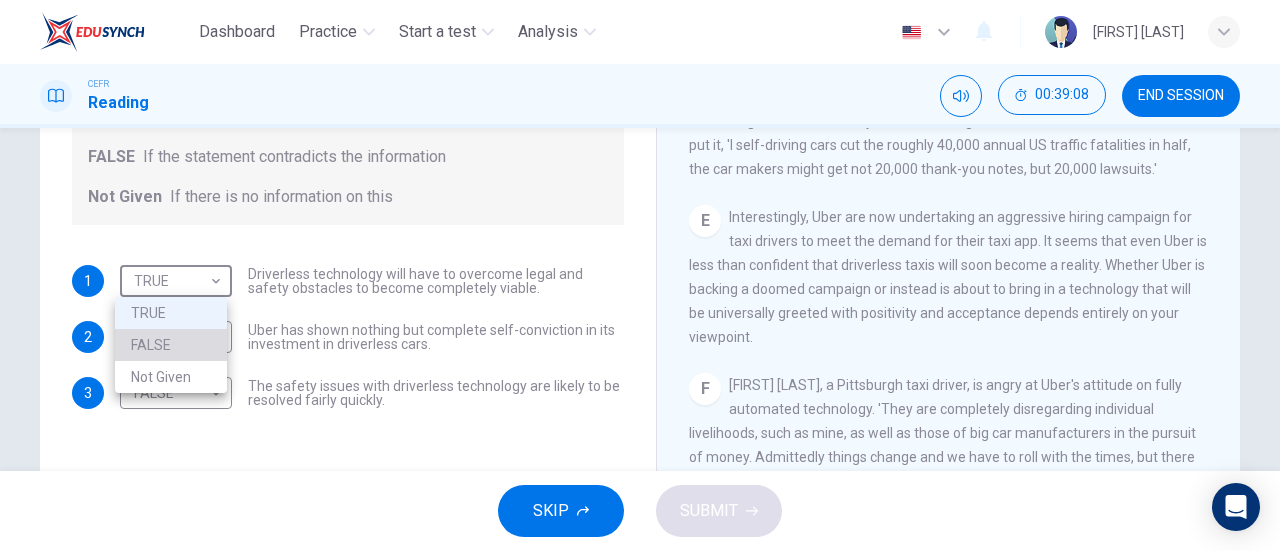 click on "FALSE" at bounding box center (171, 345) 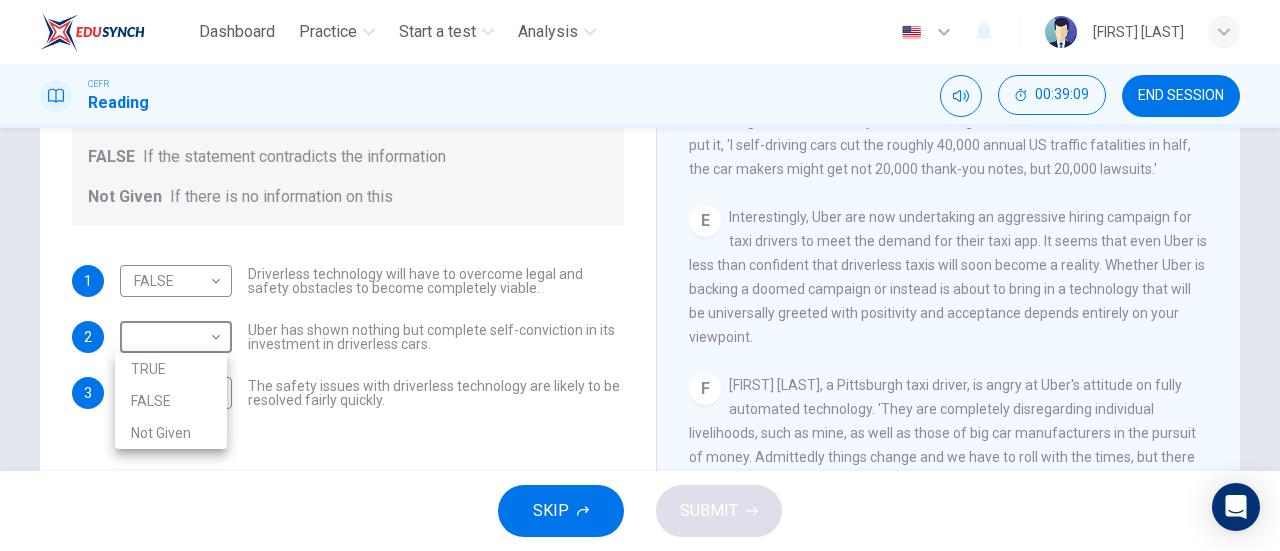 click on "Dashboard Practice Start a test Analysis English en ​ [NAME] [NAME] CEFR Reading 00:39:09 END SESSION Question 34 Do the following statements agree with the information given in the text? For questions following questions, write TRUE If the statement agrees with information FALSE If the statement contradicts the information Not Given If there is no information on this 1 FALSE FALSE ​ Driverless technology will have to overcome legal and safety obstacles to become completely viable. 2 ​ ​ Uber has shown nothing but complete self-conviction in its investment in driverless cars. 3 FALSE FALSE ​ The safety issues with driverless technology are likely to be resolved fairly quickly. Driverless cars CLICK TO ZOOM Click to Zoom A B C D E F G H SKIP SUBMIT EduSynch - Online Language Proficiency Testing
Dashboard Practice Start a test Analysis Notifications © Copyright  2025 TRUE FALSE Not Given" at bounding box center (640, 275) 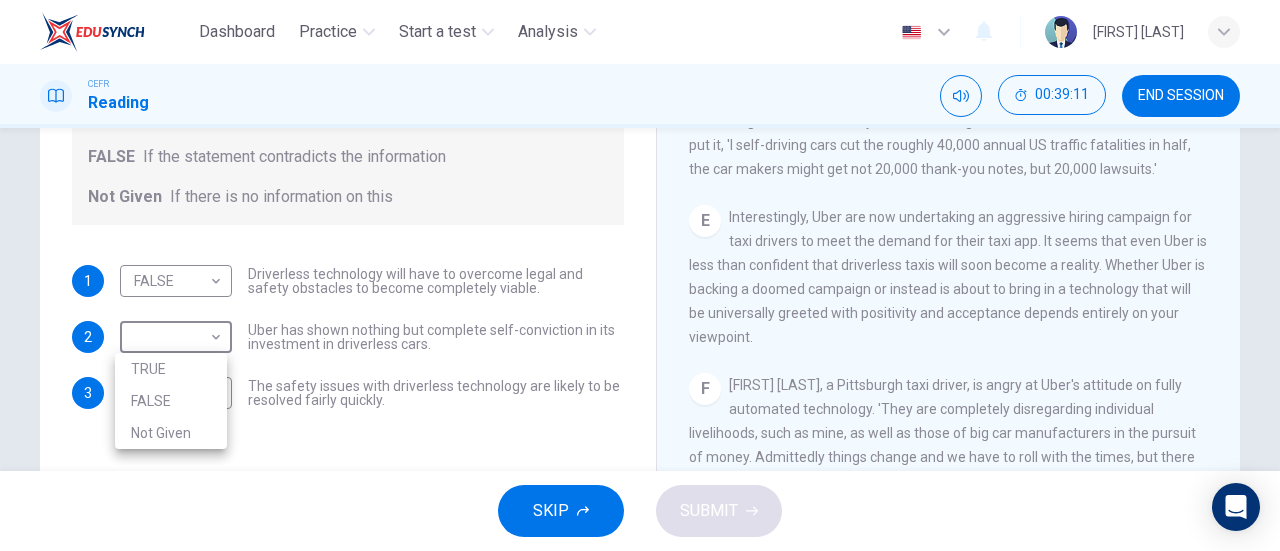 click at bounding box center (640, 275) 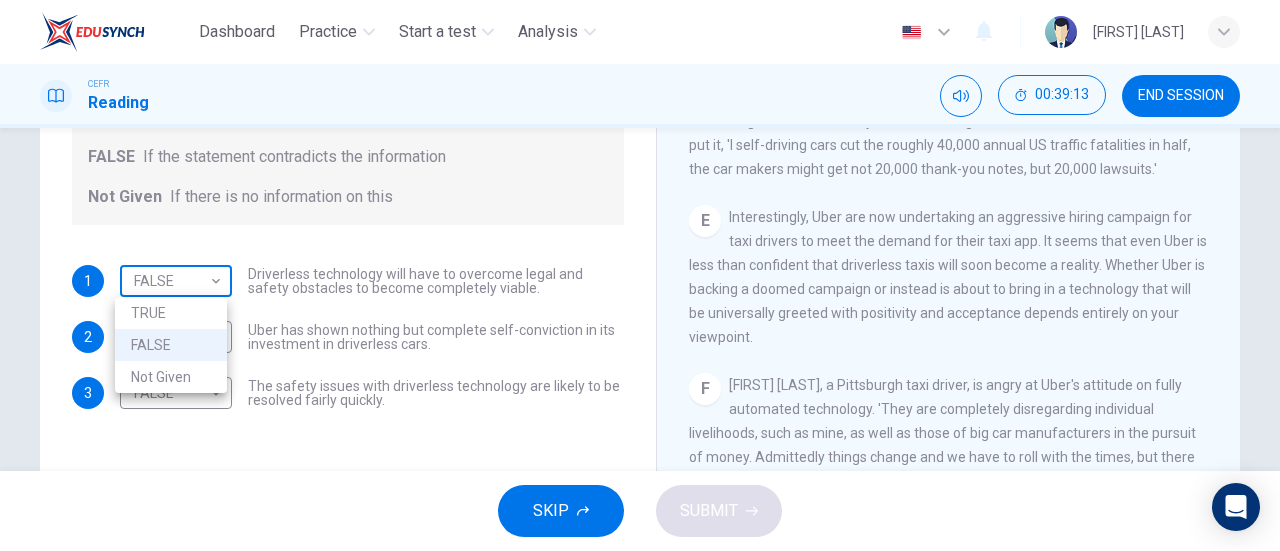 click on "00:10:36
00:34:33
00:25:08
00:33:16
00:46:38
00:03:12
The first telescopes made
C Evidence shows that Stone Age culture was rich and indicates a transition from hunting to foraging and food production
Loading
00:44:14
Dashboard Practice Start a test Analysis English en ​ [PERSON] CEFR Reading 00:41:47 END SESSION Questions 35 - 39 Look at the following statements, and the list of people. Match each statement to the correct person, A-C. You may use any letter more than once.
A [PERSON] B [PERSON] C [PERSON] 35 ​ ​ I his person is willing to give up control of their vehicle because they appreciate the benefits of fully automated cars. 36 ​ ​ This person would have no regrets about giving up driving entirely in favour of being driven by a fully automated car. 37 ​ ​ This person is aware that the new technology of driverless cars may not provide an adequate substitute for a human driver. 38 A A ​ This person believes that those affected adversely by new technology should be protected from its effects. 39 ​ ​ This person enjoys driving but only under favourable conditions. Driverless cars CLICK TO ZOOM Click to Zoom A B C D E F G H SKIP SUBMIT
Dashboard Practice 2025 A" at bounding box center (640, 275) 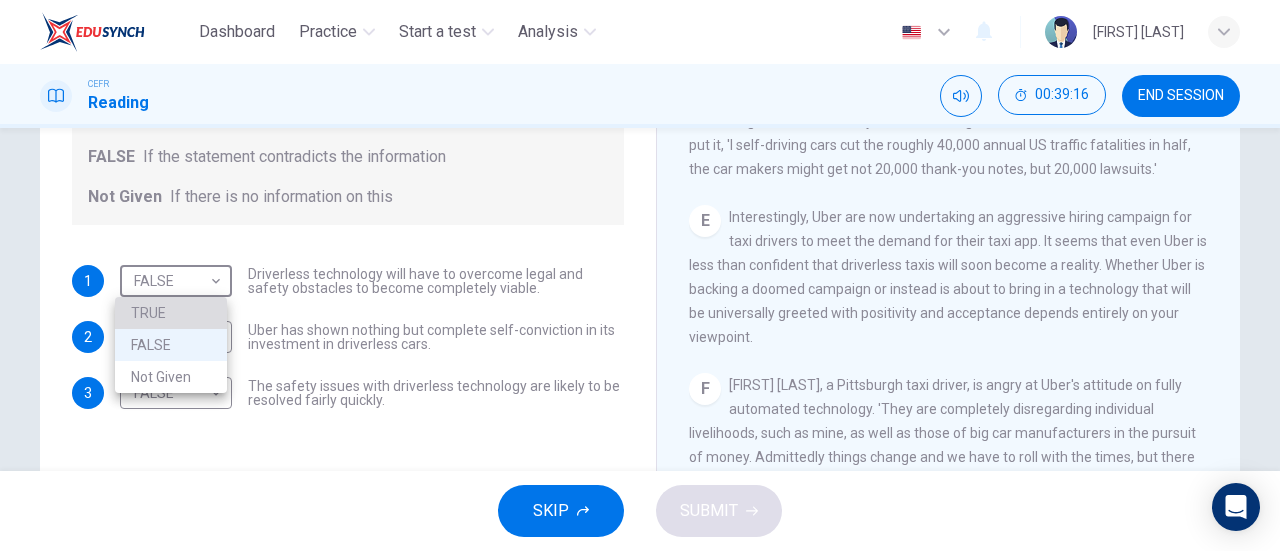 click on "TRUE" at bounding box center (171, 313) 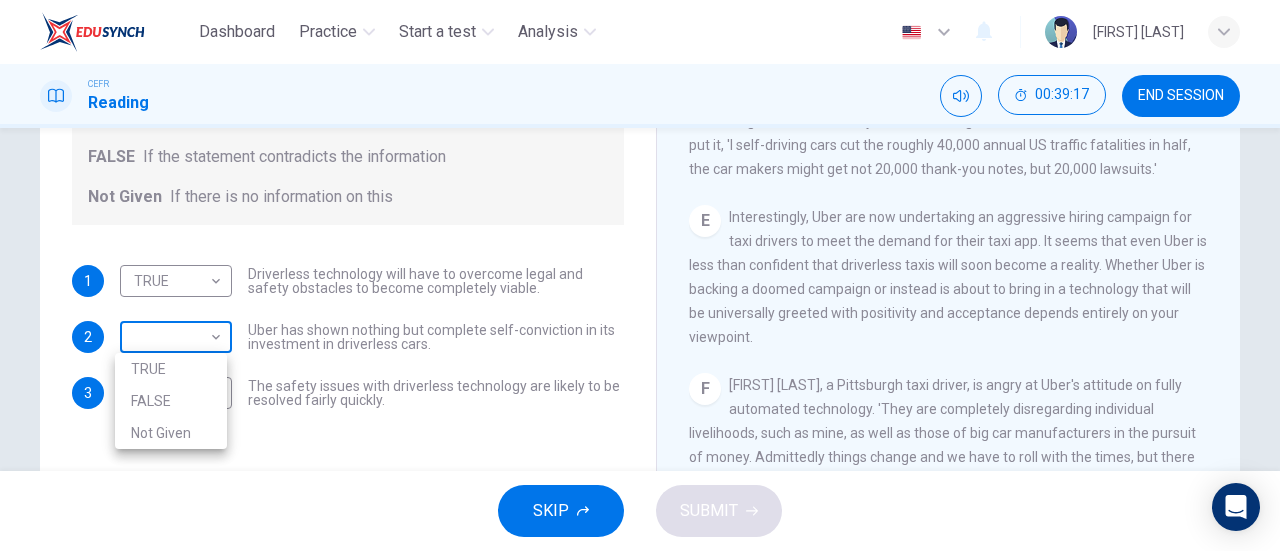 click on "Dashboard Practice Start a test Analysis English en ​ [NAME] CEFR Reading 00:39:17 END SESSION Question 34 Do the following statements agree with the information given in the text? For questions following questions, write TRUE If the statement agrees with information FALSE If the statement contradicts the information Not Given If there is no information on this 1 TRUE TRUE ​ Driverless technology will have to overcome legal and safety obstacles to become completely viable. 2 ​ ​ Uber has shown nothing but complete self-conviction in its investment in driverless cars. 3 FALSE FALSE ​ The safety issues with driverless technology are likely to be resolved fairly quickly. Driverless cars CLICK TO ZOOM Click to Zoom A B C D E F G H SKIP SUBMIT EduSynch - Online Language Proficiency Testing
Dashboard Practice Start a test Analysis Notifications © Copyright  2025 TRUE FALSE Not Given" at bounding box center (640, 275) 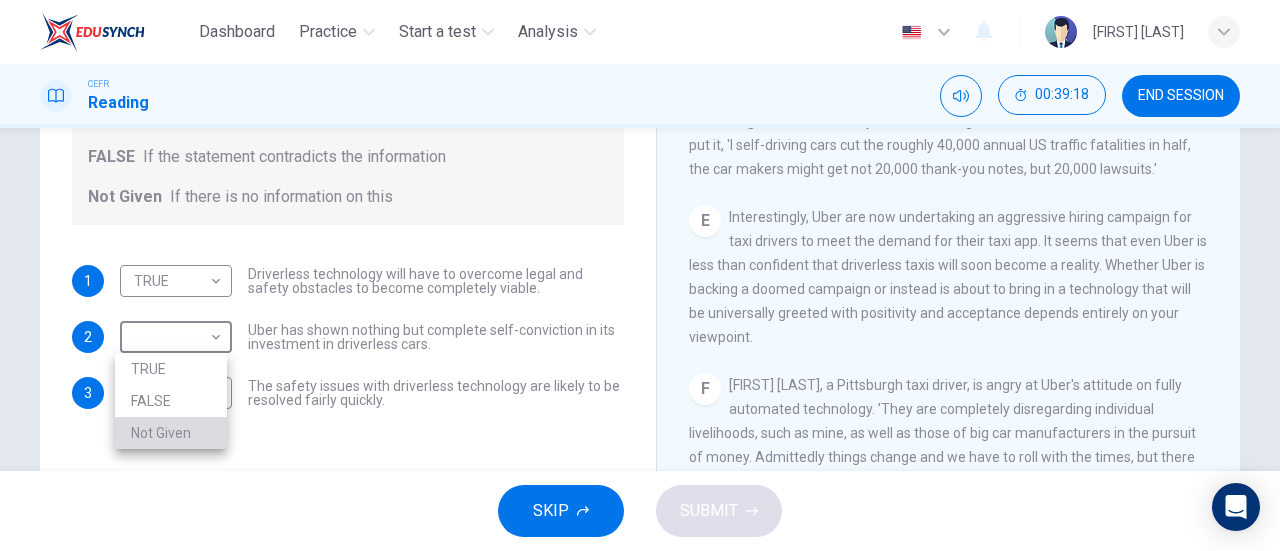 click on "Not Given" at bounding box center (171, 433) 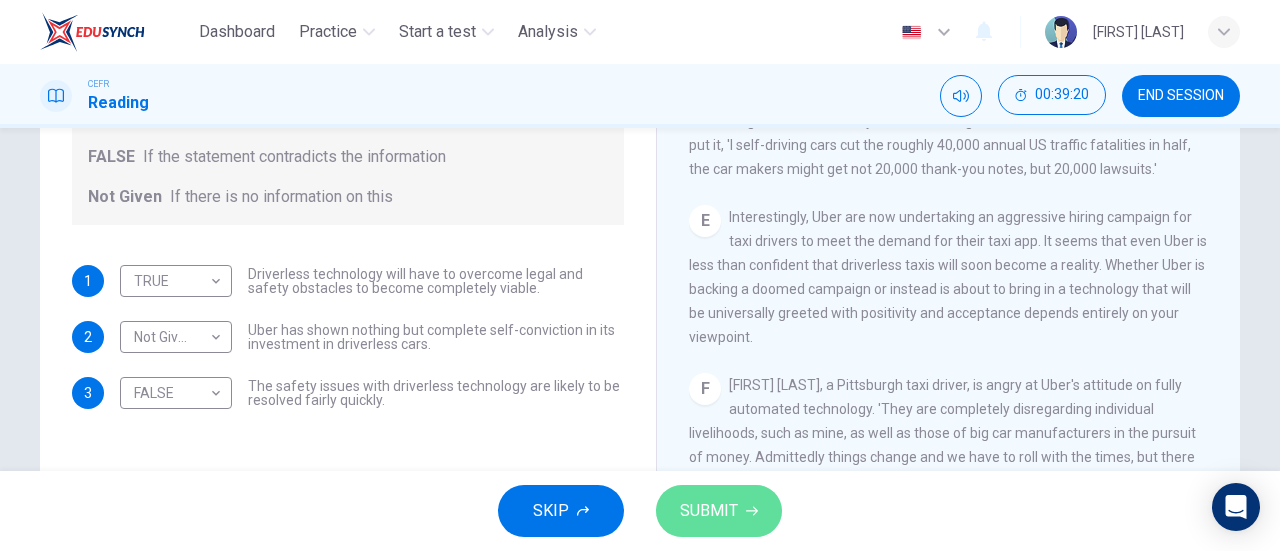 click on "SUBMIT" at bounding box center (719, 511) 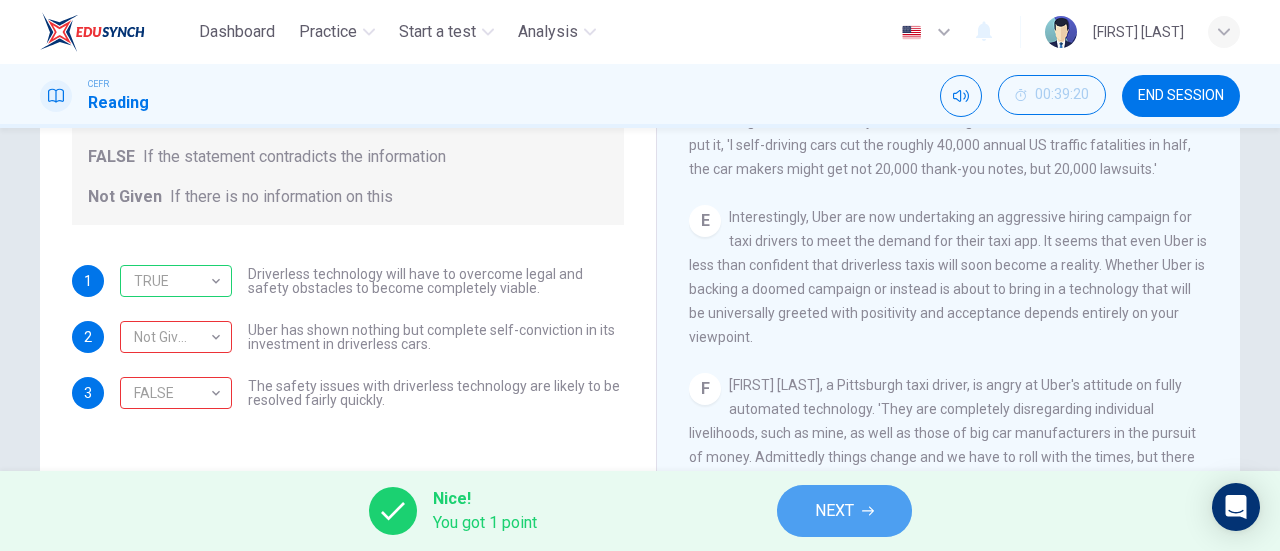 click on "NEXT" at bounding box center (834, 511) 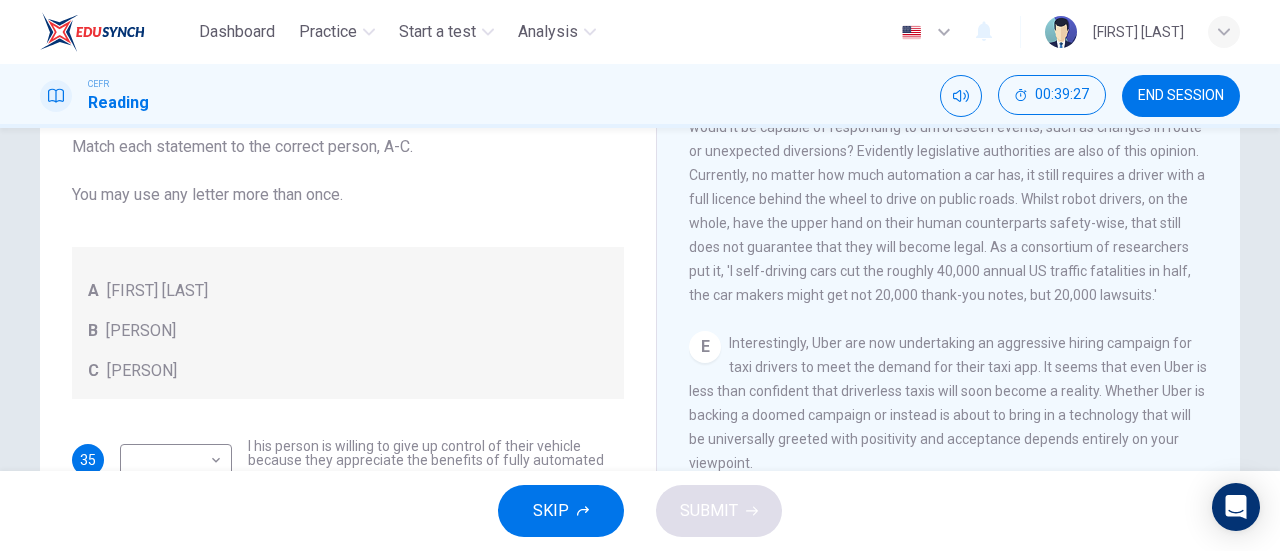 scroll, scrollTop: 184, scrollLeft: 0, axis: vertical 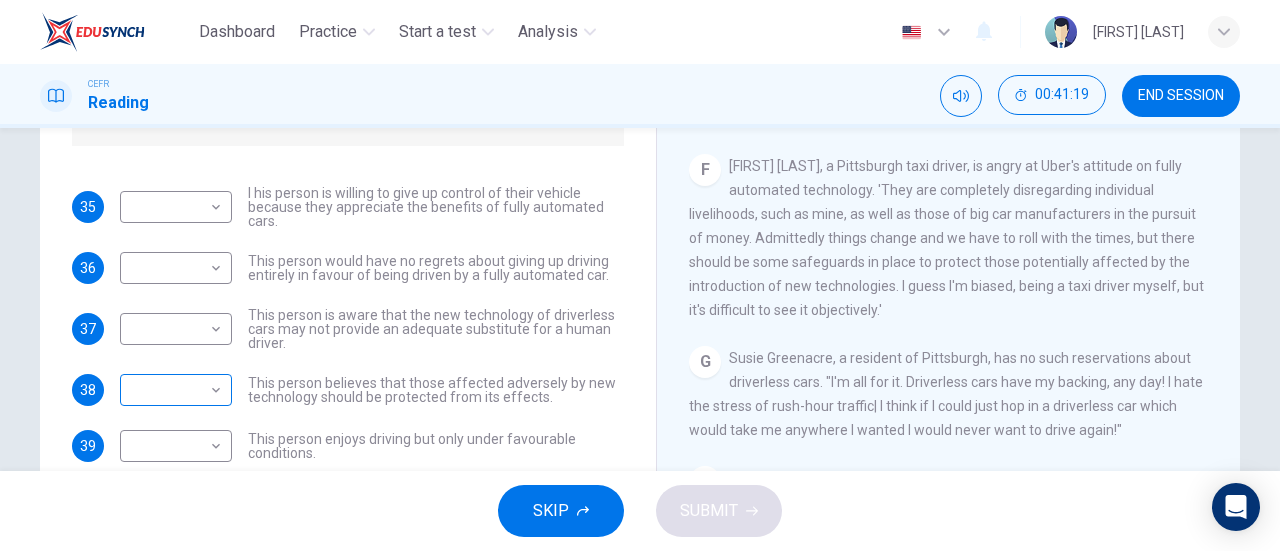click on "Dashboard Practice Start a test Analysis English en ​ NURALYA BINTI SUHARDI CEFR Reading 00:41:19 END SESSION Questions 35 - 39 Look at the following statements, and the list of people. Match each statement to the correct person, A-C. You may use any letter more than once.
A [FIRST] [LAST] B [FIRST] [LAST] C [FIRST] [LAST] 35 ​ ​ I his person is willing to give up control of their vehicle because they appreciate the benefits of fully automated cars. 36 ​ ​ This person would have no regrets about giving up driving entirely in favour of being driven by a fully automated car. 37 ​ ​ This person is aware that the new technology of driverless cars may not provide an adequate substitute for a human driver. 38 ​ ​ This person believes that those affected adversely by new technology should be protected from its effects. 39 ​ ​ This person enjoys driving but only under favourable conditions. Driverless cars CLICK TO ZOOM Click to Zoom A B C D E F G H SKIP SUBMIT
Dashboard Practice 2025" at bounding box center [640, 275] 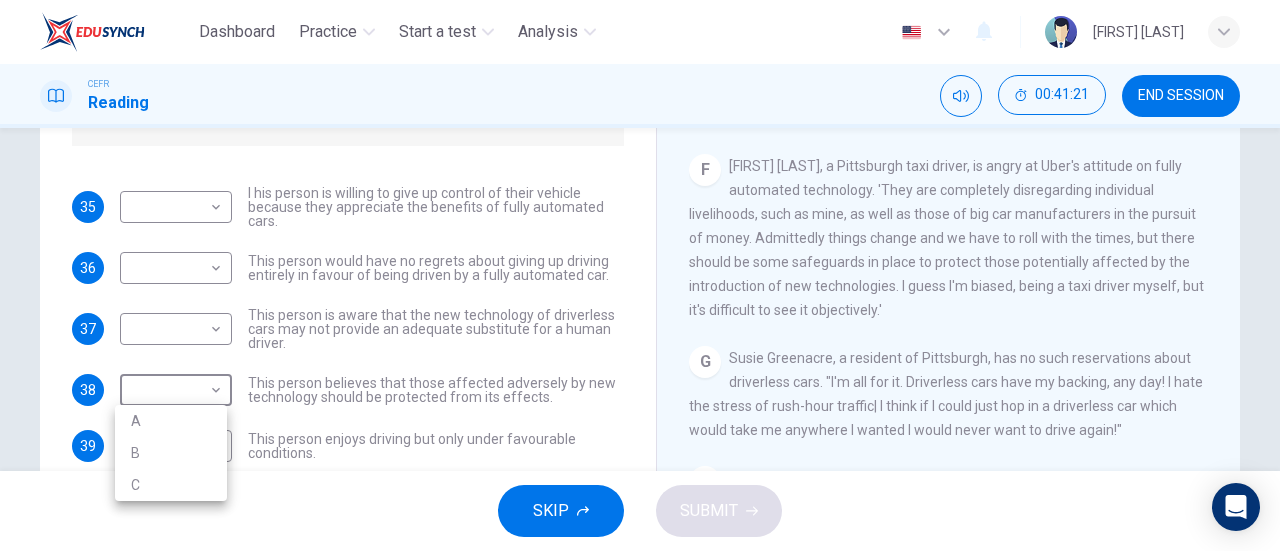 click at bounding box center (640, 275) 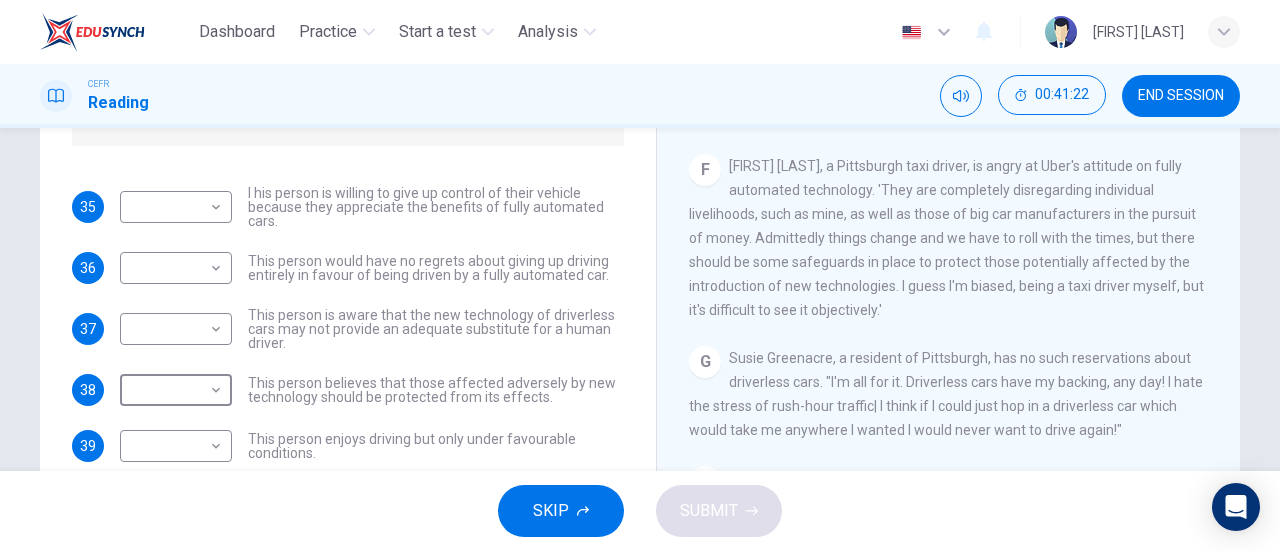 scroll, scrollTop: 0, scrollLeft: 0, axis: both 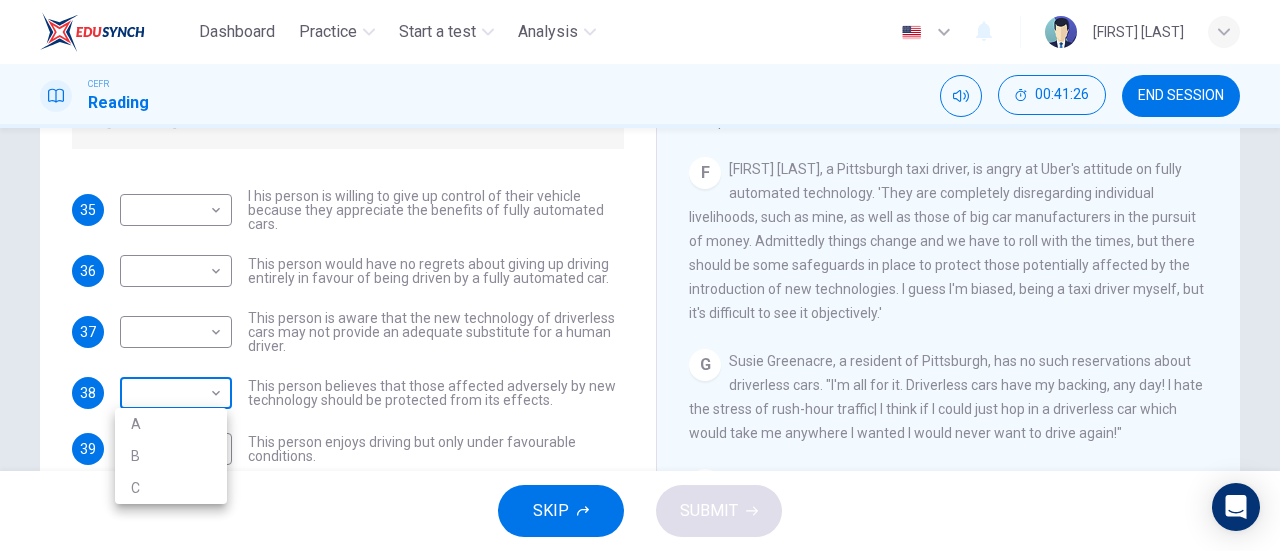 click on "Dashboard Practice Start a test Analysis English en ​ [FIRST] [LAST] CEFR Reading 00:41:26 END SESSION Questions 35 - 39 Look at the following statements, and the list of people. Match each statement to the correct person, A-C. You may use any letter more than once.
A [FIRST] [LAST] B [FIRST] [LAST] C [FIRST] [LAST] 35 ​ ​ I his person is willing to give up control of their vehicle because they appreciate the benefits of fully automated cars. 36 ​ ​ This person would have no regrets about giving up driving entirely in favour of being driven by a fully automated car. 37 ​ ​ This person is aware that the new technology of driverless cars may not provide an adequate substitute for a human driver. 38 ​ ​ This person believes that those affected adversely by new technology should be protected from its effects. 39 ​ ​ This person enjoys driving but only under favourable conditions. Driverless cars CLICK TO ZOOM Click to Zoom A B C D E F G H SKIP SUBMIT
Dashboard Practice 2025 A" at bounding box center [640, 275] 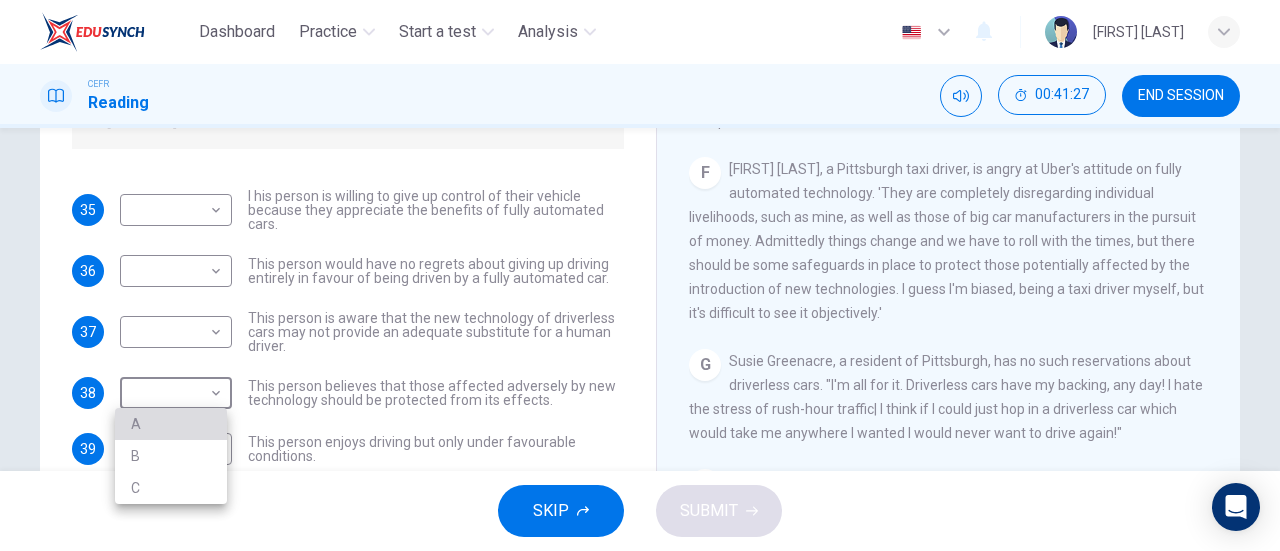 click on "A" at bounding box center (171, 424) 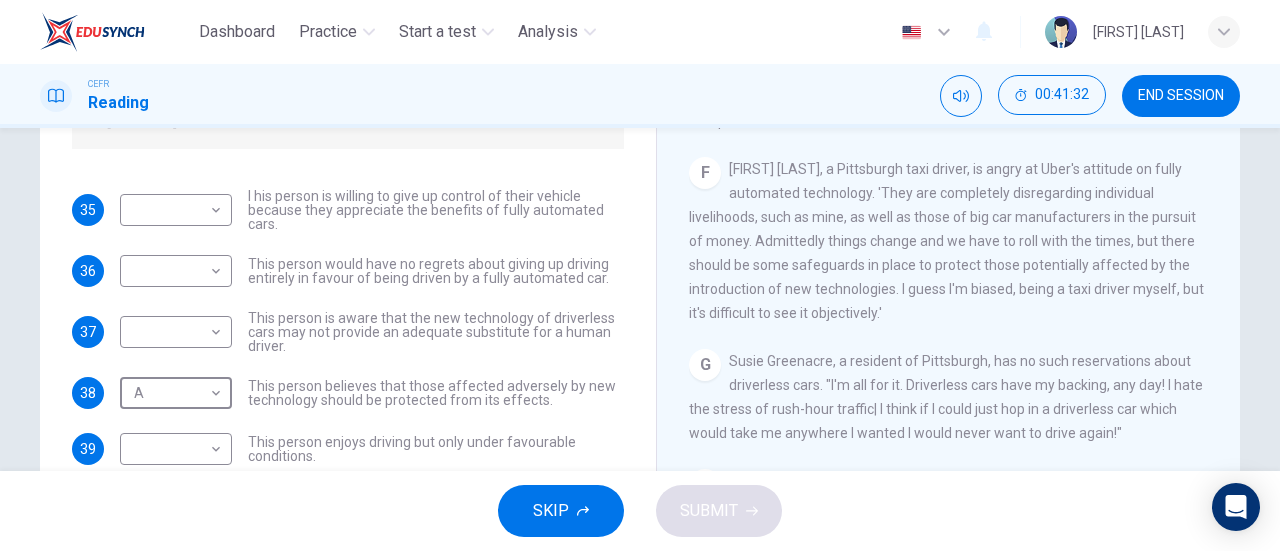 scroll, scrollTop: 68, scrollLeft: 0, axis: vertical 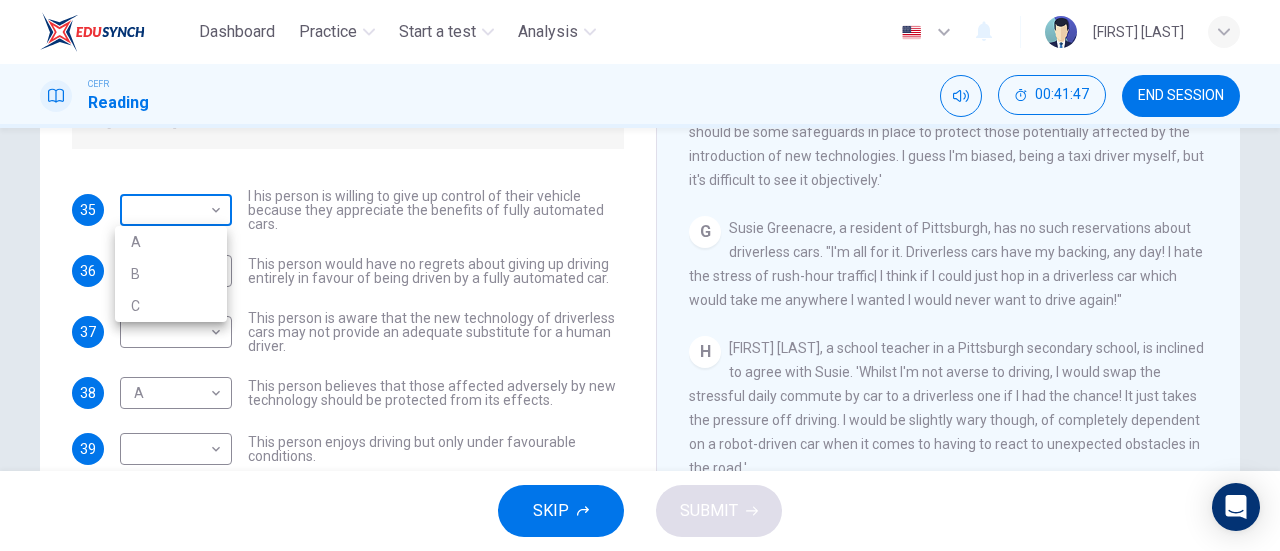 click on "00:10:36
00:34:33
00:25:08
00:33:16
00:46:38
00:03:12
The first telescopes made
C Evidence shows that Stone Age culture was rich and indicates a transition from hunting to foraging and food production
Loading
00:44:14
Dashboard Practice Start a test Analysis English en ​ [PERSON] CEFR Reading 00:41:47 END SESSION Questions 35 - 39 Look at the following statements, and the list of people. Match each statement to the correct person, A-C. You may use any letter more than once.
A [PERSON] B [PERSON] C [PERSON] 35 ​ ​ I his person is willing to give up control of their vehicle because they appreciate the benefits of fully automated cars. 36 ​ ​ This person would have no regrets about giving up driving entirely in favour of being driven by a fully automated car. 37 ​ ​ This person is aware that the new technology of driverless cars may not provide an adequate substitute for a human driver. 38 A A ​ This person believes that those affected adversely by new technology should be protected from its effects. 39 ​ ​ This person enjoys driving but only under favourable conditions. Driverless cars CLICK TO ZOOM Click to Zoom A B C D E F G H SKIP SUBMIT
Dashboard Practice 2025 A" at bounding box center [640, 275] 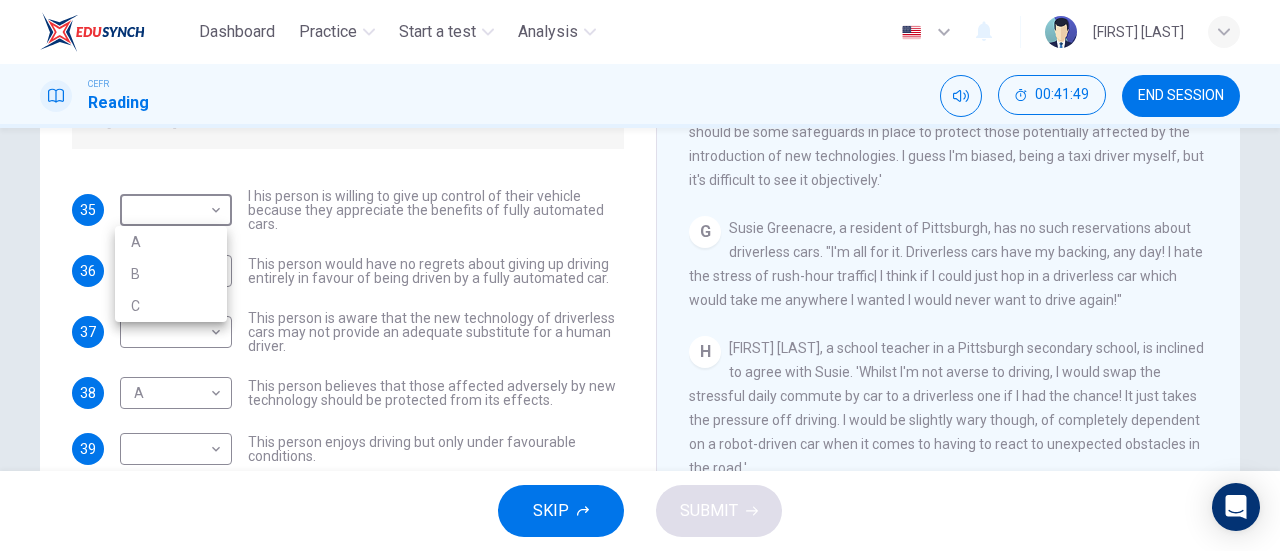 click at bounding box center [640, 275] 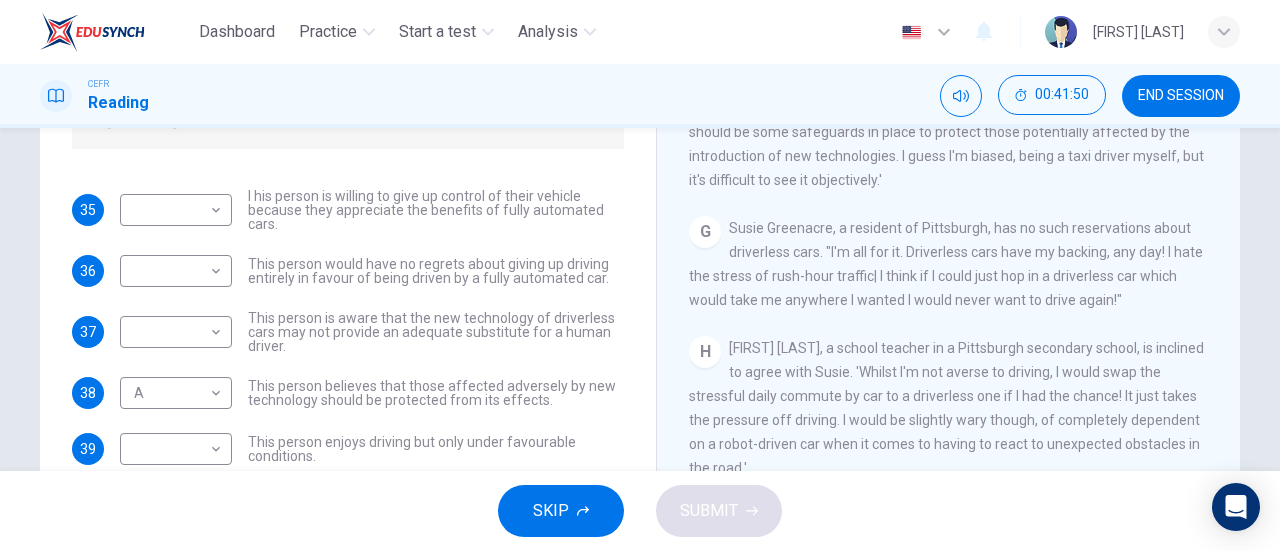 click on "[NUMBER] ​ ​ I his person is willing to give up control of their vehicle because they appreciate the benefits of fully automated cars. [NUMBER] ​ ​ This person would have no regrets about giving up driving entirely in favour of being driven by a fully automated car. [NUMBER] ​ ​ This person is aware that the new technology of driverless cars may not provide an adequate substitute for a human driver. [NUMBER] A A ​ This person believes that those affected adversely by new technology should be protected from its effects. [NUMBER] ​ ​ This person enjoys driving but only under favourable conditions." at bounding box center (348, 327) 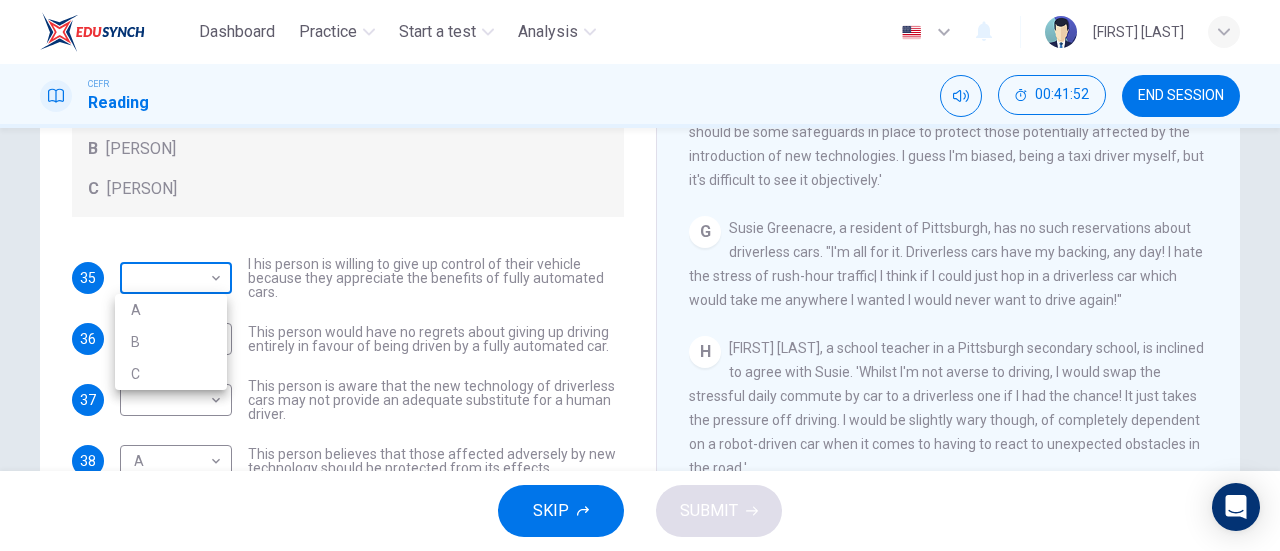 click on "Dashboard Practice Start a test Analysis English en ​ [PERSON] CEFR Reading 00:41:52 END SESSION Questions 35 - 39 Look at the following statements, and the list of people. Match each statement to the correct person, A-C. You may use any letter more than once.
A [PERSON] B [PERSON] C [PERSON] 35 ​ ​ I his person is willing to give up control of their vehicle because they appreciate the benefits of fully automated cars. 36 ​ ​ This person would have no regrets about giving up driving entirely in favour of being driven by a fully automated car. 37 ​ ​ This person is aware that the new technology of driverless cars may not provide an adequate substitute for a human driver. 38 A A ​ This person believes that those affected adversely by new technology should be protected from its effects. 39 ​ ​ This person enjoys driving but only under favourable conditions. Driverless cars CLICK TO ZOOM Click to Zoom A B C D E F G H SKIP SUBMIT
Dashboard Practice 2025 A" at bounding box center [640, 275] 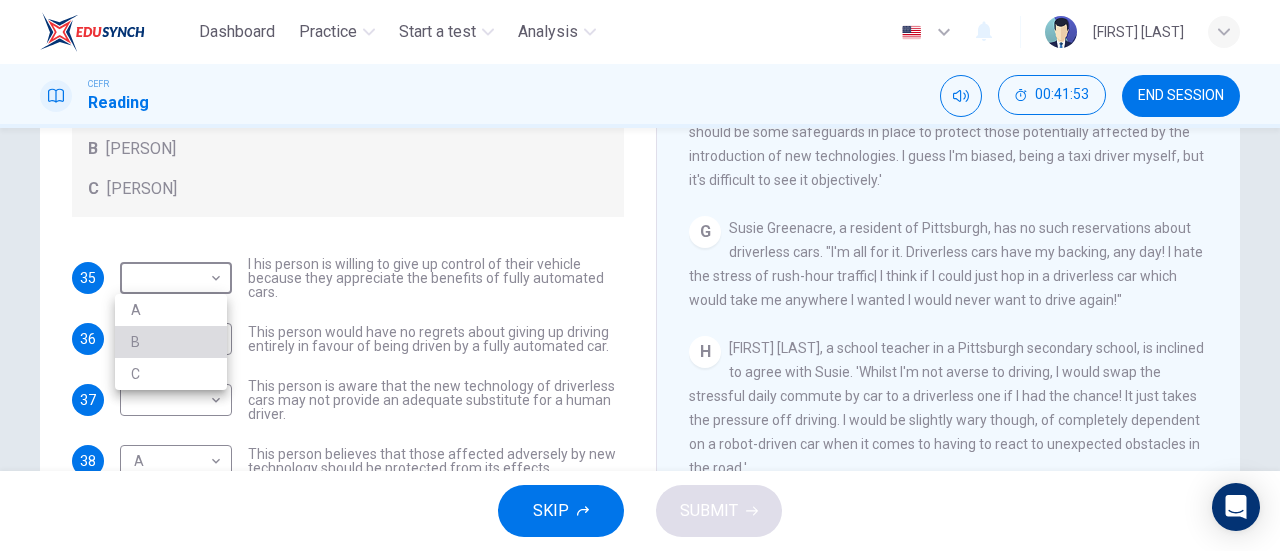 click on "B" at bounding box center [171, 342] 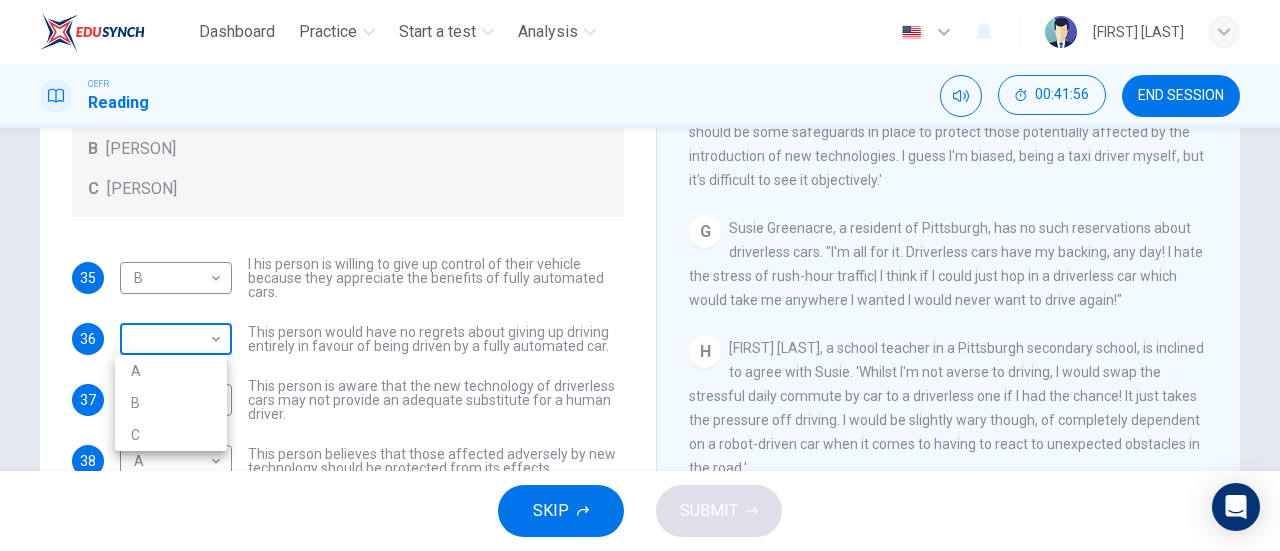 click on "Dashboard Practice Start a test Analysis English en ​ [FIRST] [LAST] CEFR Reading 00:41:56 END SESSION Questions 35 - 39 Look at the following statements, and the list of people. Match each statement to the correct person, A-C. You may use any letter more than once.
A [FIRST] [LAST] B [FIRST] [LAST] C [FIRST] [LAST] 35 B B ​ I his person is willing to give up control of their vehicle because they appreciate the benefits of fully automated cars. 36 B B ​ This person would have no regrets about giving up driving entirely in favour of being driven by a fully automated car. 37 ​ ​ This person is aware that the new technology of driverless cars may not provide an adequate substitute for a human driver. 38 A A ​ This person believes that those affected adversely by new technology should be protected from its effects. 39 ​ ​ This person enjoys driving but only under favourable conditions. Driverless cars CLICK TO ZOOM Click to Zoom A B C D E F G H SKIP SUBMIT
Dashboard Practice 2025 A" at bounding box center [640, 275] 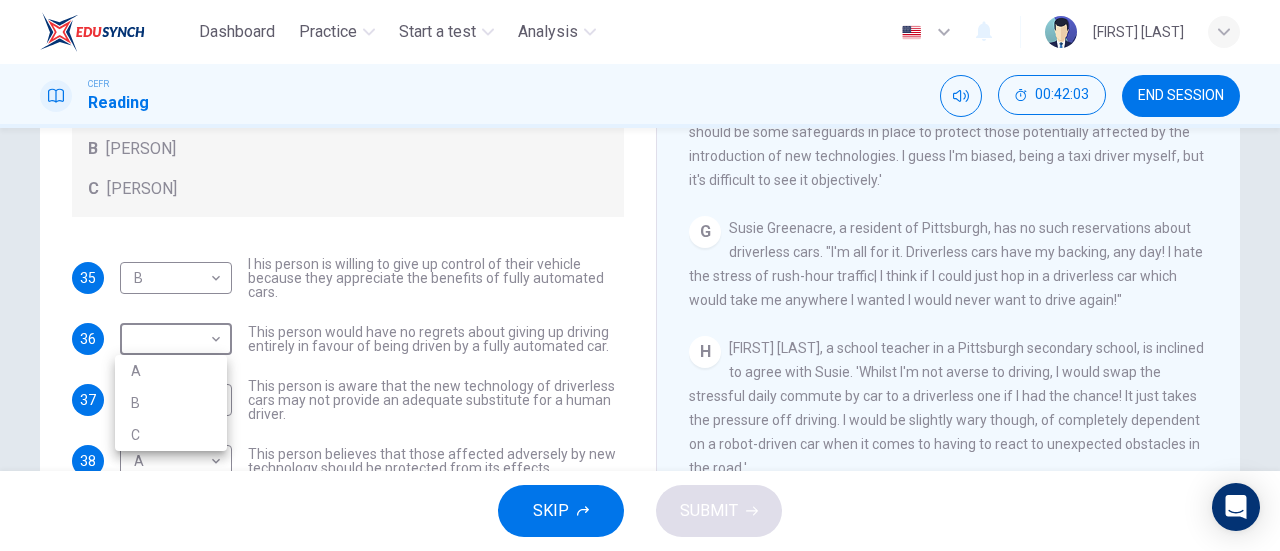 click at bounding box center (640, 275) 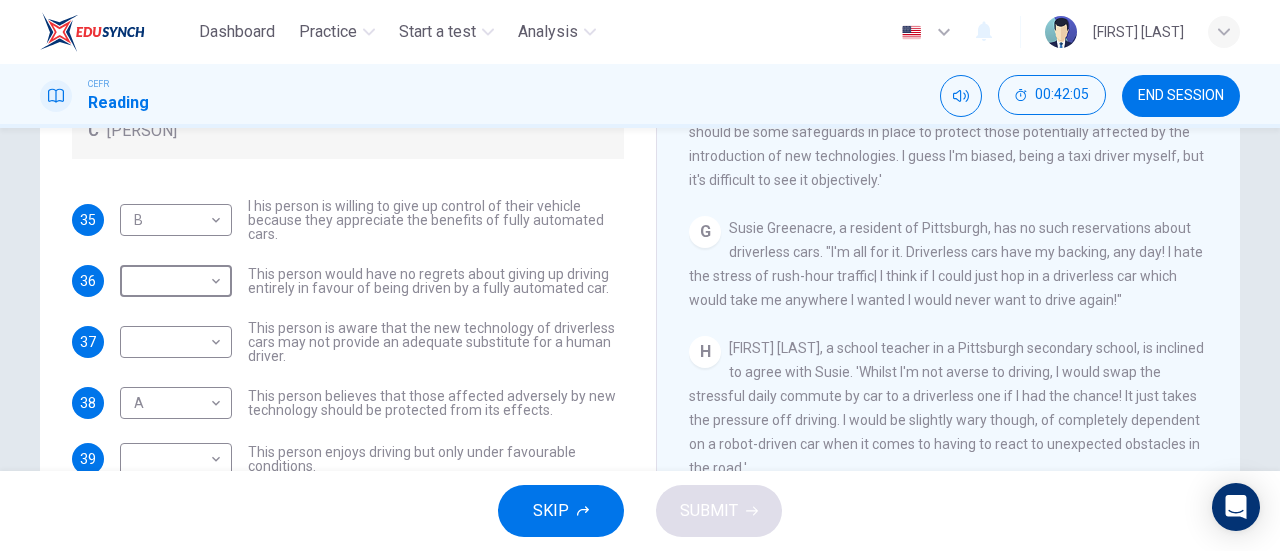 scroll, scrollTop: 68, scrollLeft: 0, axis: vertical 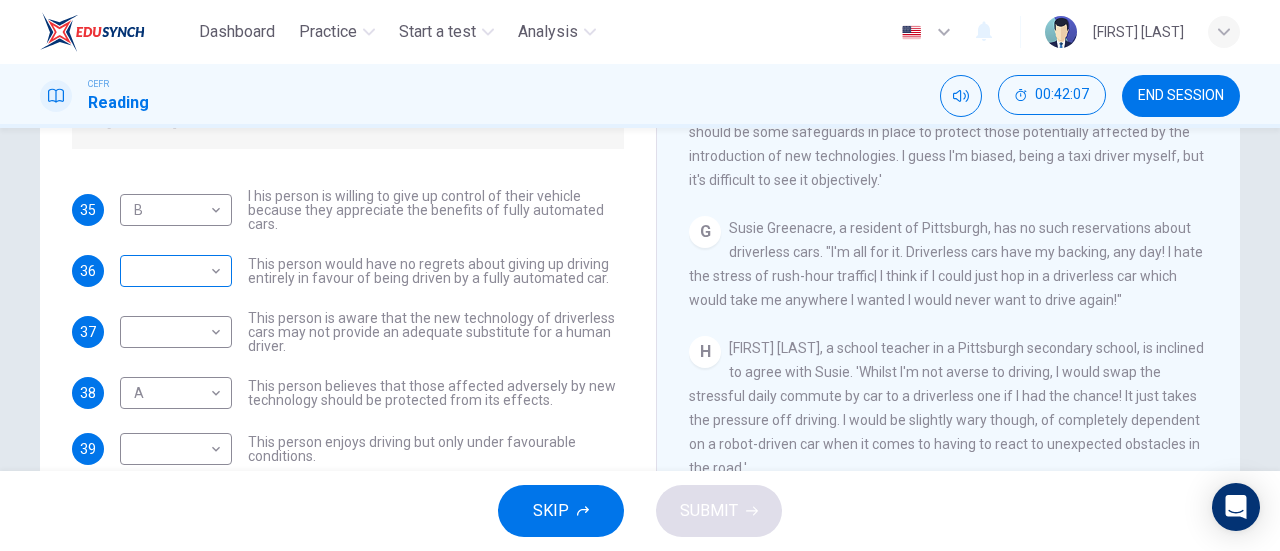 click on "​ ​" at bounding box center (176, 210) 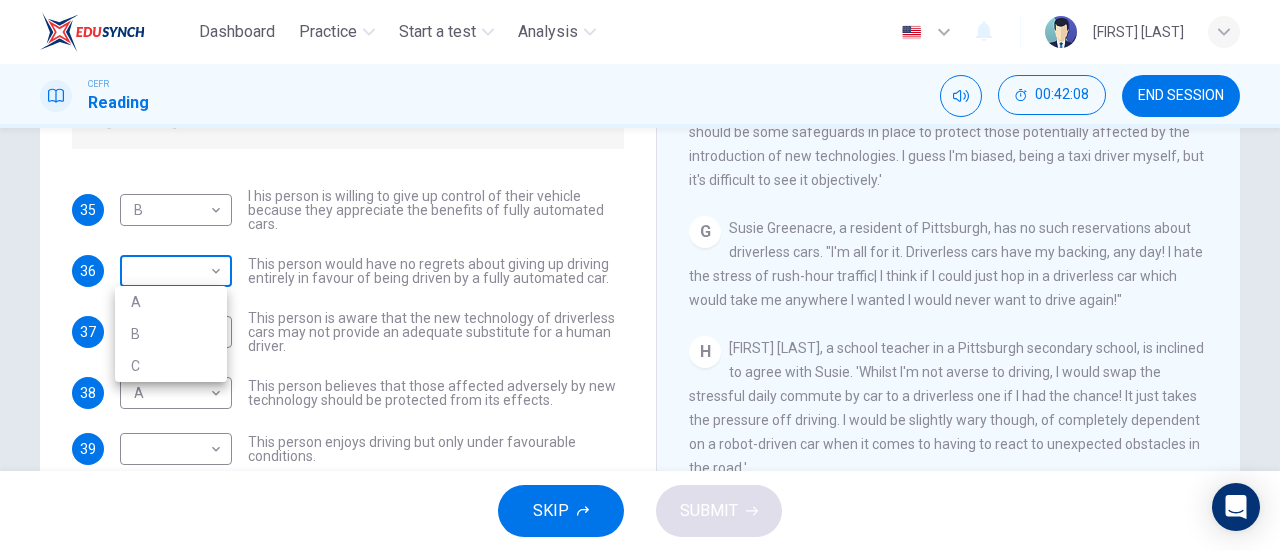 click on "Dashboard Practice Start a test Analysis English en ​ [FIRST] [LAST] CEFR Reading 00:42:08 END SESSION Questions 35 - 39 Look at the following statements, and the list of people. Match each statement to the correct person, A-C. You may use any letter more than once.
A [FIRST] [LAST] B [FIRST] [LAST] C [FIRST] [LAST] 35 B B ​ I his person is willing to give up control of their vehicle because they appreciate the benefits of fully automated cars. 36 ​ ​ This person would have no regrets about giving up driving entirely in favour of being driven by a fully automated car. 37 ​ ​ This person is aware that the new technology of driverless cars may not provide an adequate substitute for a human driver. 38 A A ​ This person believes that those affected adversely by new technology should be protected from its effects. 39 ​ ​ This person enjoys driving but only under favourable conditions. Driverless cars CLICK TO ZOOM Click to Zoom A B C D E F G H SKIP SUBMIT
Dashboard Practice 2025 A" at bounding box center (640, 275) 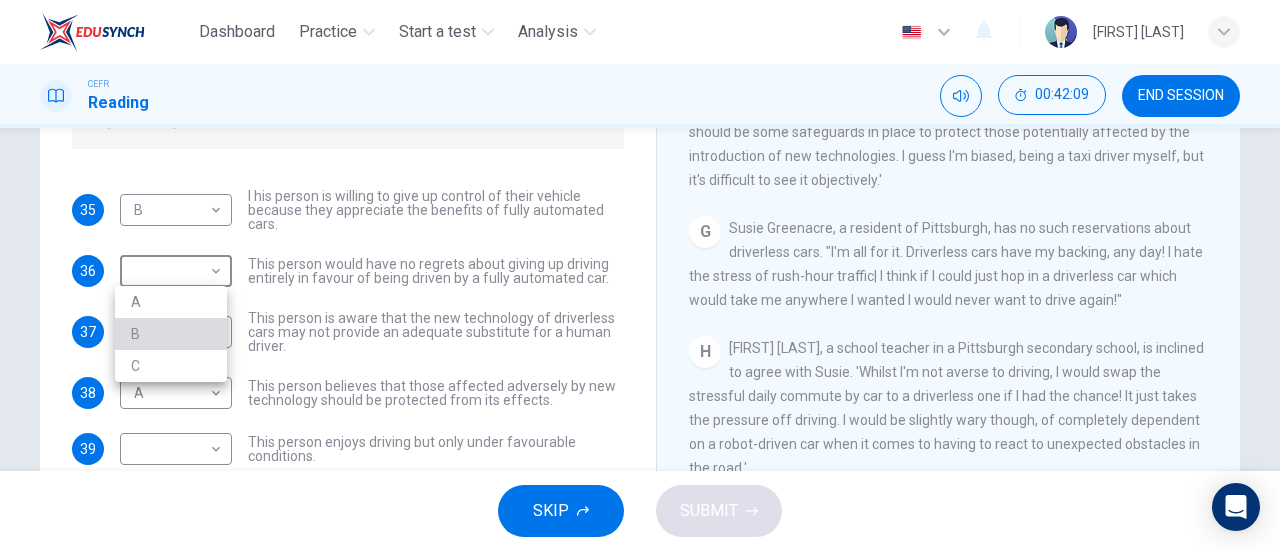 click on "B" at bounding box center (171, 334) 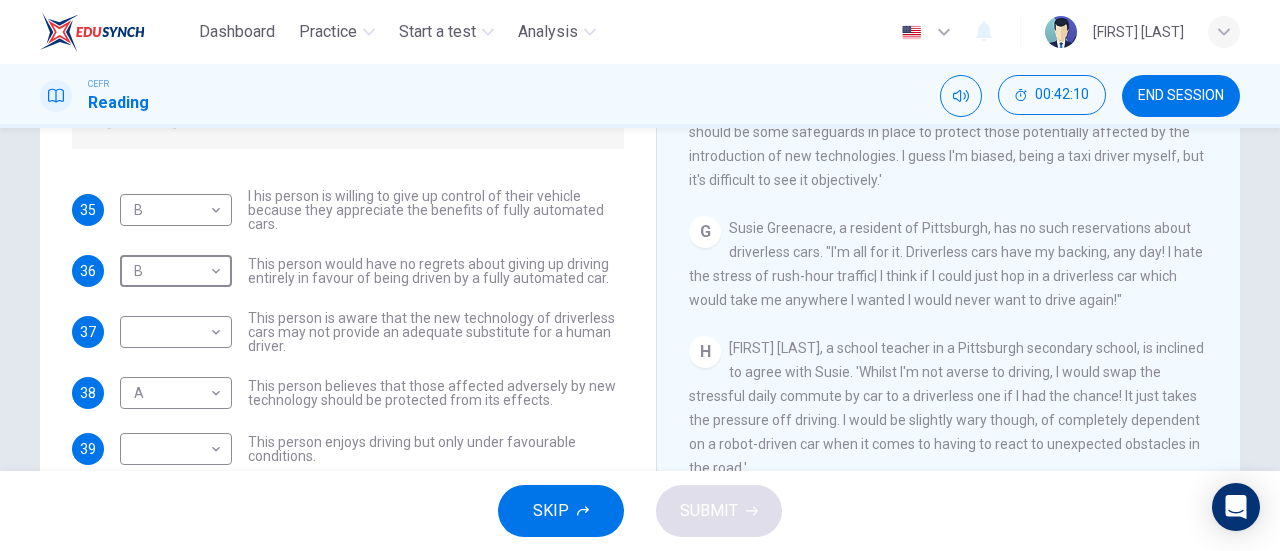 scroll, scrollTop: 1461, scrollLeft: 0, axis: vertical 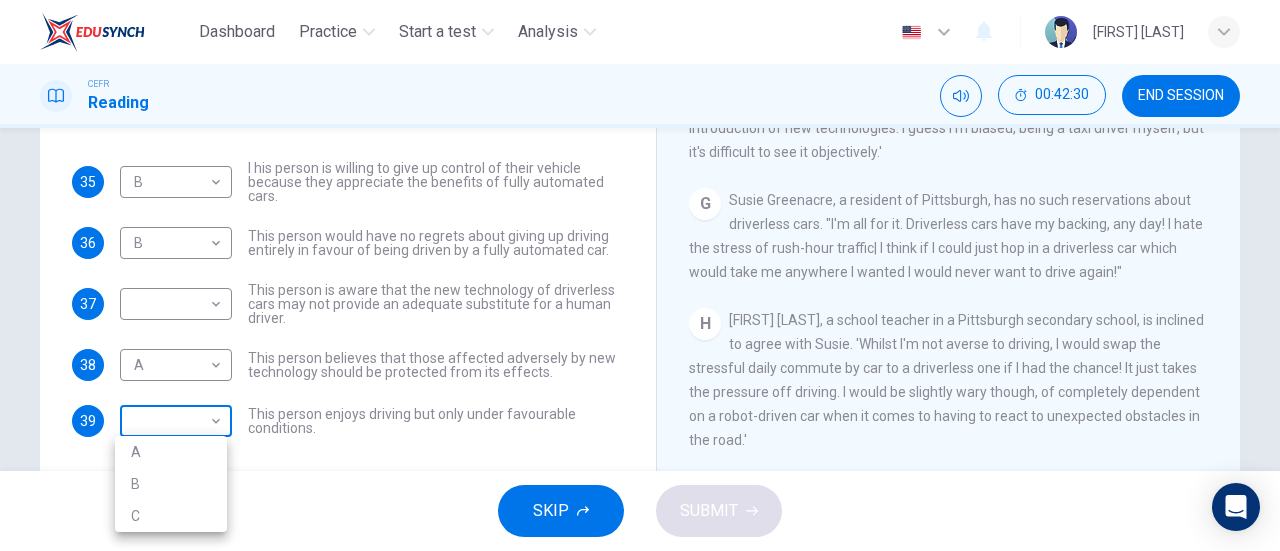 click on "Dashboard Practice Start a test Analysis English en ​ [FIRST] [LAST] CEFR Reading 00:42:30 END SESSION Questions 35 - 39 Look at the following statements, and the list of people. Match each statement to the correct person, A-C. You may use any letter more than once.
A [FIRST] [LAST] B [FIRST] [LAST] C [FIRST] [LAST] 35 B B ​ I his person is willing to give up control of their vehicle because they appreciate the benefits of fully automated cars. 36 B B ​ This person would have no regrets about giving up driving entirely in favour of being driven by a fully automated car. 37 ​ ​ This person is aware that the new technology of driverless cars may not provide an adequate substitute for a human driver. 38 A A ​ This person believes that those affected adversely by new technology should be protected from its effects. 39 ​ ​ This person enjoys driving but only under favourable conditions. Driverless cars CLICK TO ZOOM Click to Zoom A B C D E F G H SKIP SUBMIT
Dashboard Practice 2025 A" at bounding box center [640, 275] 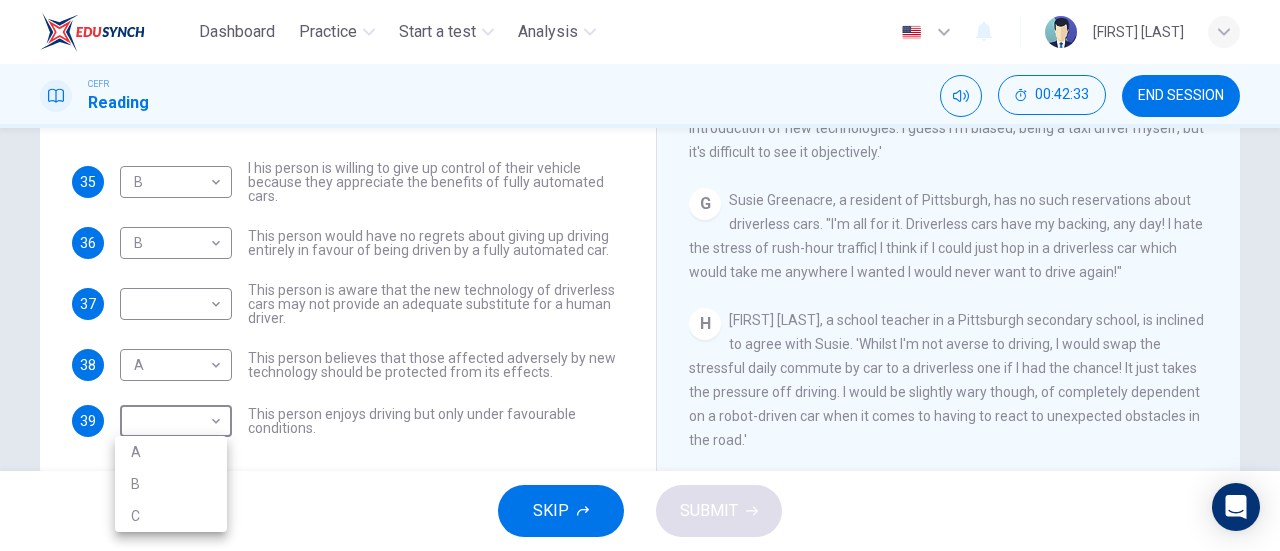 click at bounding box center (640, 275) 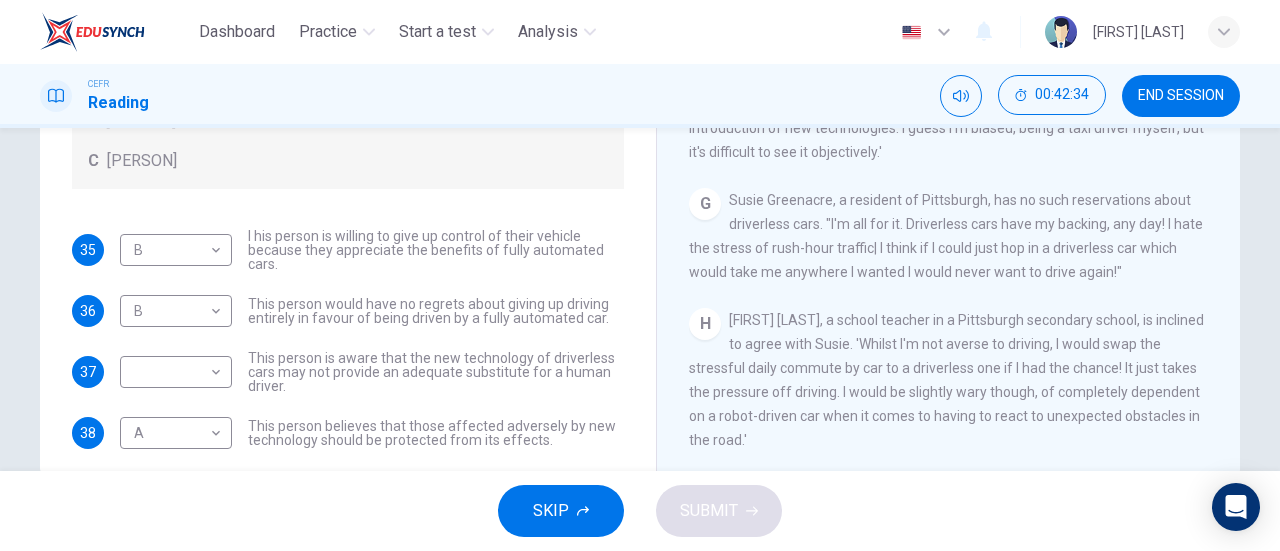 scroll, scrollTop: 68, scrollLeft: 0, axis: vertical 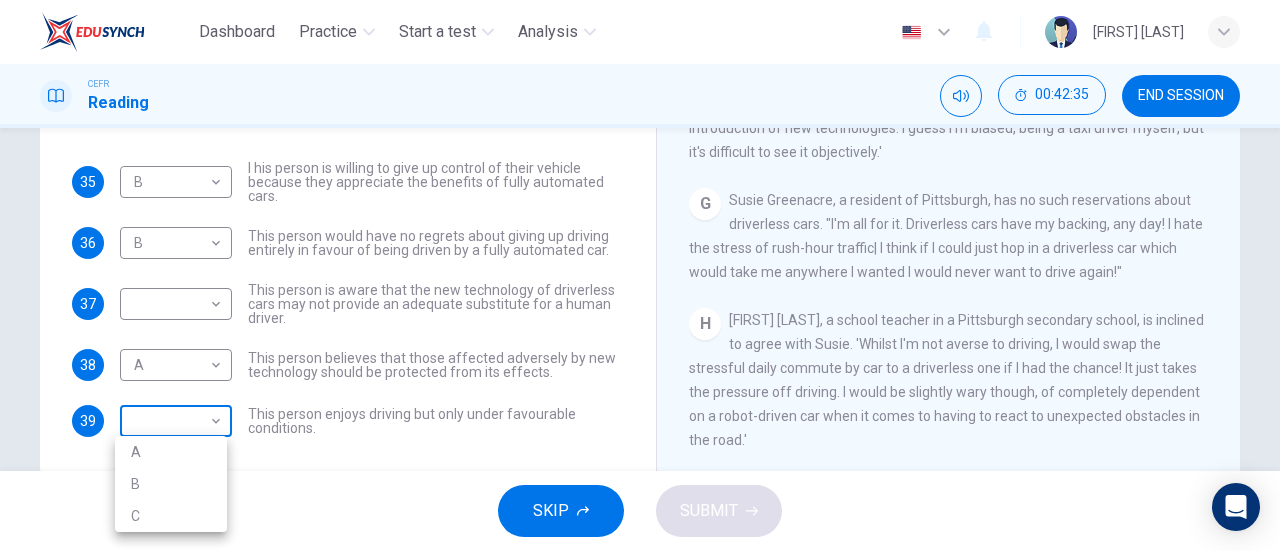 click on "Dashboard Practice Start a test Analysis English en ​ [NAME] CEFR Reading 00:42:35 END SESSION Questions 35 - 39 Look at the following statements, and the list of people. Match each statement to the correct person, A-C. You may use any letter more than once.
A John Reynolds B Susie Greenacre C Jason Steiner 35 B B ​ I his person is willing to give up control of their vehicle because they appreciate the benefits of fully automated cars. 36 B B ​ This person would have no regrets about giving up driving entirely in favour of being driven by a fully automated car. 37 ​ ​ This person is aware that the new technology of driverless cars may not provide an adequate substitute for a human driver. 38 A A ​ This person believes that those affected adversely by new technology should be protected from its effects. 39 ​ ​ This person enjoys driving but only under favourable conditions. Driverless cars CLICK TO ZOOM Click to Zoom A B C D E F G H SKIP SUBMIT
Dashboard Practice 2025 A" at bounding box center (640, 275) 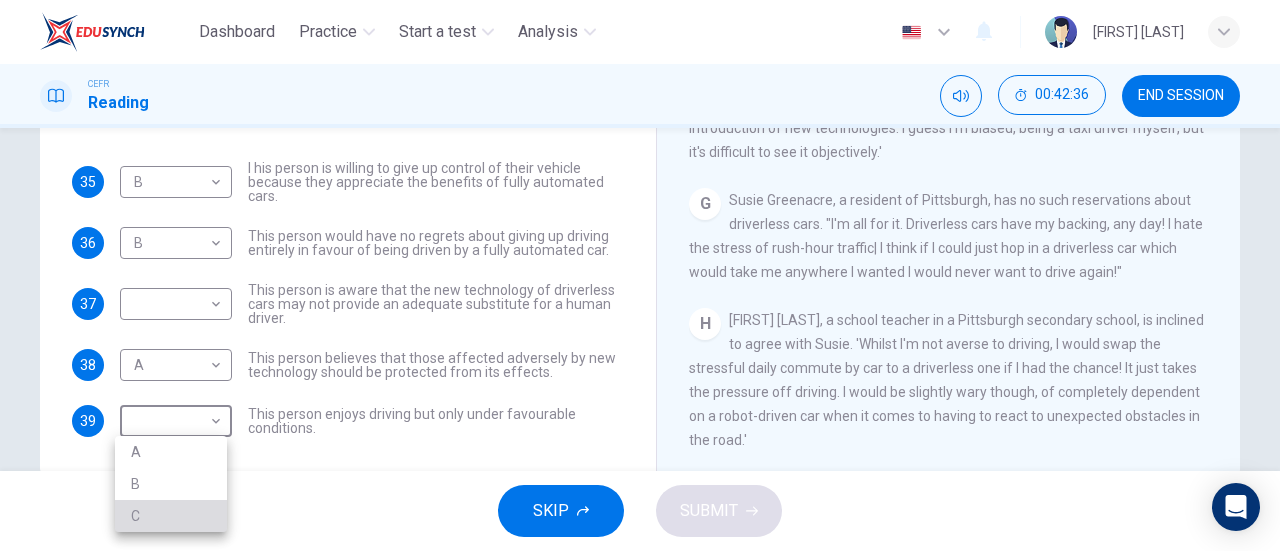 click on "C" at bounding box center (171, 516) 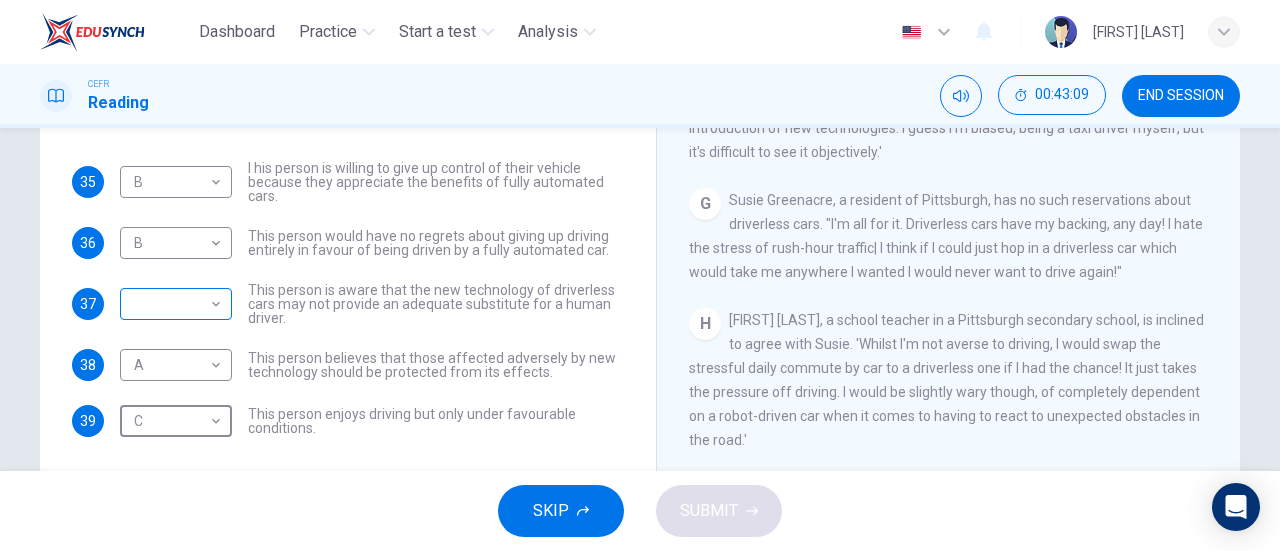 click on "Dashboard Practice Start a test Analysis English en ​ NURALYA BINTI SUHARDI CEFR Reading 00:43:09 END SESSION Questions 35 - 39 Look at the following statements, and the list of people. Match each statement to the correct person, A-C. You may use any letter more than once.
A [FIRST] [LAST] B [FIRST] [LAST] C [FIRST] [LAST] 35 B B ​ I his person is willing to give up control of their vehicle because they appreciate the benefits of fully automated cars. 36 B B ​ This person would have no regrets about giving up driving entirely in favour of being driven by a fully automated car. 37 ​ ​ This person is aware that the new technology of driverless cars may not provide an adequate substitute for a human driver. 38 A A ​ This person believes that those affected adversely by new technology should be protected from its effects. 39 C C ​ This person enjoys driving but only under favourable conditions. Driverless cars CLICK TO ZOOM Click to Zoom A B C D E F G H SKIP SUBMIT
Dashboard Practice 2025" at bounding box center [640, 275] 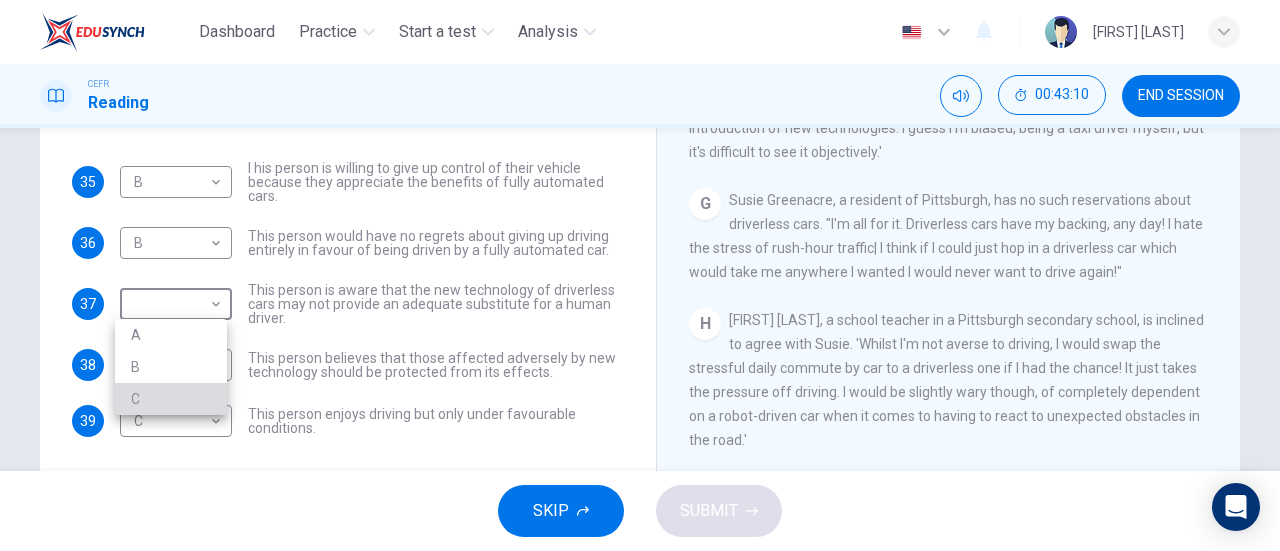 click on "C" at bounding box center (171, 399) 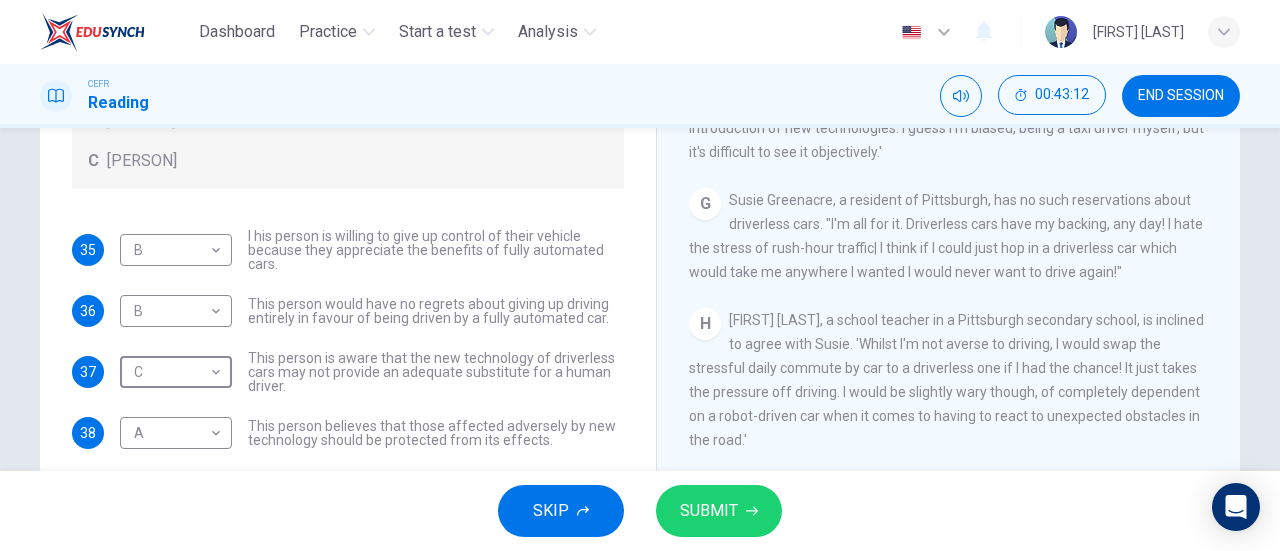 scroll, scrollTop: 68, scrollLeft: 0, axis: vertical 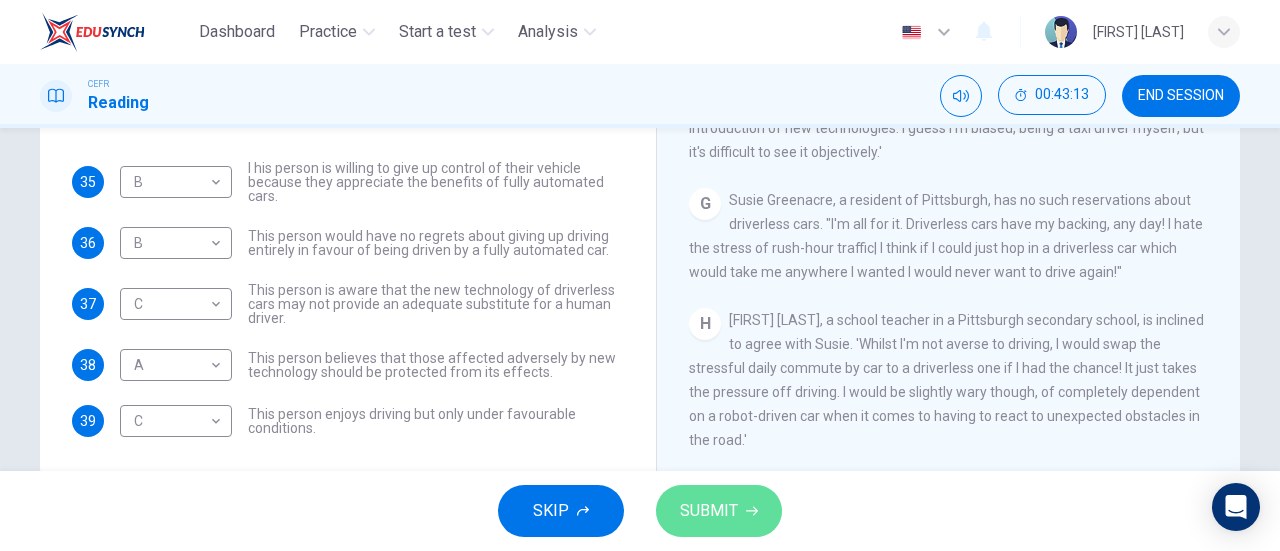 click on "SUBMIT" at bounding box center [709, 511] 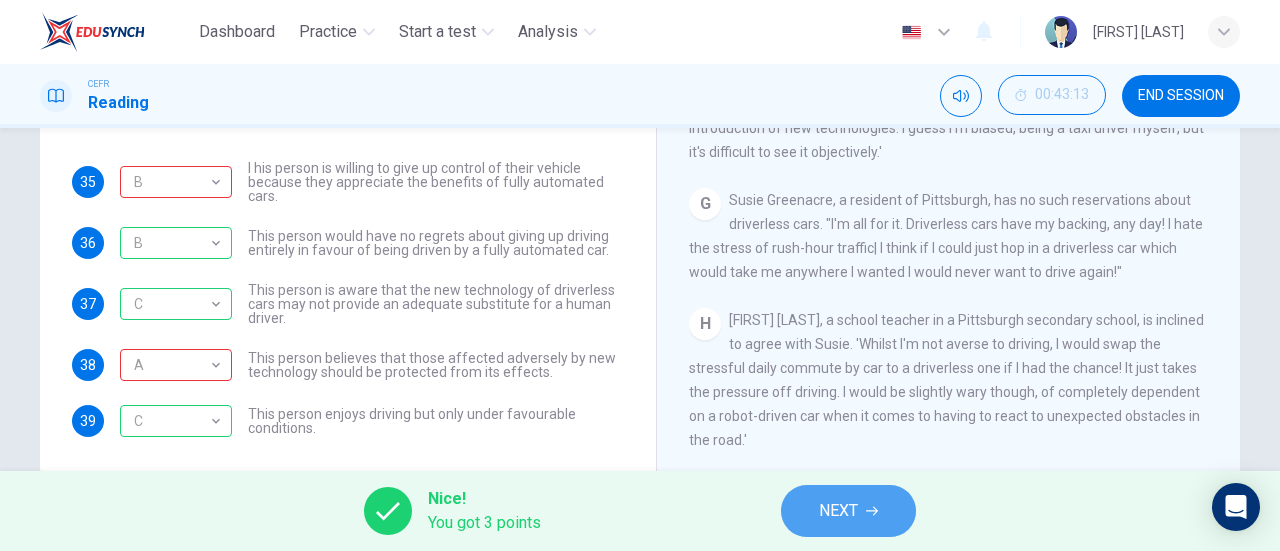 click on "NEXT" at bounding box center (838, 511) 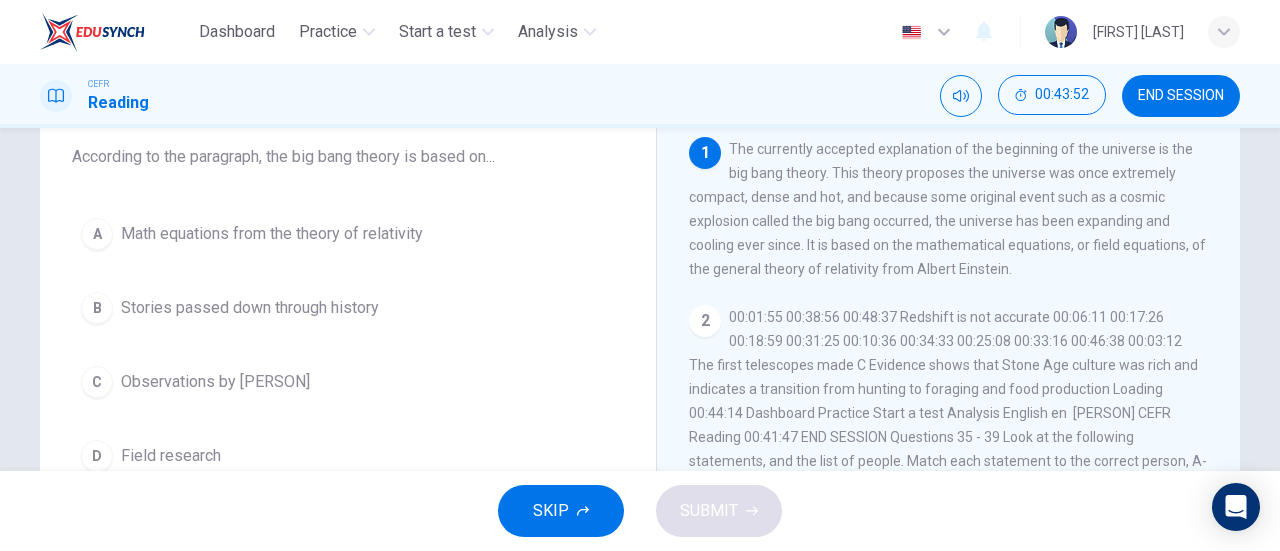 scroll, scrollTop: 144, scrollLeft: 0, axis: vertical 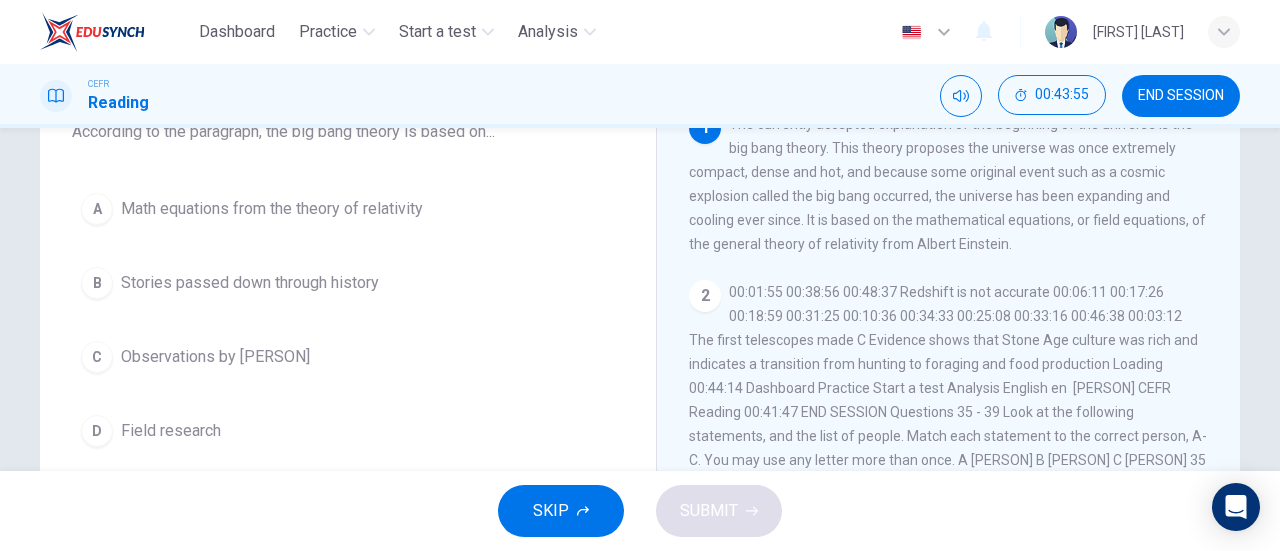 click on "Question 40 According to the paragraph, the big bang theory is based on... A Math equations from the theory of relativity B Stories passed down through history C Observations by Albert Einstein D Field research" at bounding box center [348, 260] 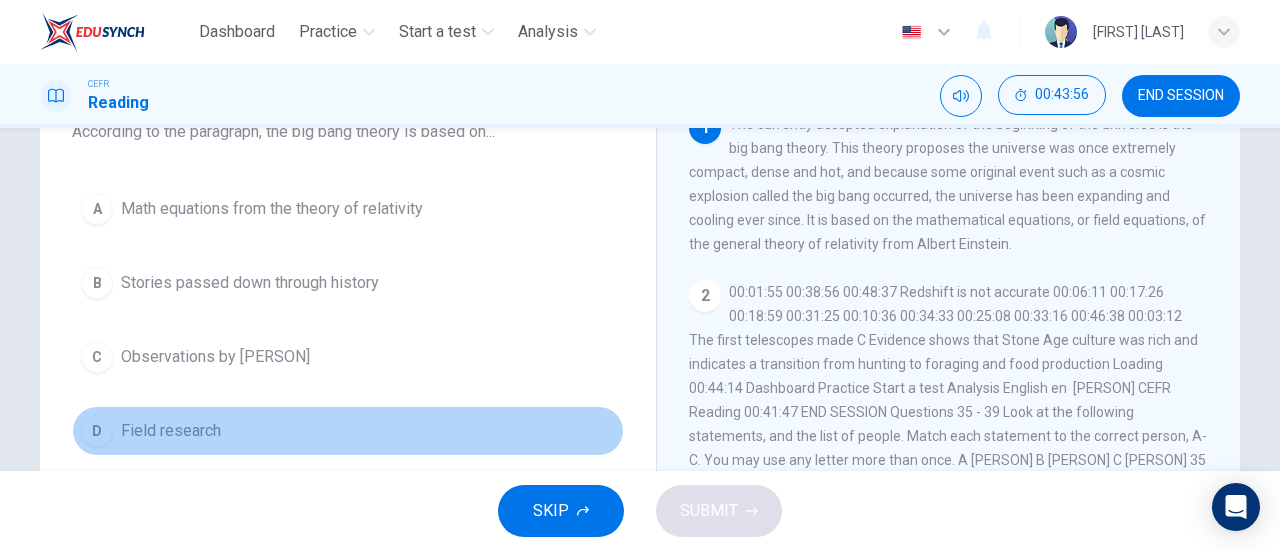 click on "Field research" at bounding box center (272, 209) 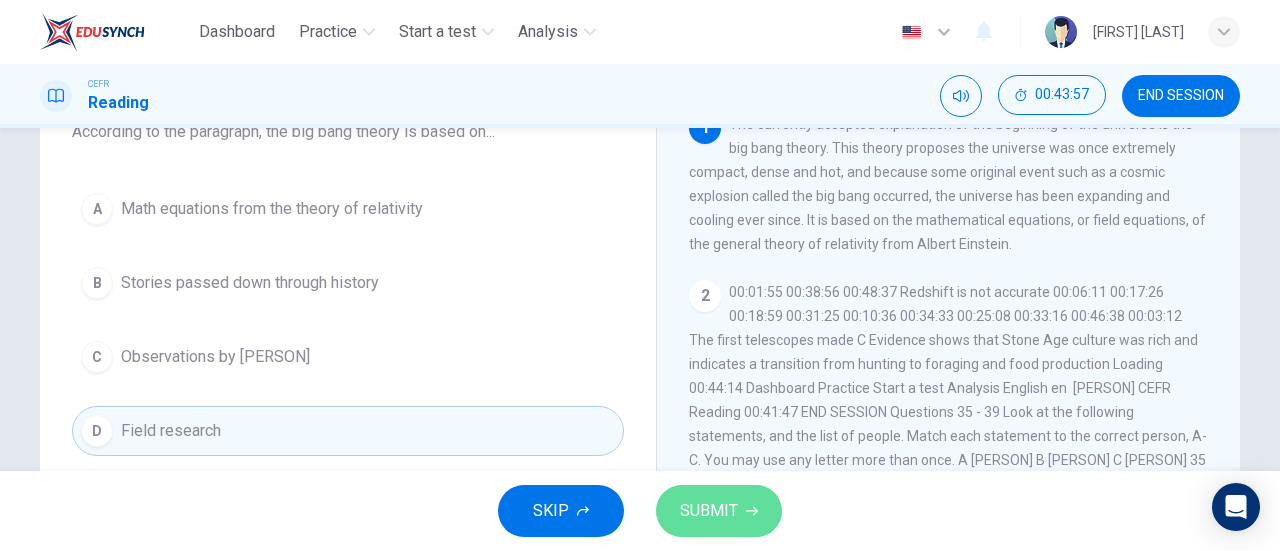 click on "SUBMIT" at bounding box center [709, 511] 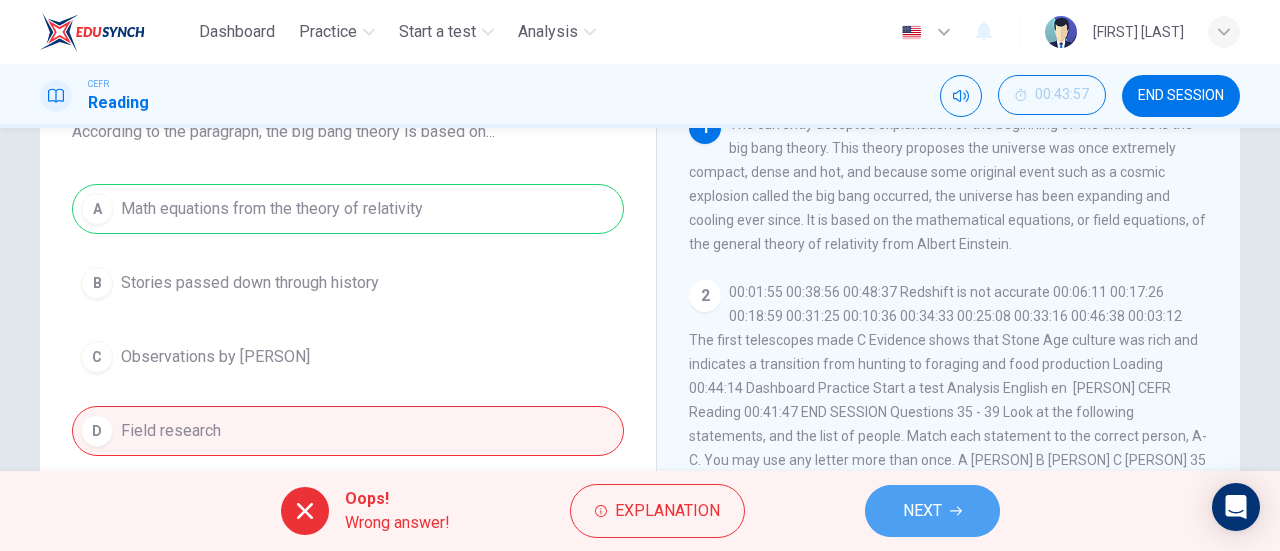 click on "NEXT" at bounding box center [922, 511] 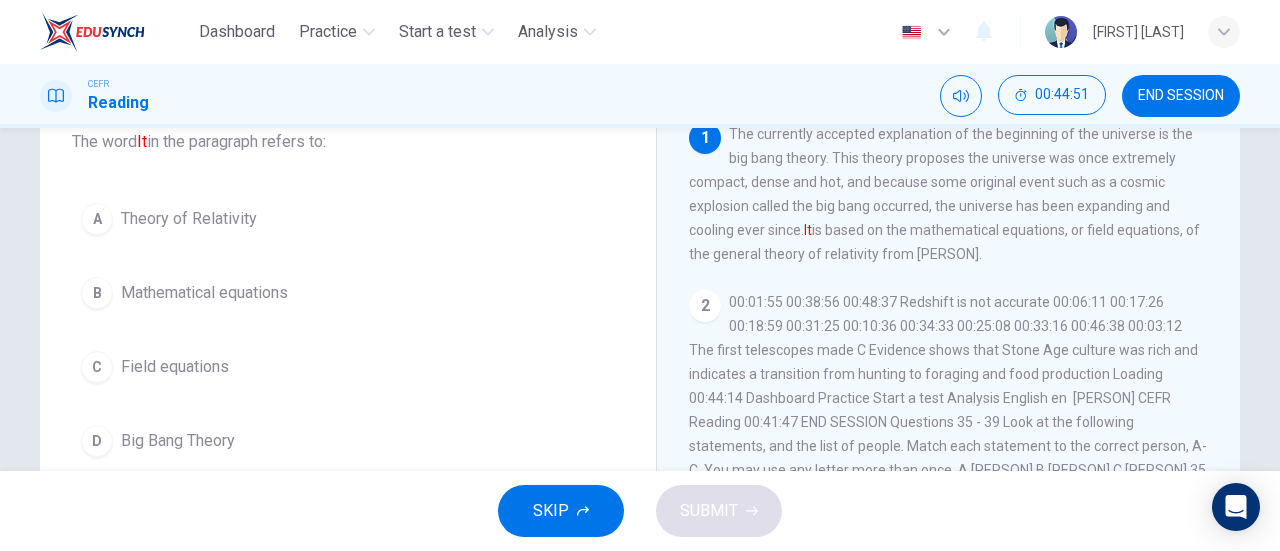 scroll, scrollTop: 152, scrollLeft: 0, axis: vertical 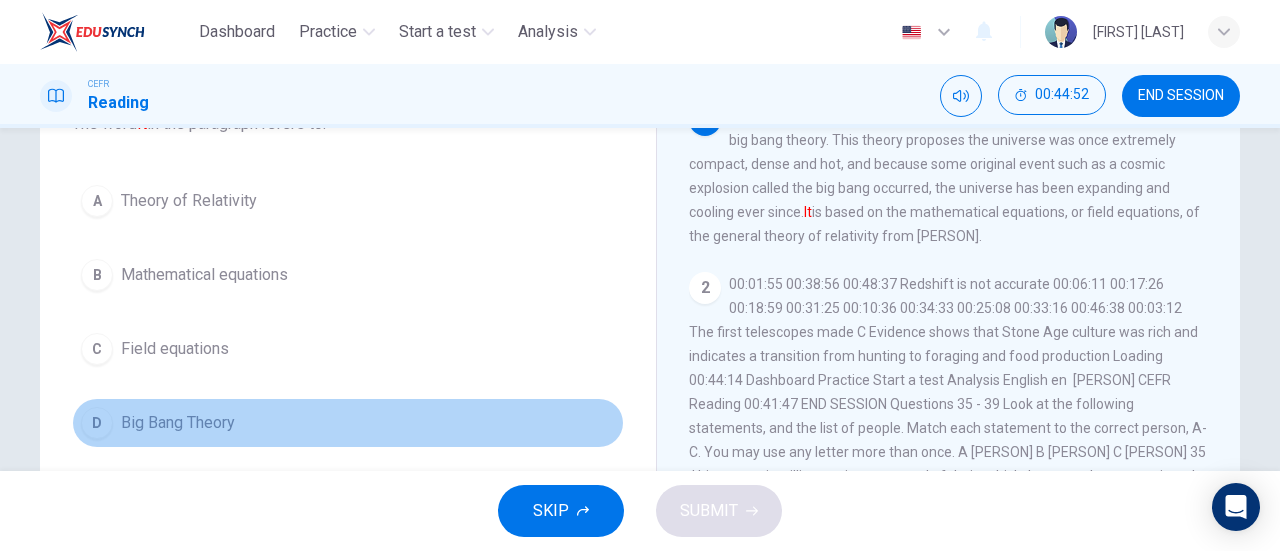 click on "D Big Bang Theory" at bounding box center (348, 423) 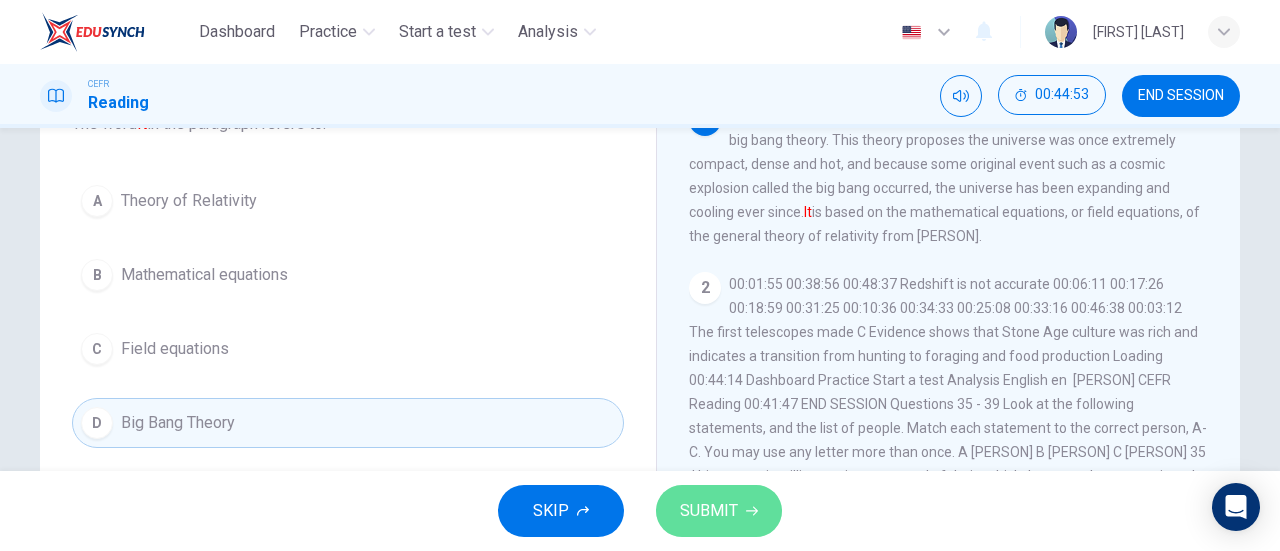 click on "SUBMIT" at bounding box center (709, 511) 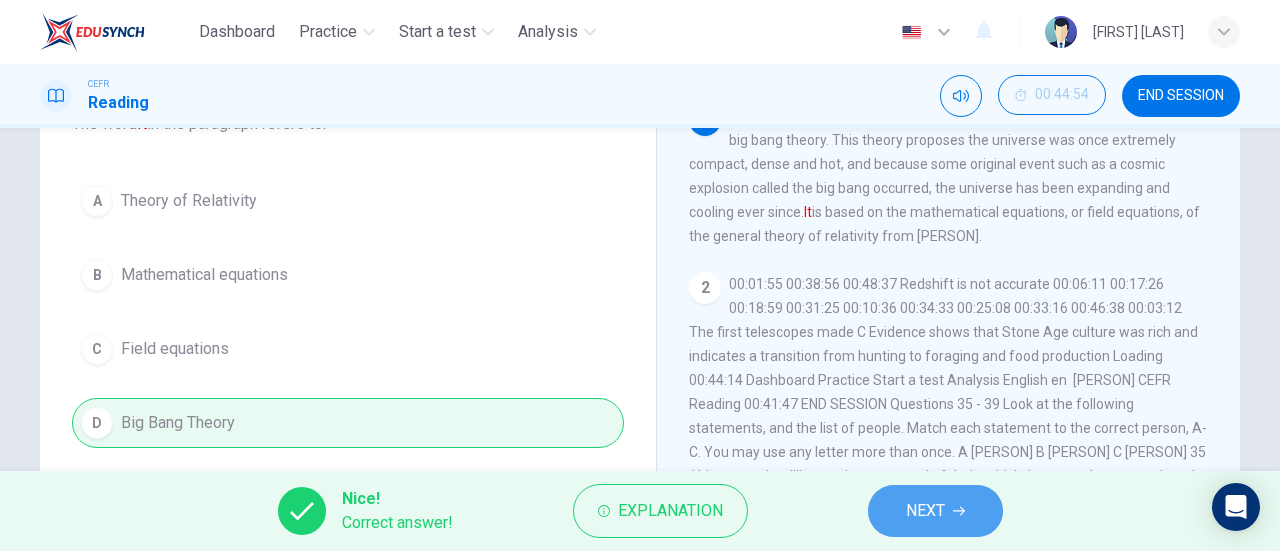 click on "NEXT" at bounding box center [925, 511] 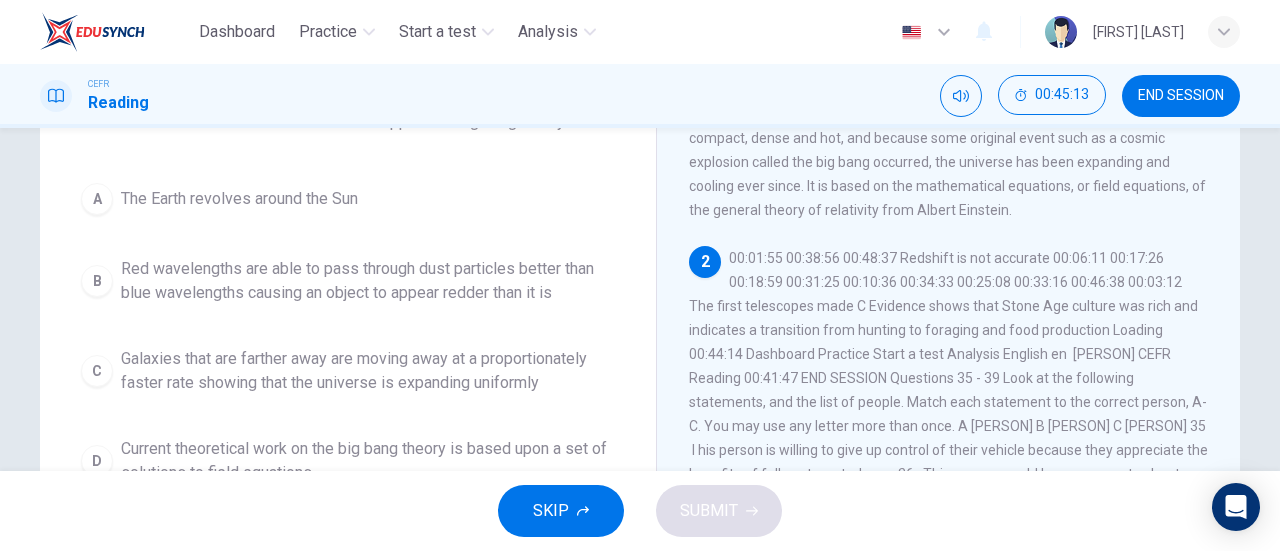 scroll, scrollTop: 184, scrollLeft: 0, axis: vertical 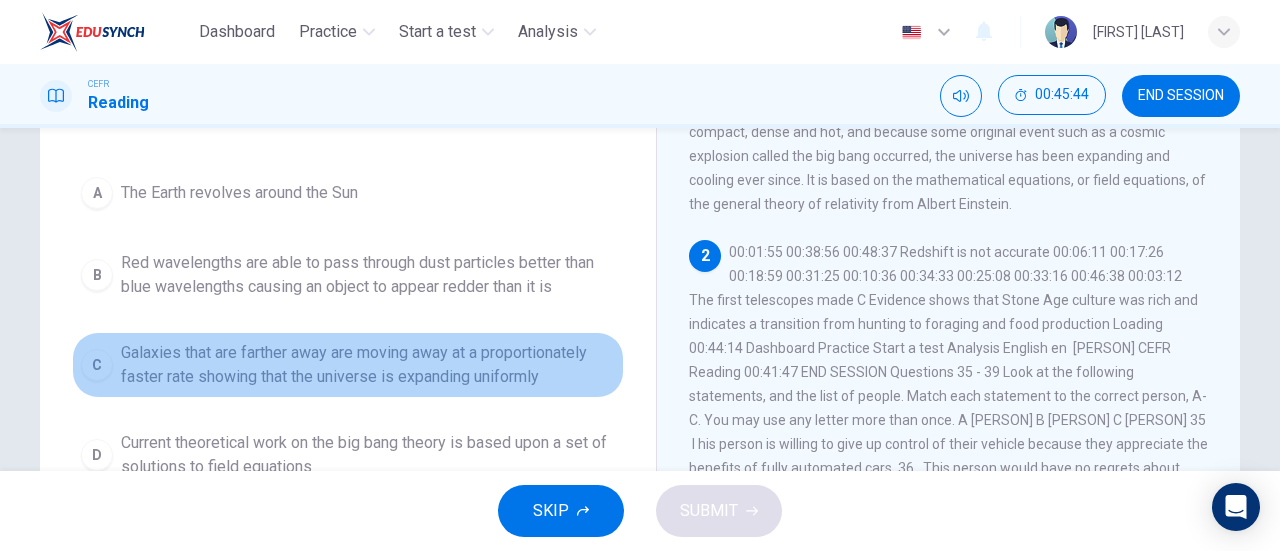 click on "Galaxies that are farther away are moving away at a proportionately faster rate showing that the universe is expanding uniformly" at bounding box center [239, 193] 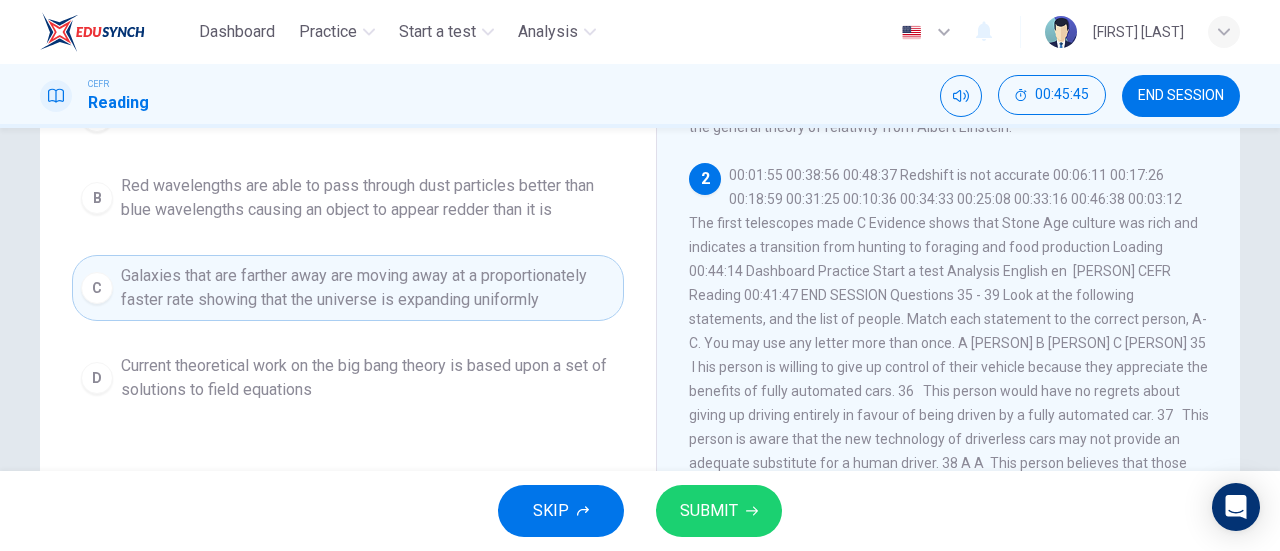scroll, scrollTop: 262, scrollLeft: 0, axis: vertical 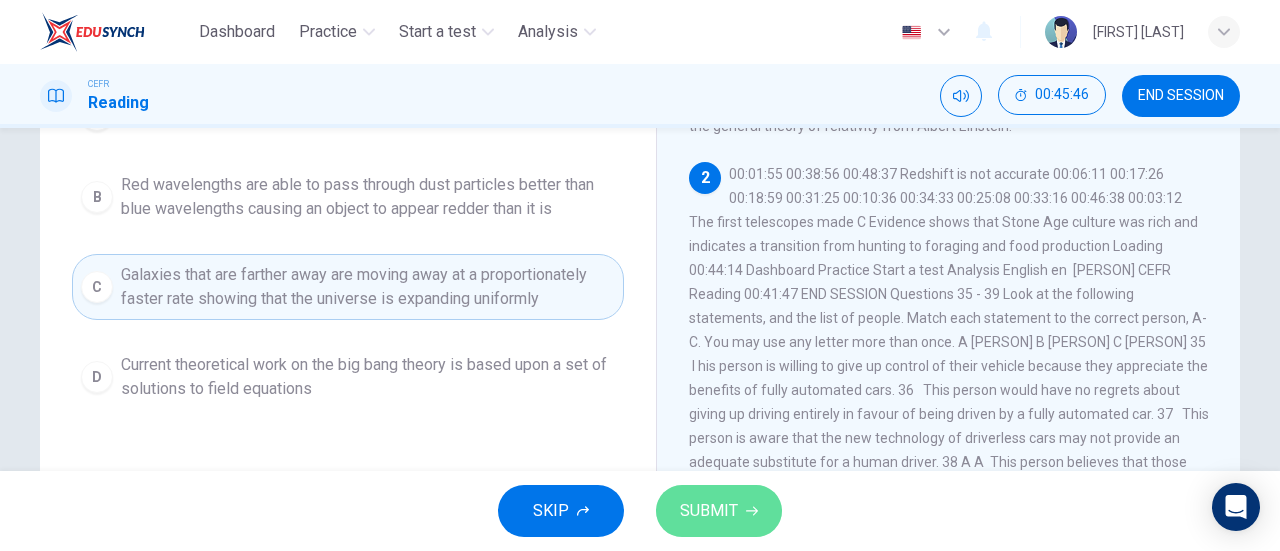 click on "SUBMIT" at bounding box center (709, 511) 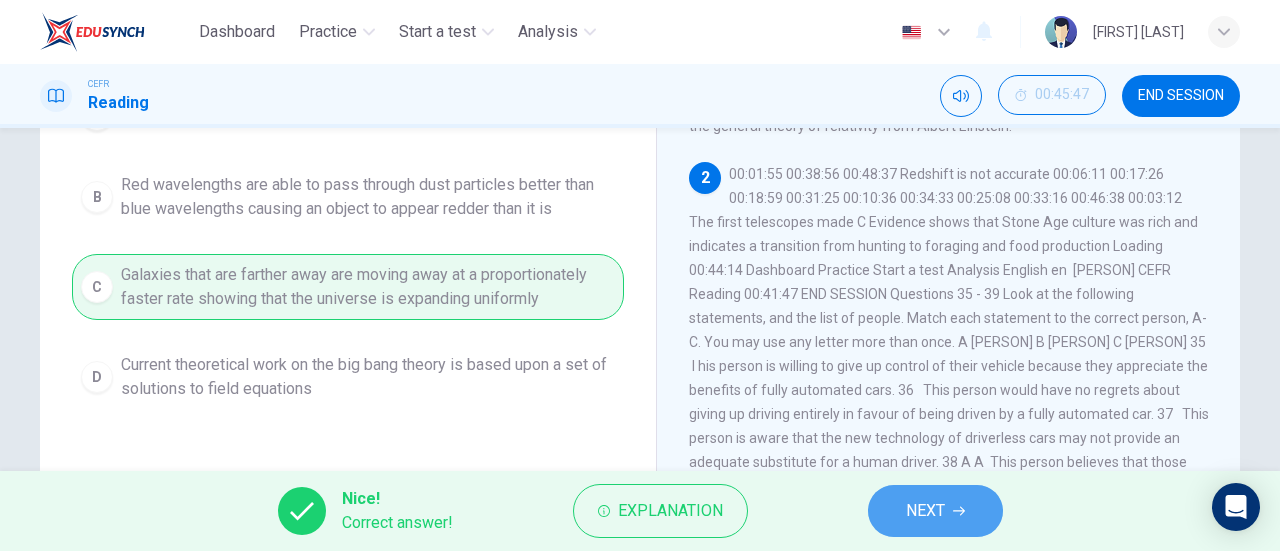 click on "NEXT" at bounding box center (925, 511) 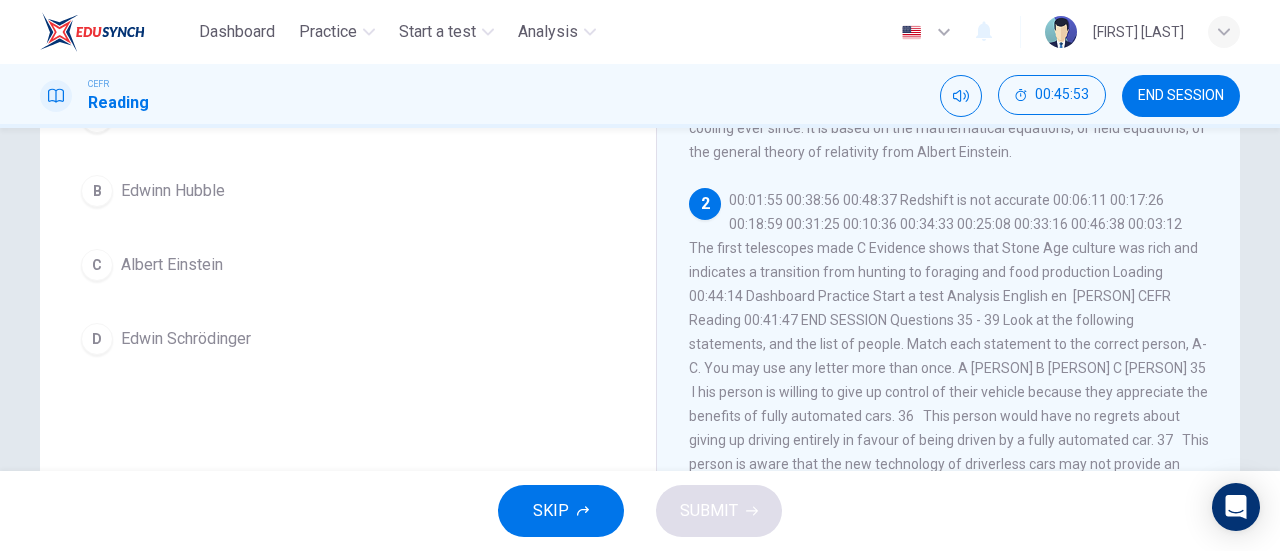 scroll, scrollTop: 237, scrollLeft: 0, axis: vertical 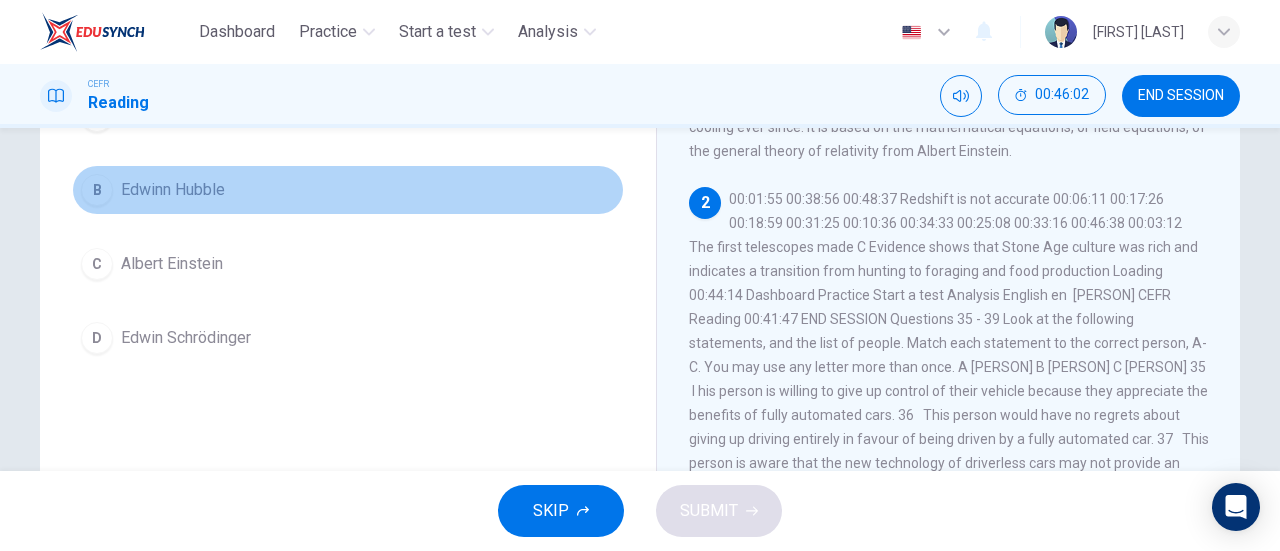 click on "B Edwinn Hubble" at bounding box center [348, 190] 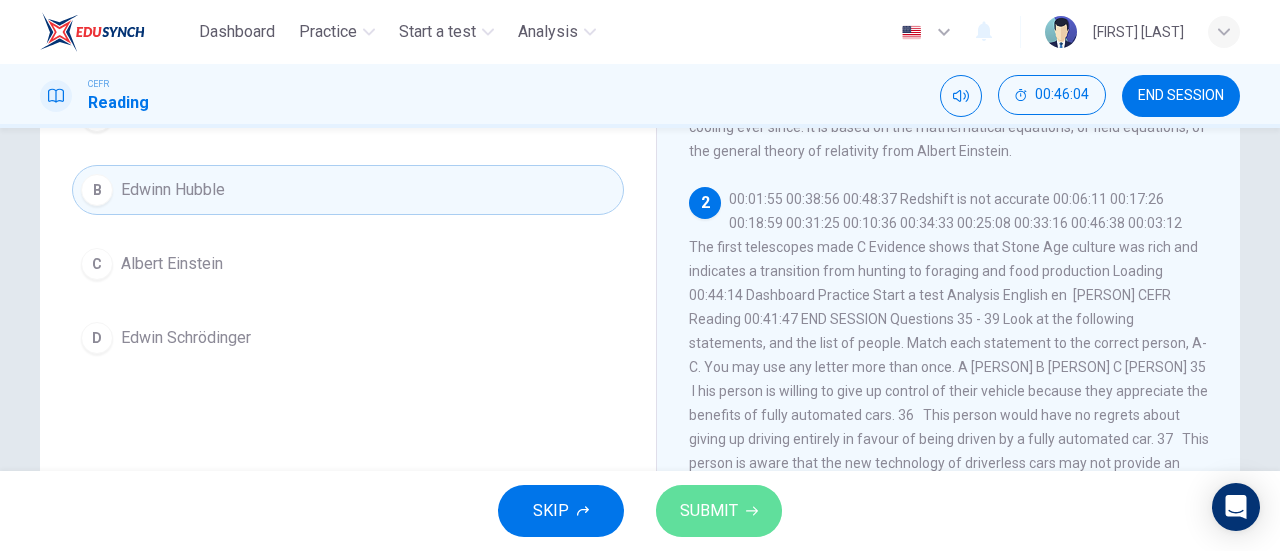 click on "SUBMIT" at bounding box center (719, 511) 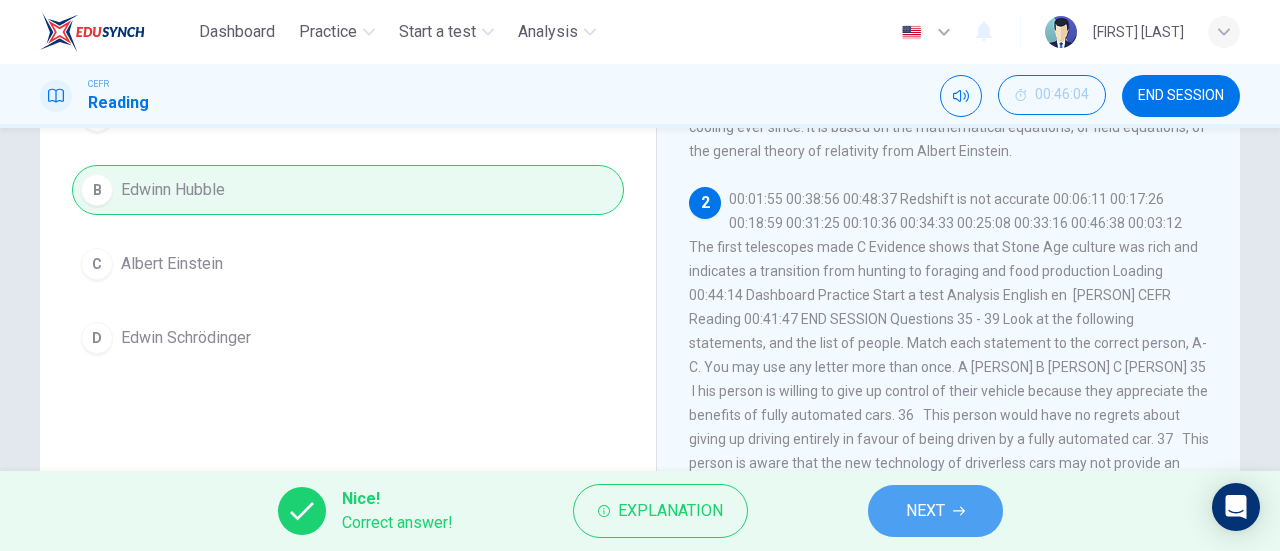 click on "NEXT" at bounding box center (925, 511) 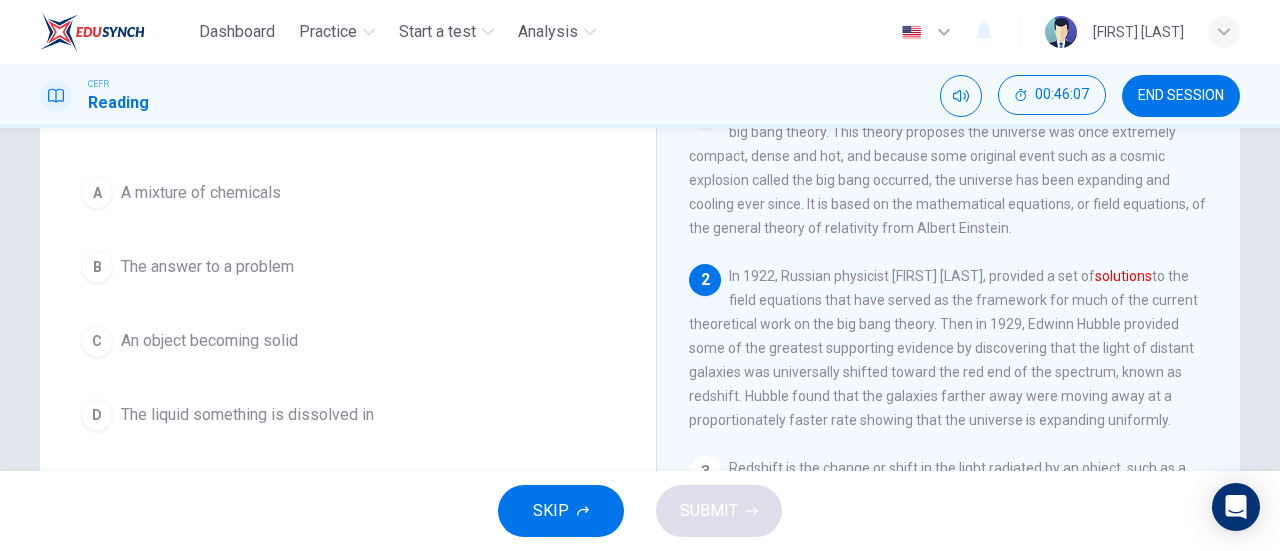 scroll, scrollTop: 165, scrollLeft: 0, axis: vertical 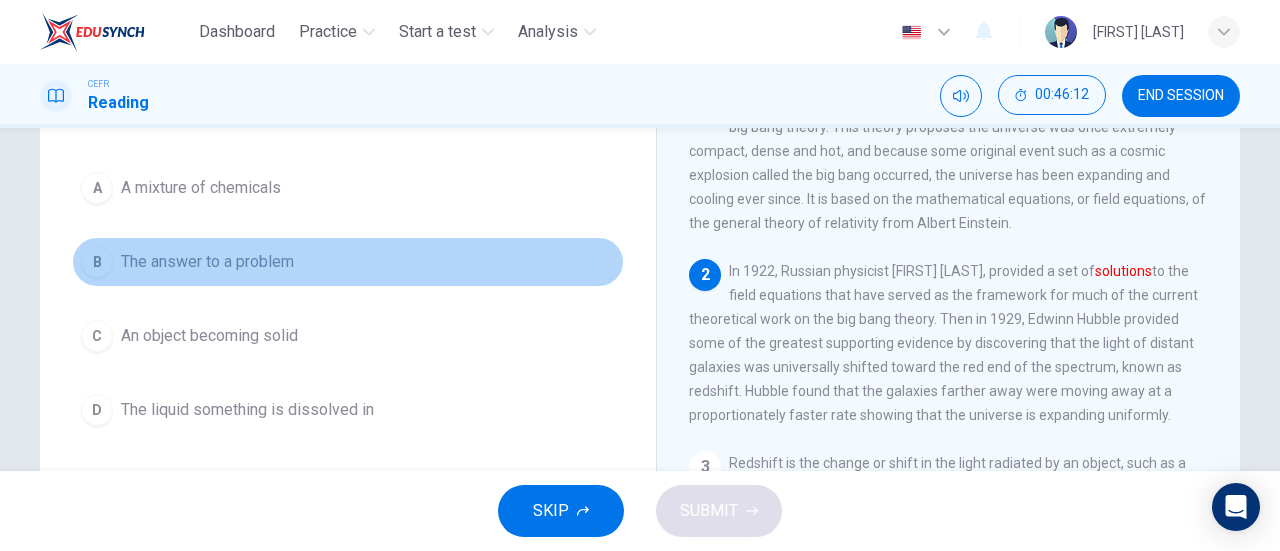 click on "The answer to a problem" at bounding box center [201, 188] 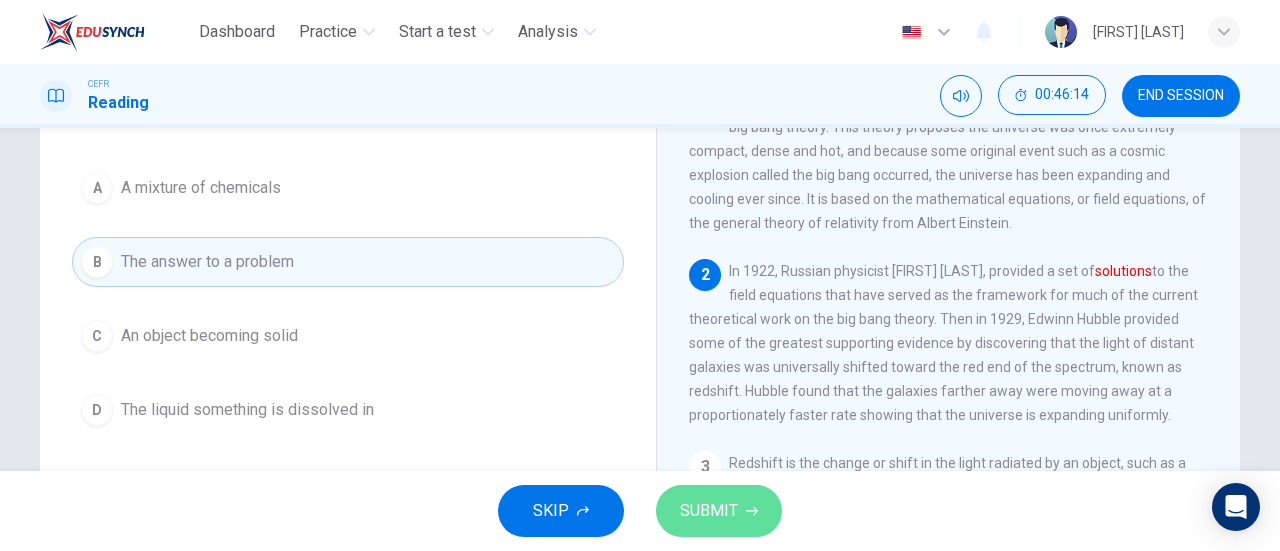 click on "SUBMIT" at bounding box center [709, 511] 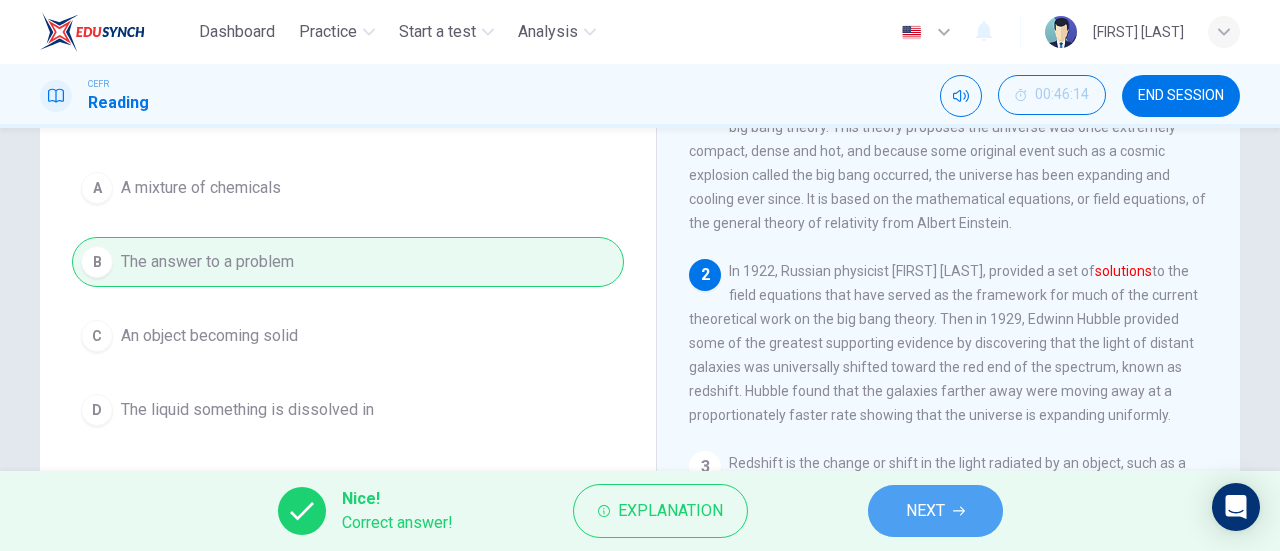 click on "NEXT" at bounding box center [925, 511] 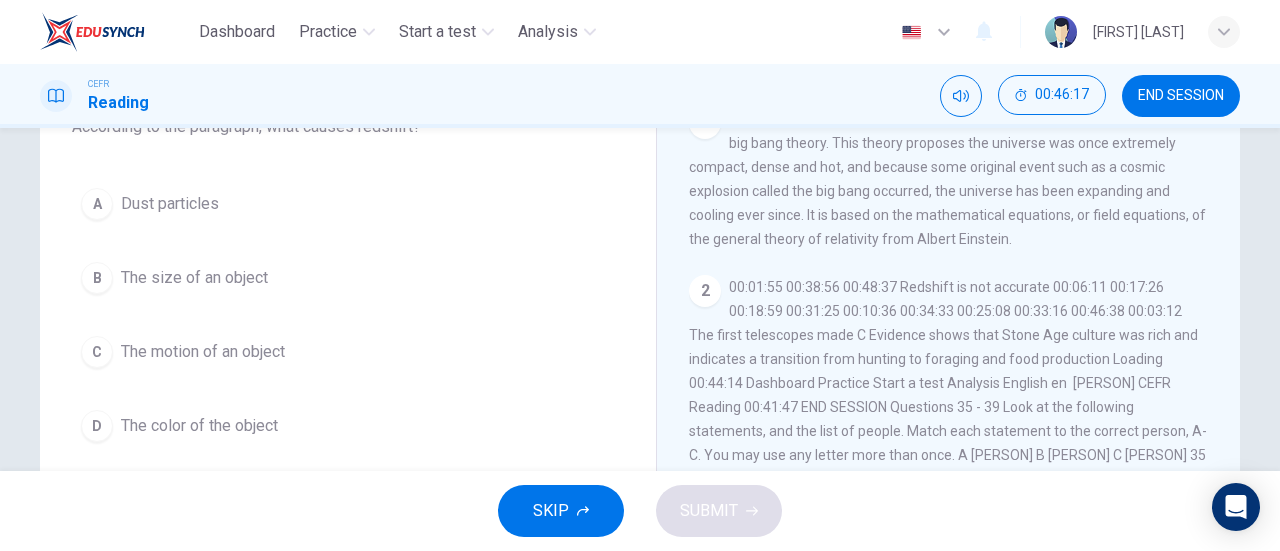 scroll, scrollTop: 185, scrollLeft: 0, axis: vertical 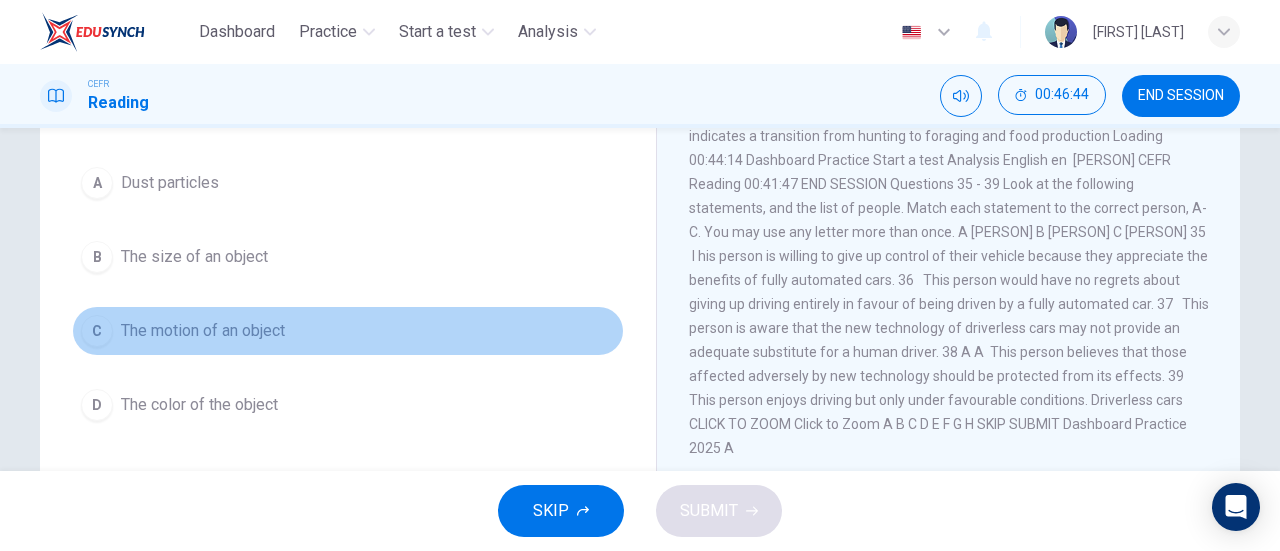 click on "The motion of an object" at bounding box center (170, 183) 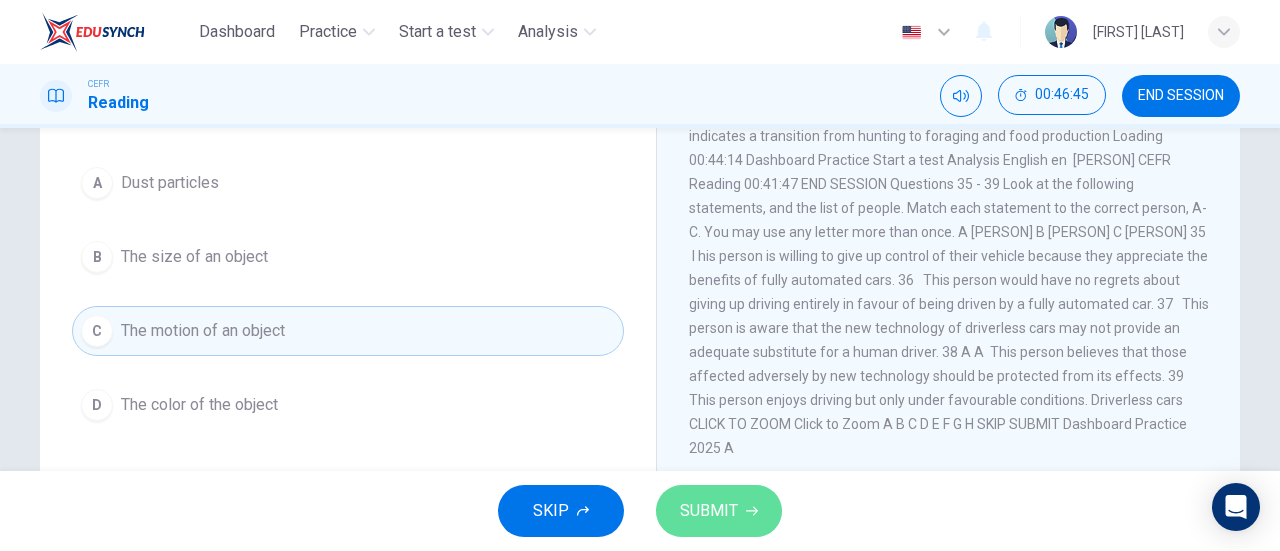 click on "SUBMIT" at bounding box center [719, 511] 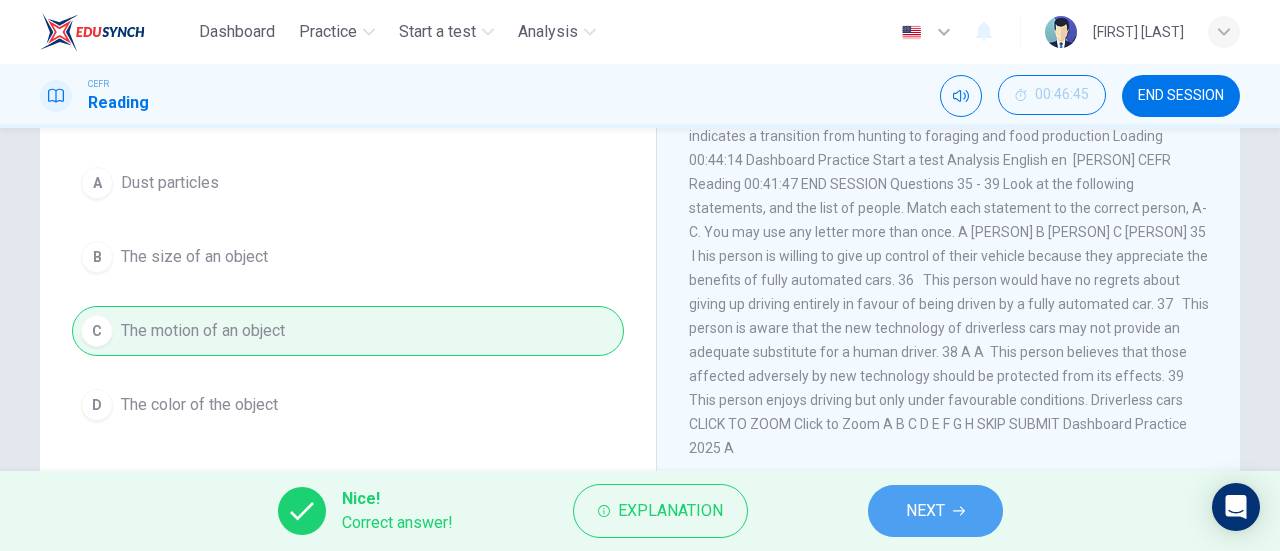 click on "NEXT" at bounding box center (925, 511) 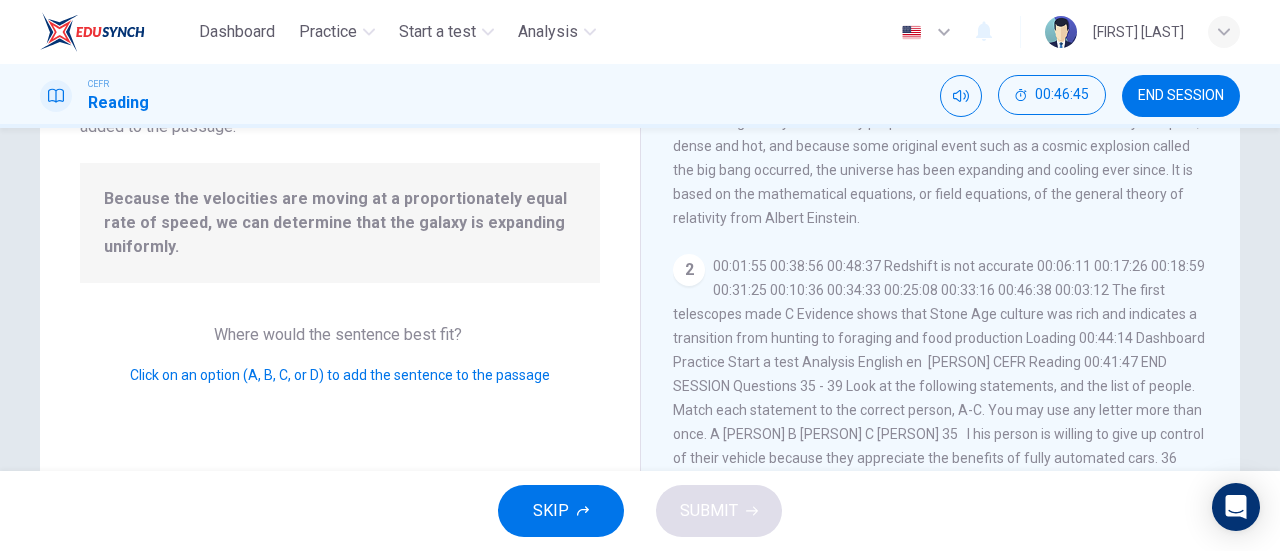 scroll, scrollTop: 162, scrollLeft: 0, axis: vertical 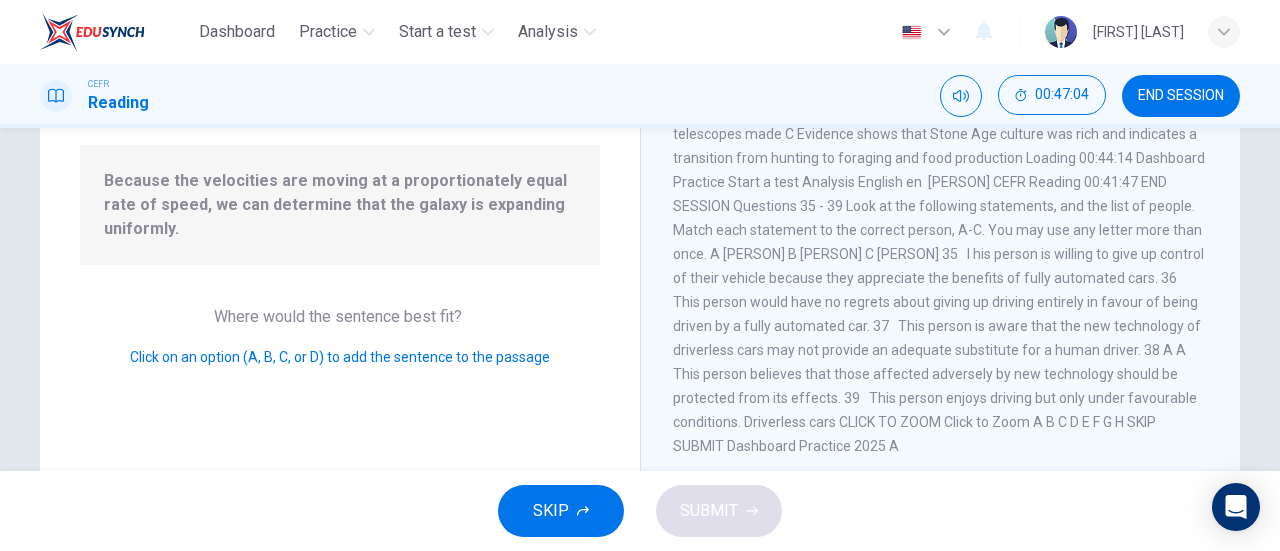 click at bounding box center (731, 500) 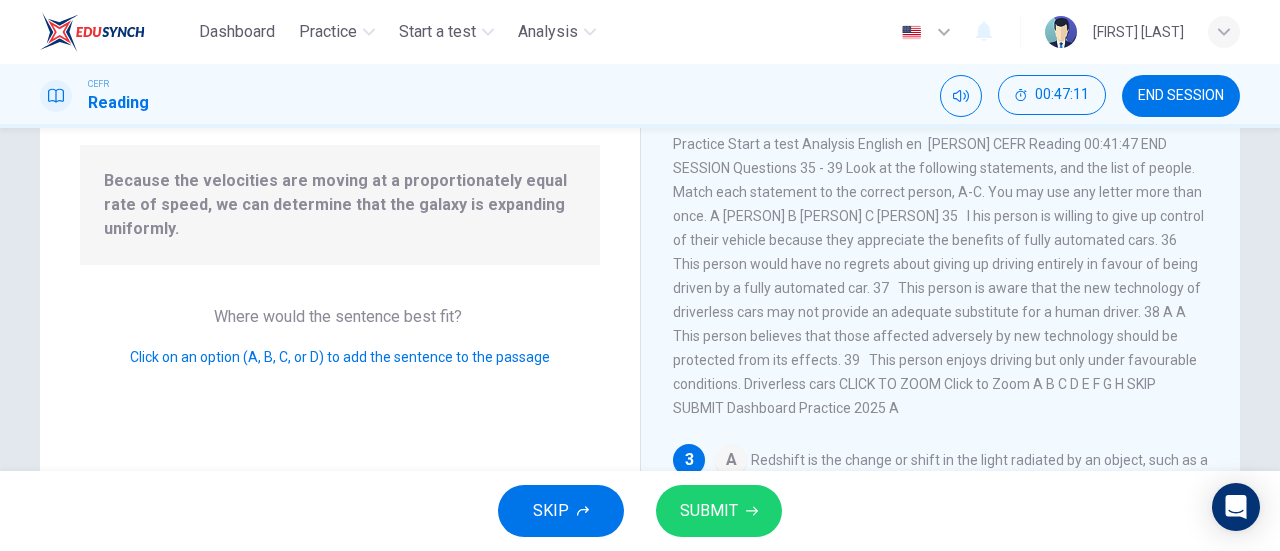 scroll, scrollTop: 210, scrollLeft: 0, axis: vertical 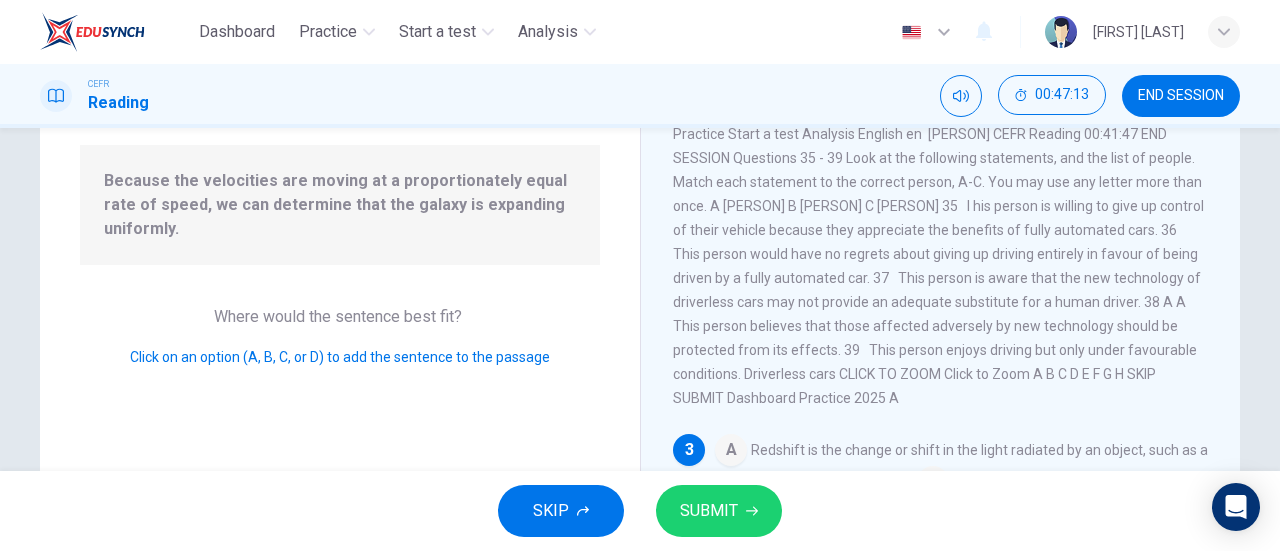 click at bounding box center [731, 452] 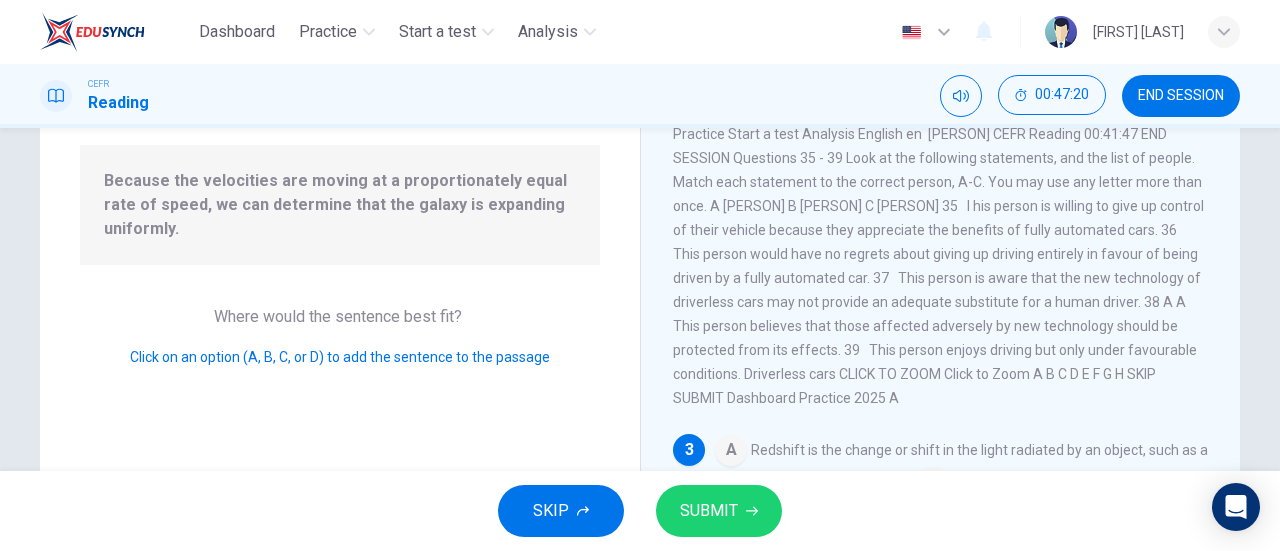 click at bounding box center [731, 452] 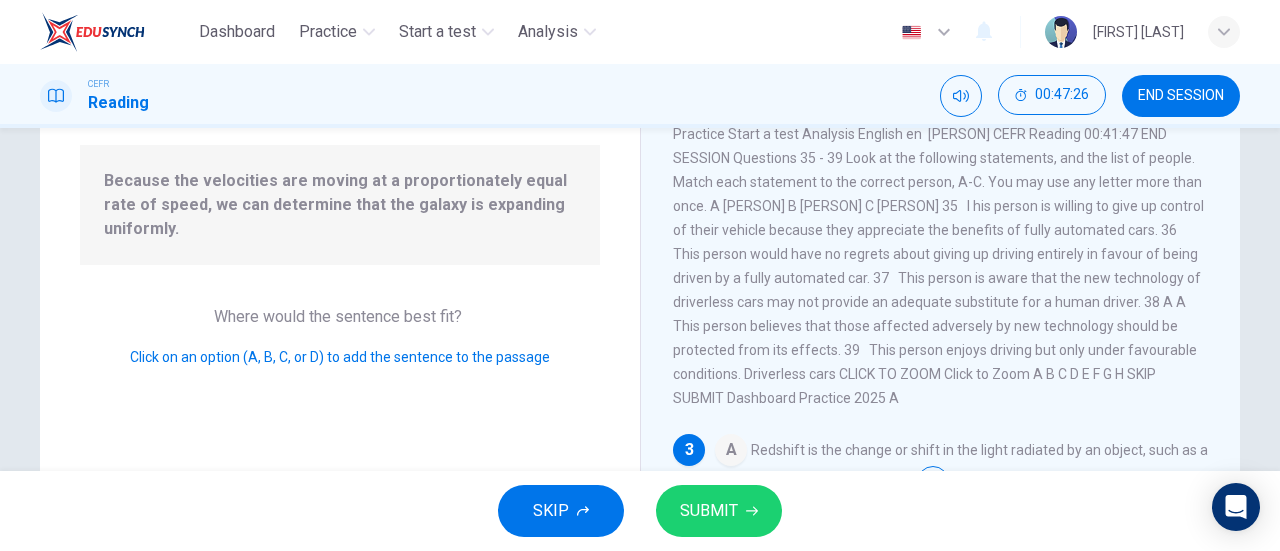 click at bounding box center (731, 452) 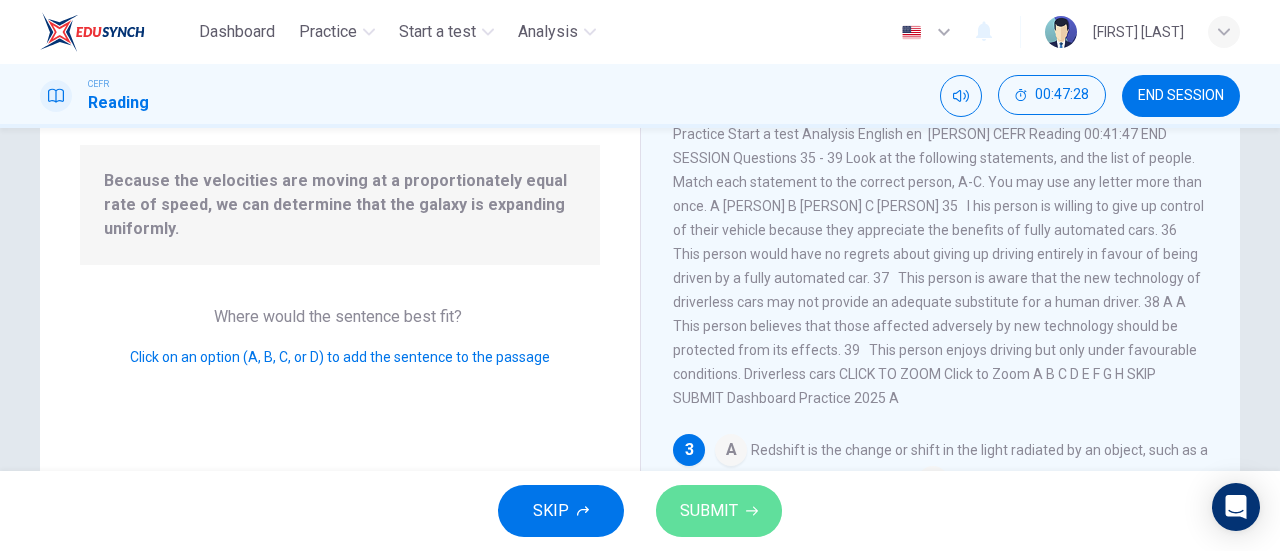 click on "SUBMIT" at bounding box center (709, 511) 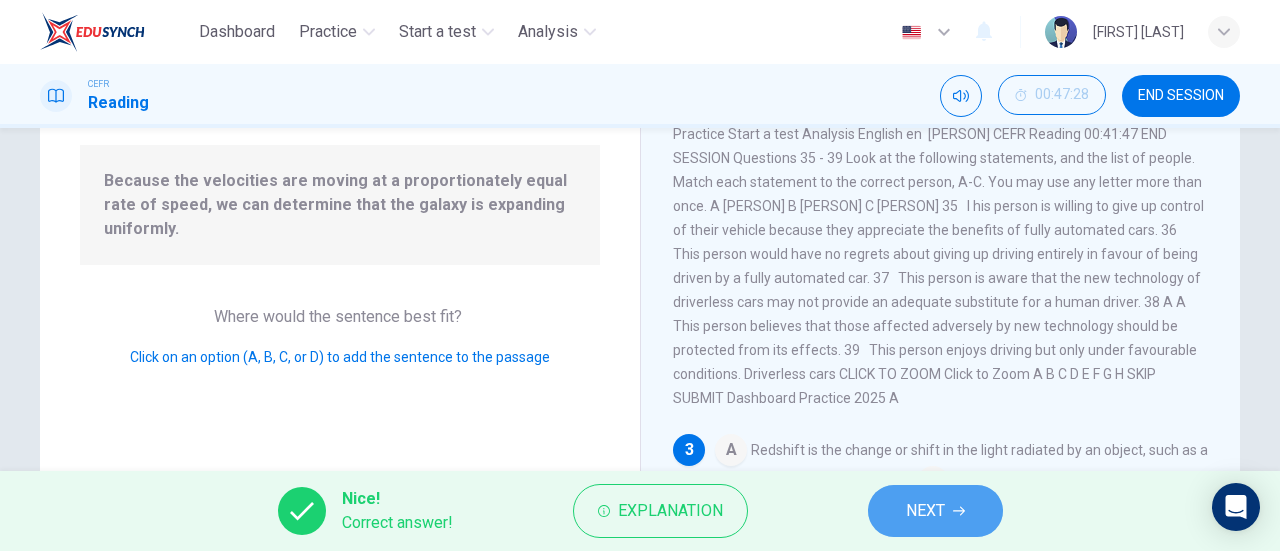 click on "NEXT" at bounding box center (925, 511) 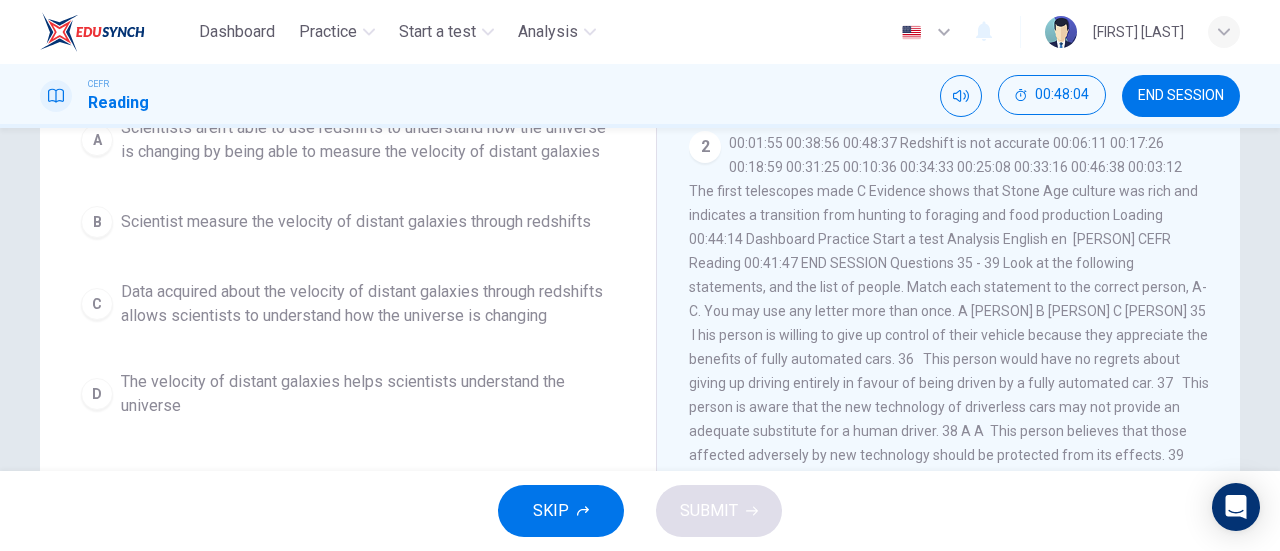 scroll, scrollTop: 294, scrollLeft: 0, axis: vertical 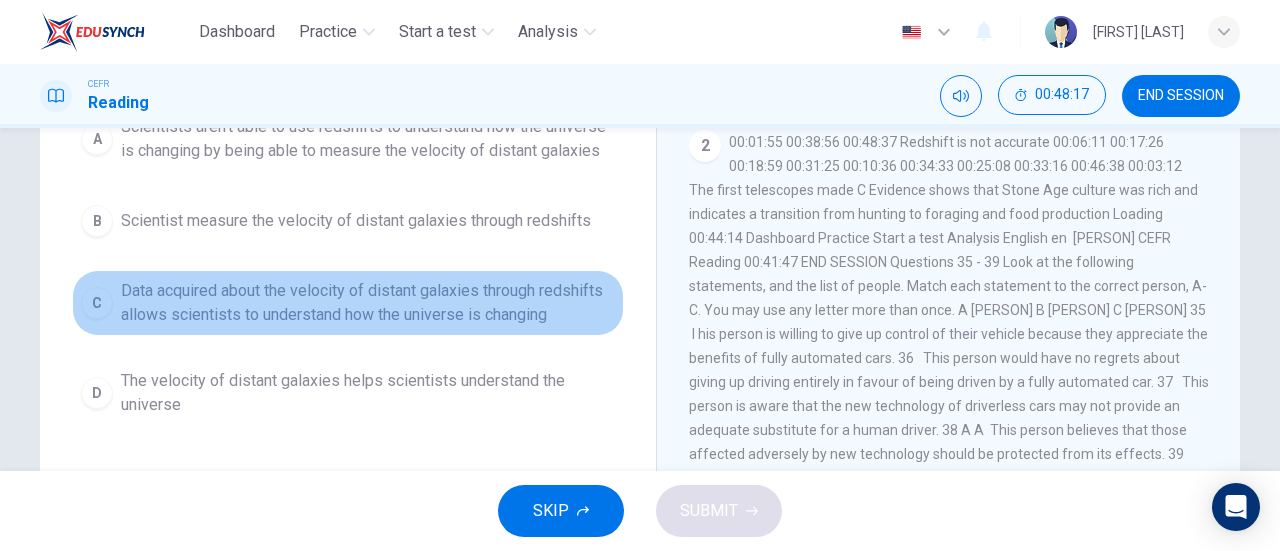 click on "Data acquired about the velocity of distant galaxies through redshifts allows scientists to understand how the universe is changing" at bounding box center [368, 139] 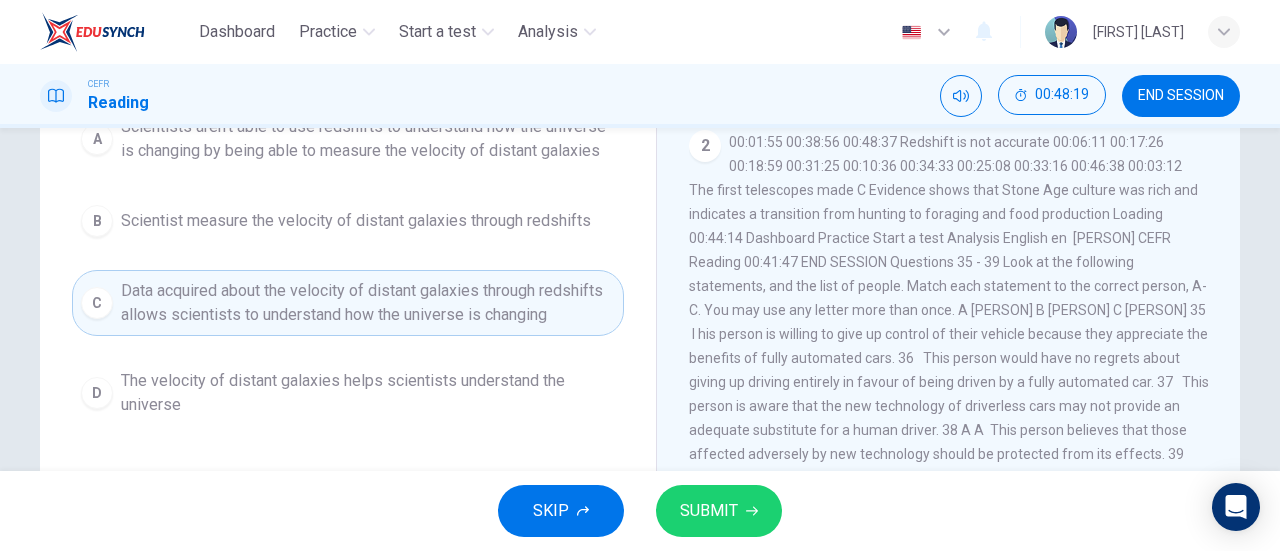 click on "SUBMIT" at bounding box center (709, 511) 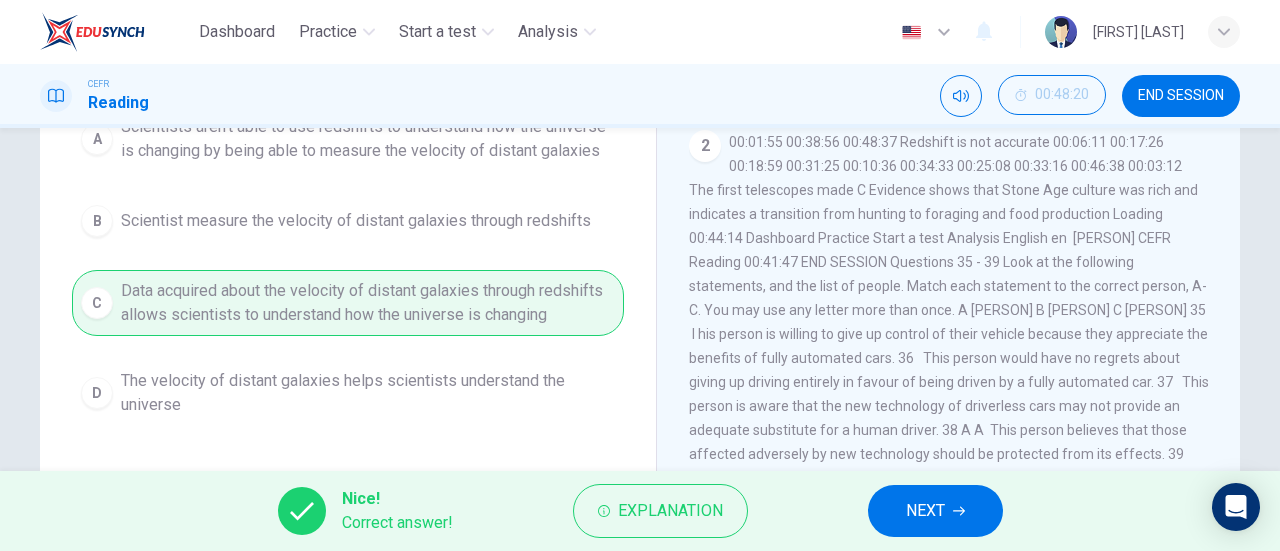 click on "NEXT" at bounding box center (925, 511) 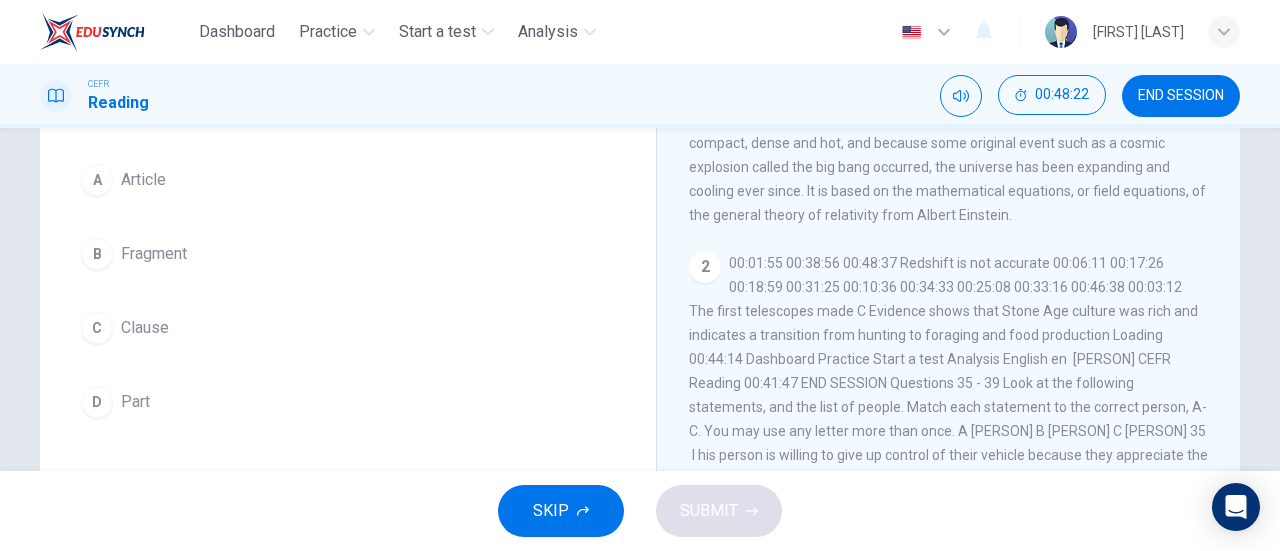 scroll, scrollTop: 180, scrollLeft: 0, axis: vertical 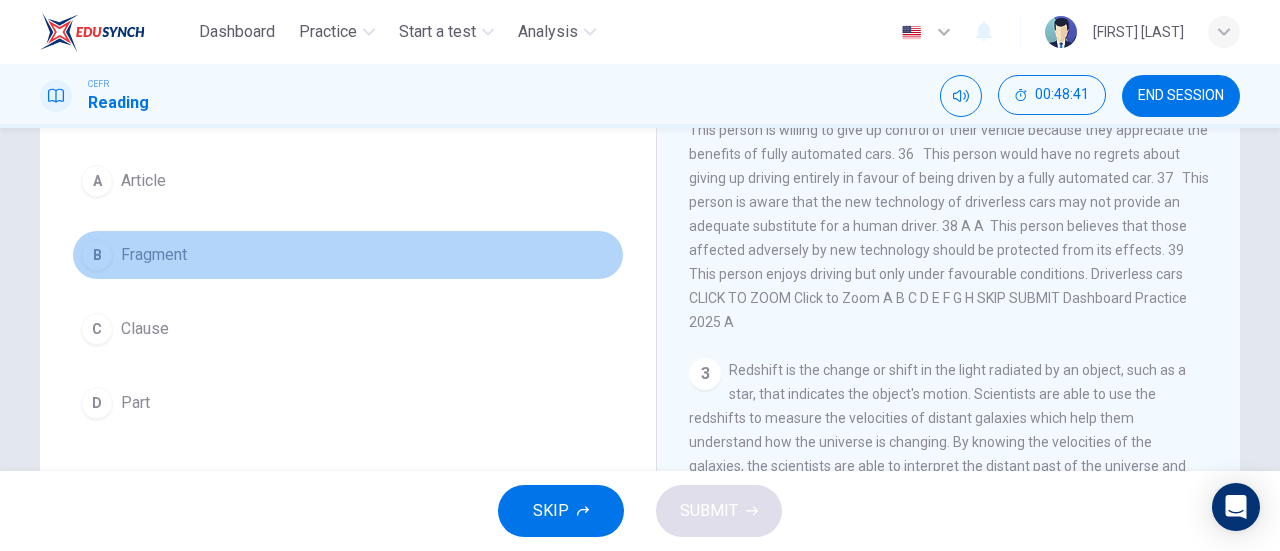 click on "B Fragment" at bounding box center [348, 255] 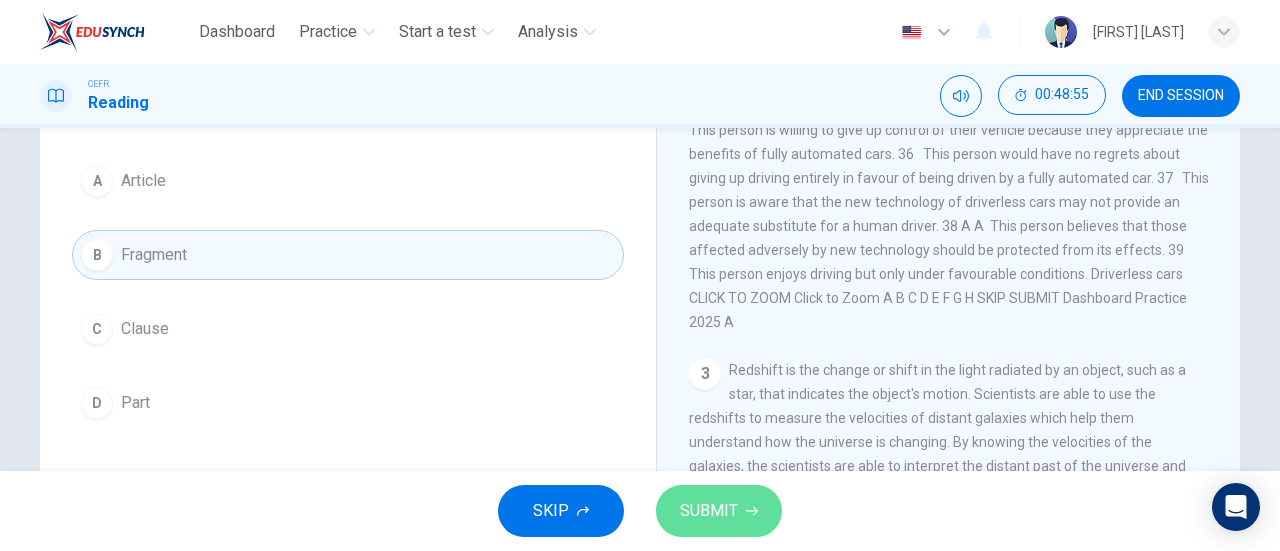 click on "SUBMIT" at bounding box center (709, 511) 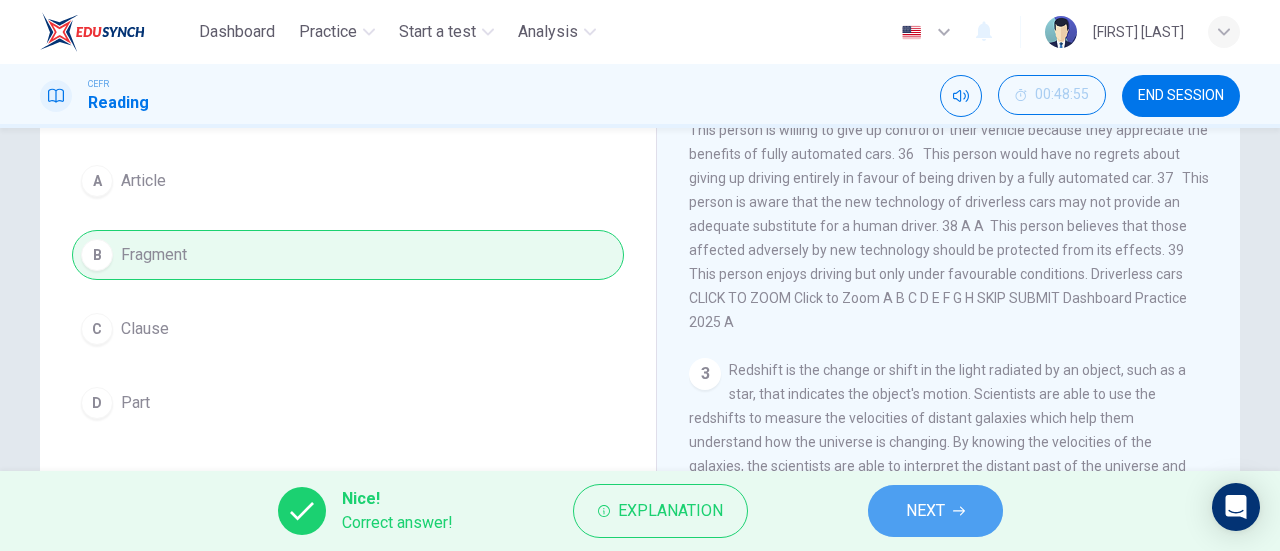 click on "NEXT" at bounding box center [925, 511] 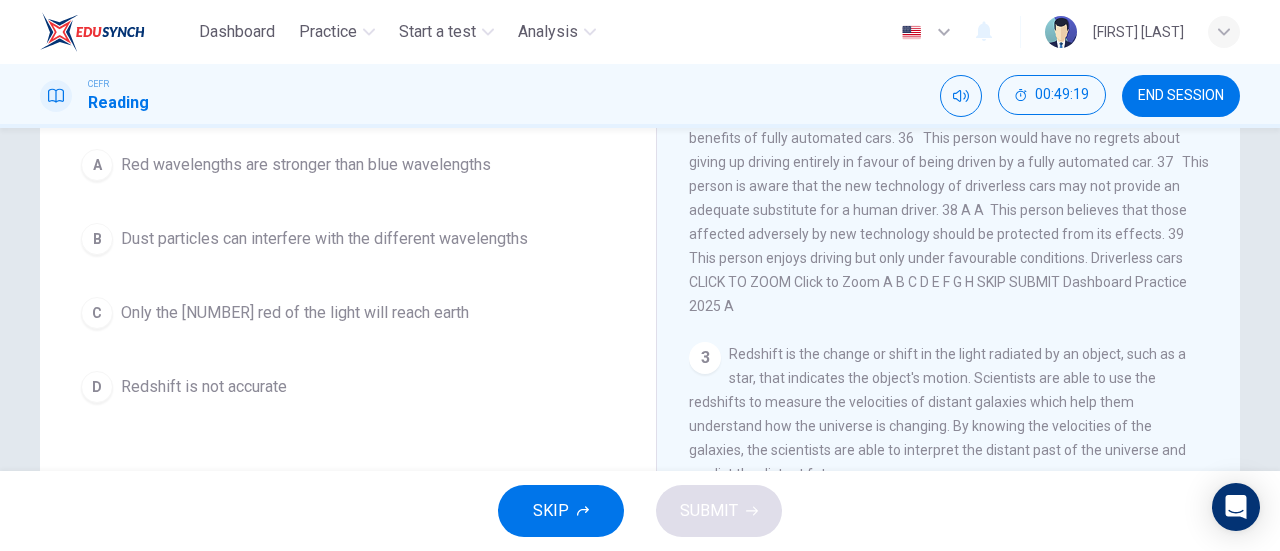 scroll, scrollTop: 189, scrollLeft: 0, axis: vertical 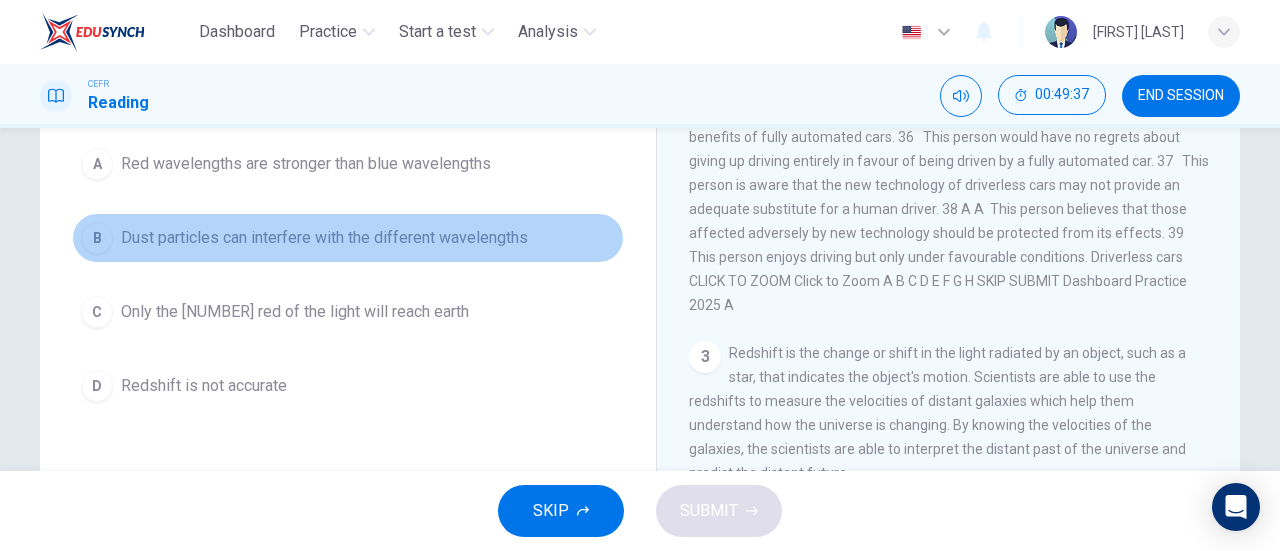 click on "Dust particles can interfere with the different wavelengths" at bounding box center (306, 164) 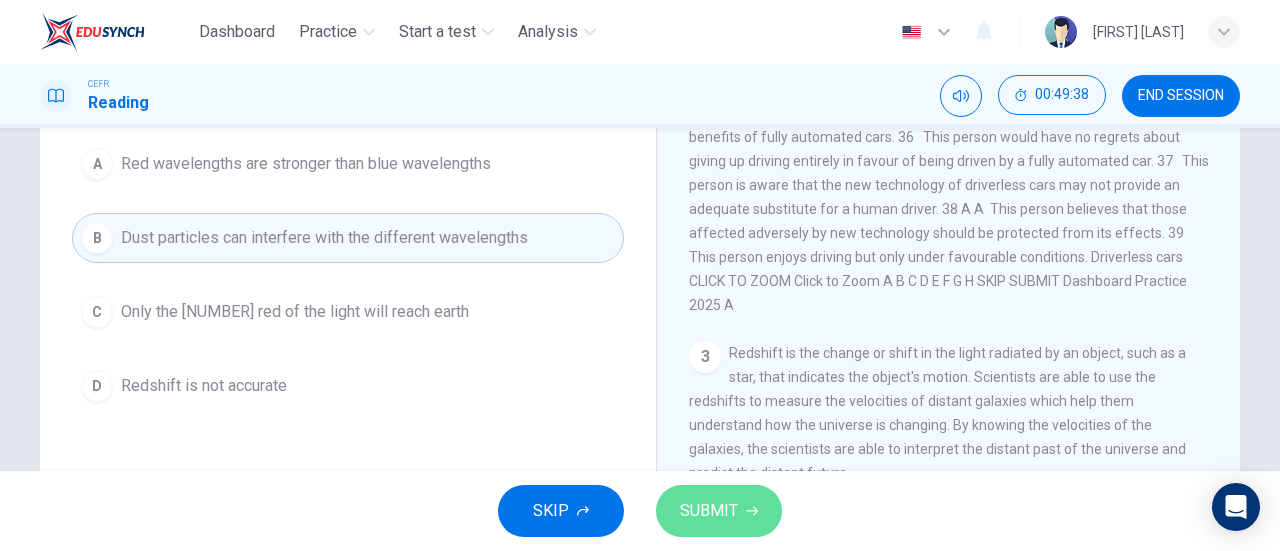 click on "SUBMIT" at bounding box center [719, 511] 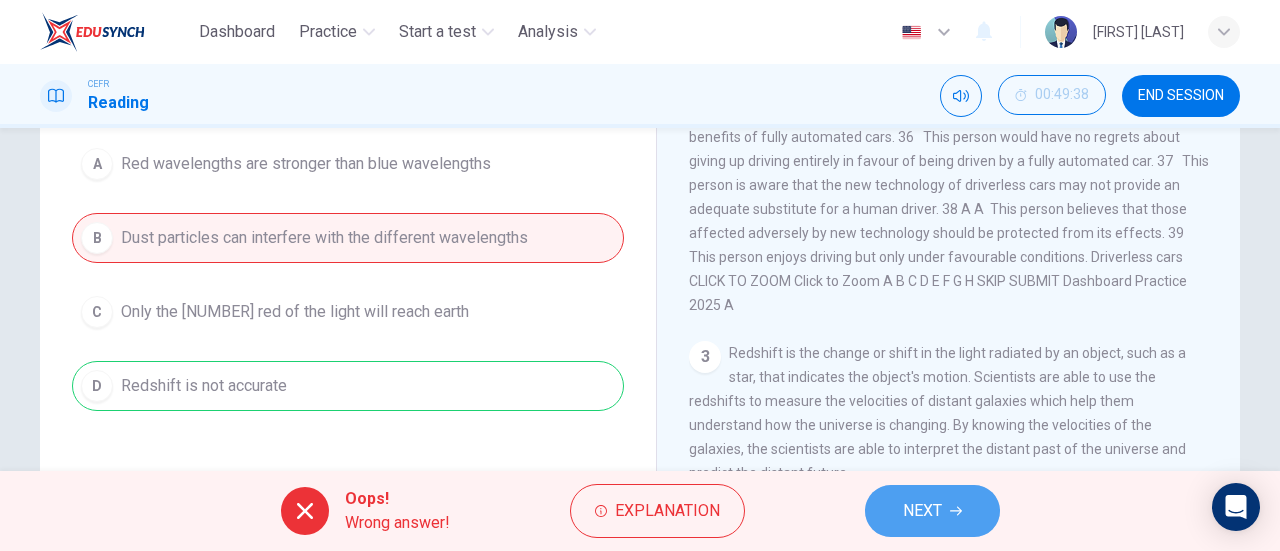 click on "NEXT" at bounding box center (922, 511) 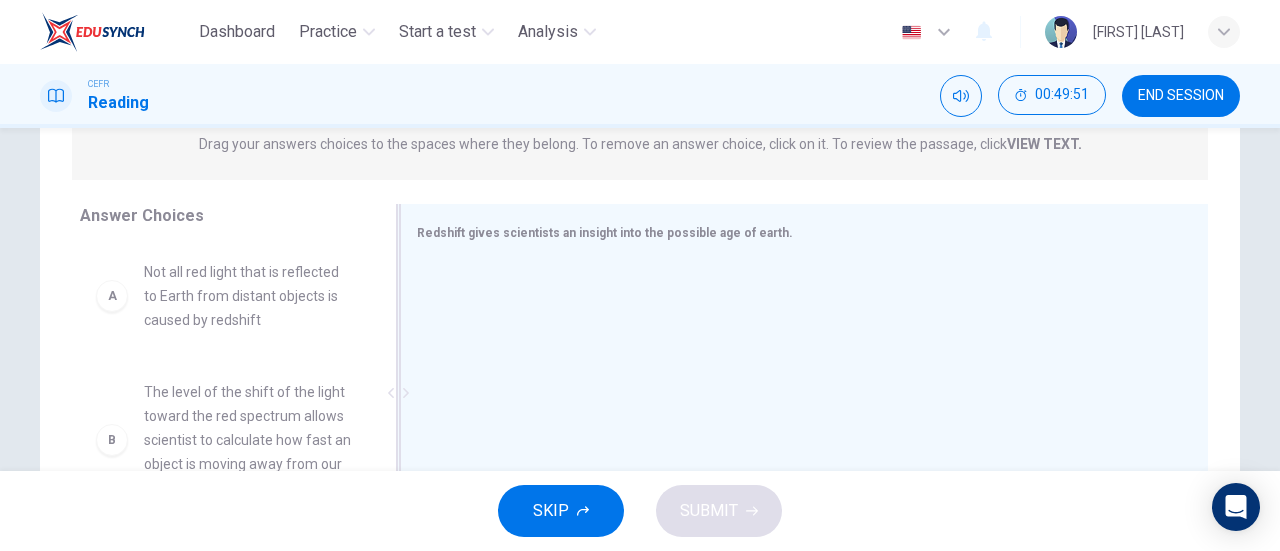 scroll, scrollTop: 278, scrollLeft: 0, axis: vertical 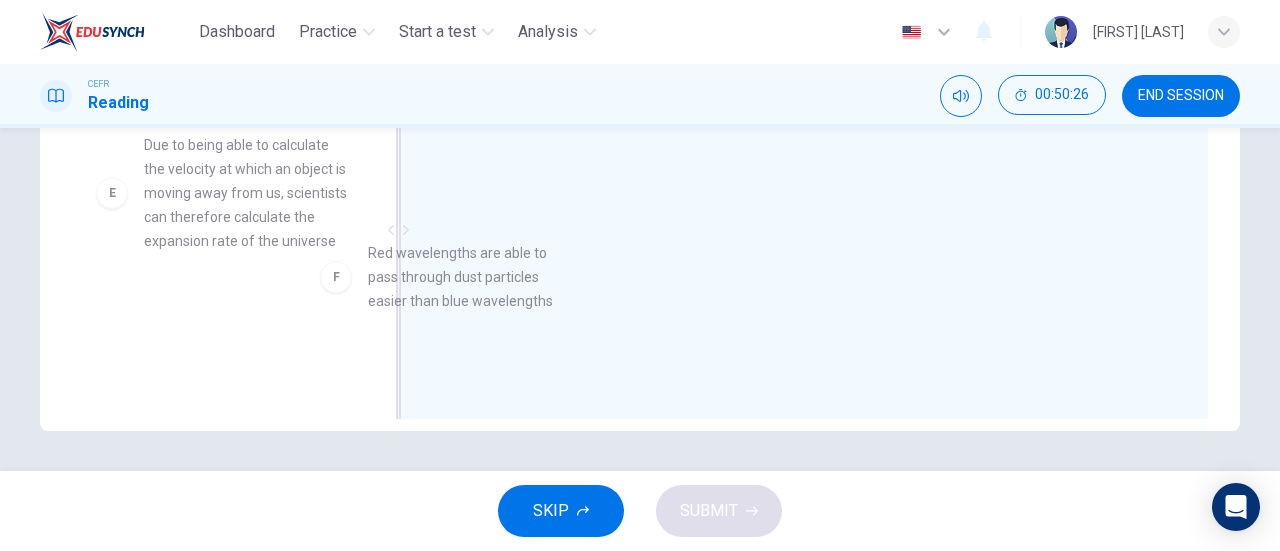 drag, startPoint x: 258, startPoint y: 335, endPoint x: 509, endPoint y: 269, distance: 259.53226 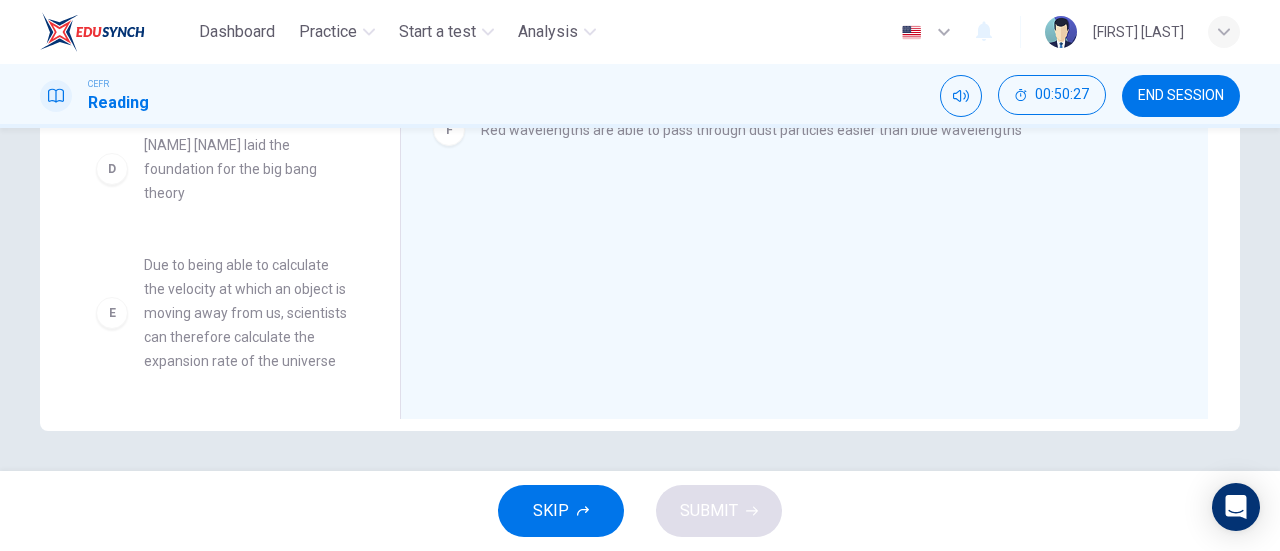 scroll, scrollTop: 372, scrollLeft: 0, axis: vertical 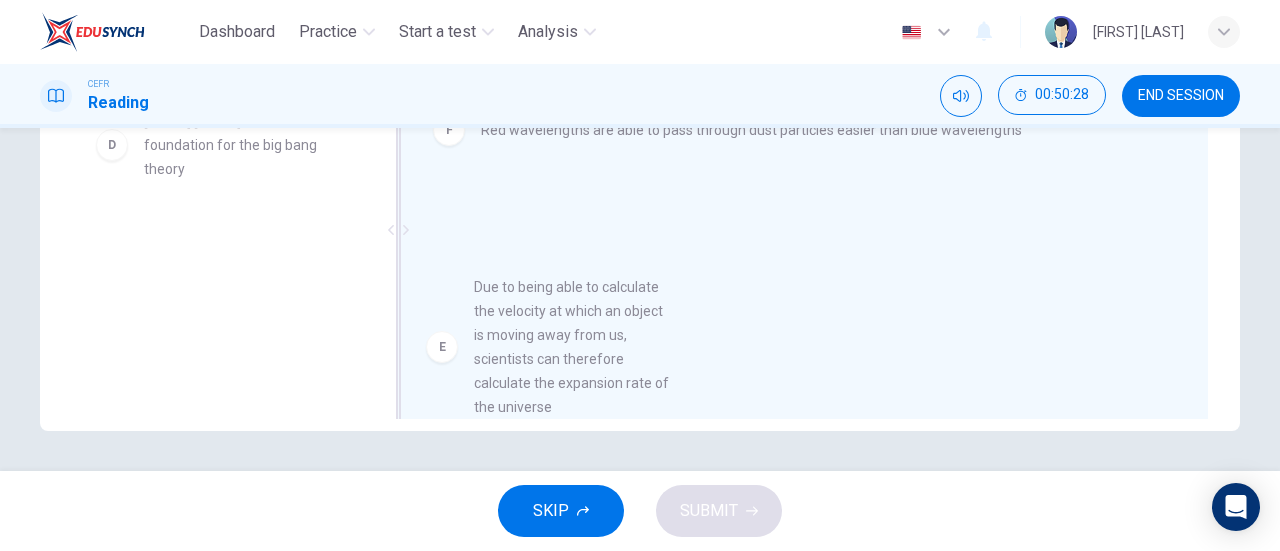 drag, startPoint x: 260, startPoint y: 305, endPoint x: 601, endPoint y: 351, distance: 344.08865 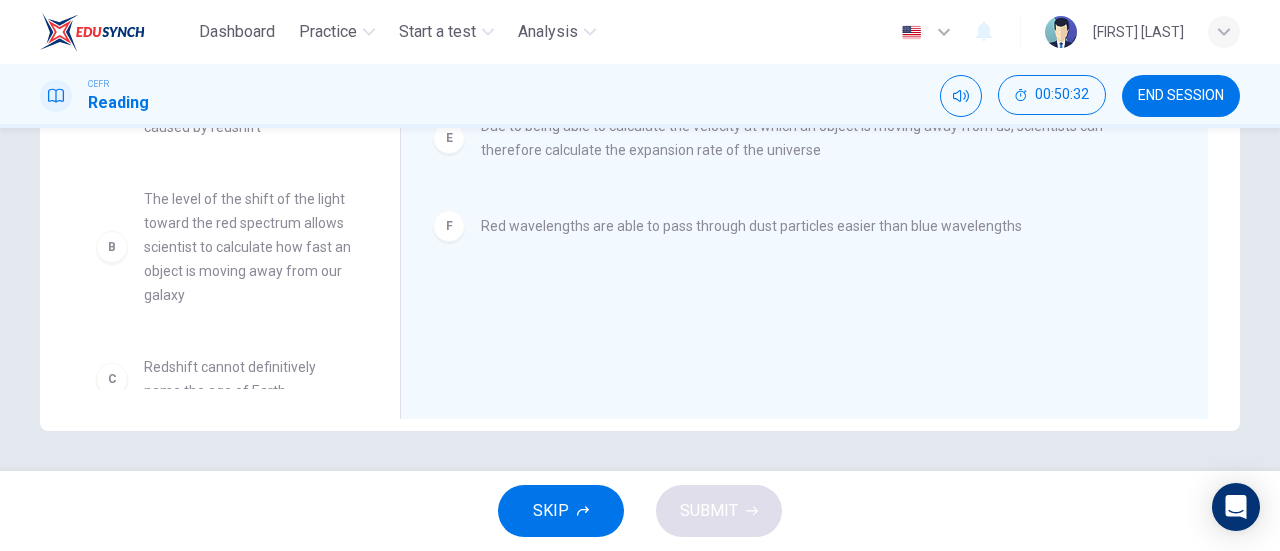 scroll, scrollTop: 0, scrollLeft: 0, axis: both 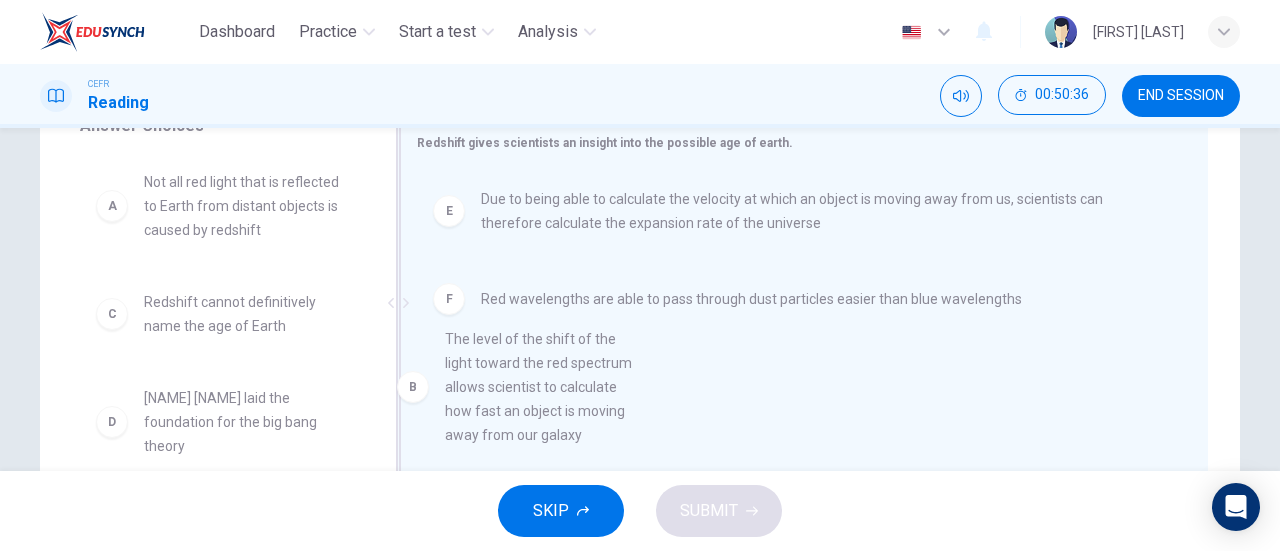 drag, startPoint x: 282, startPoint y: 363, endPoint x: 607, endPoint y: 403, distance: 327.4523 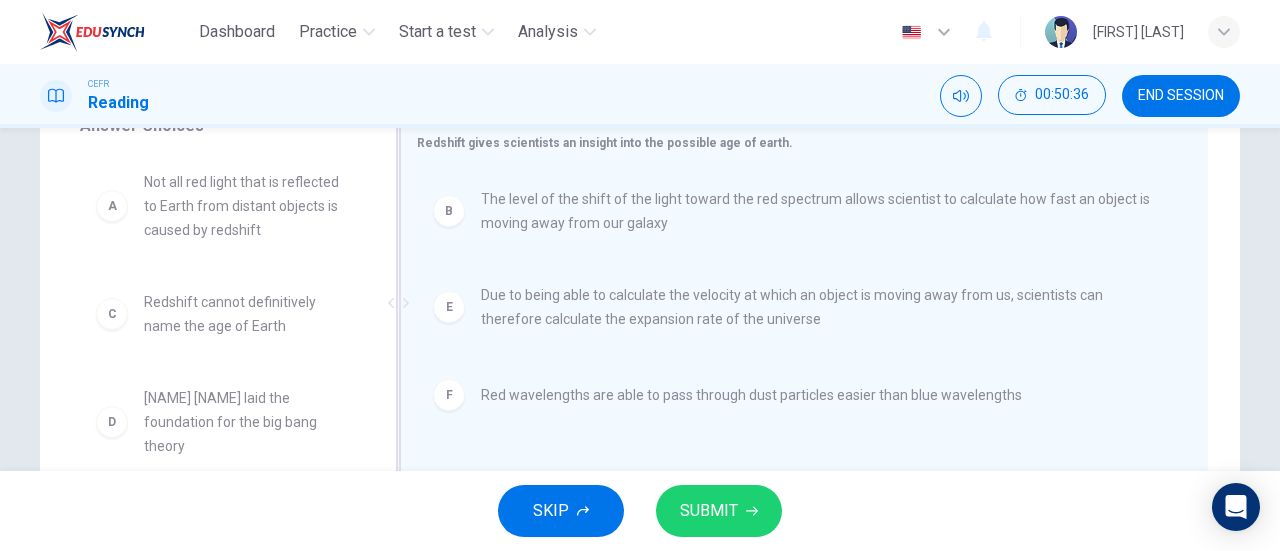 scroll, scrollTop: 0, scrollLeft: 0, axis: both 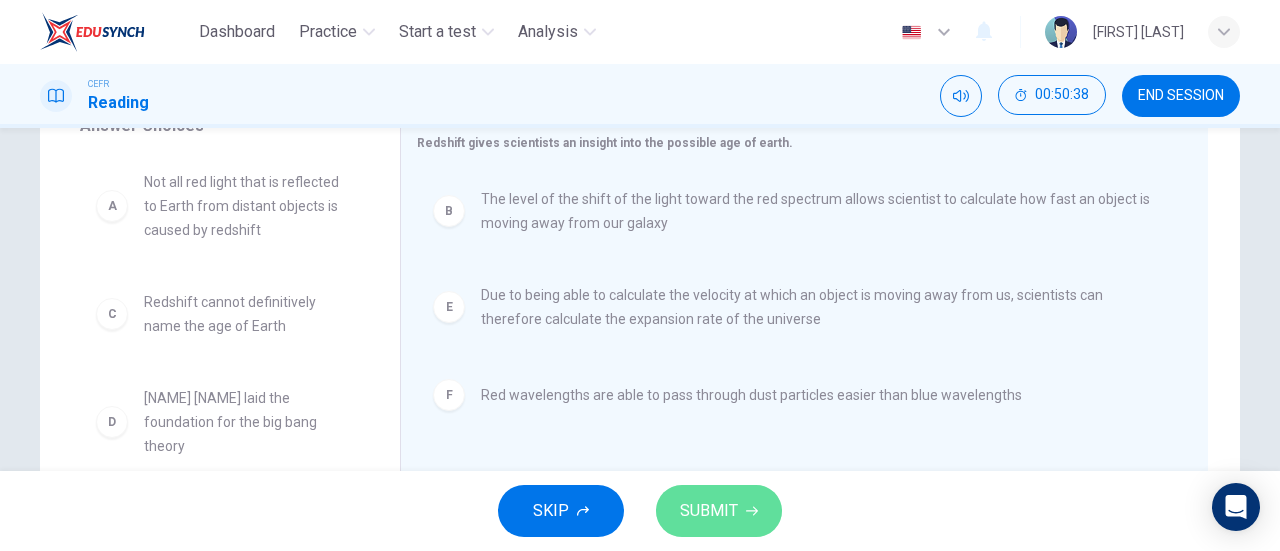 click on "SUBMIT" at bounding box center (709, 511) 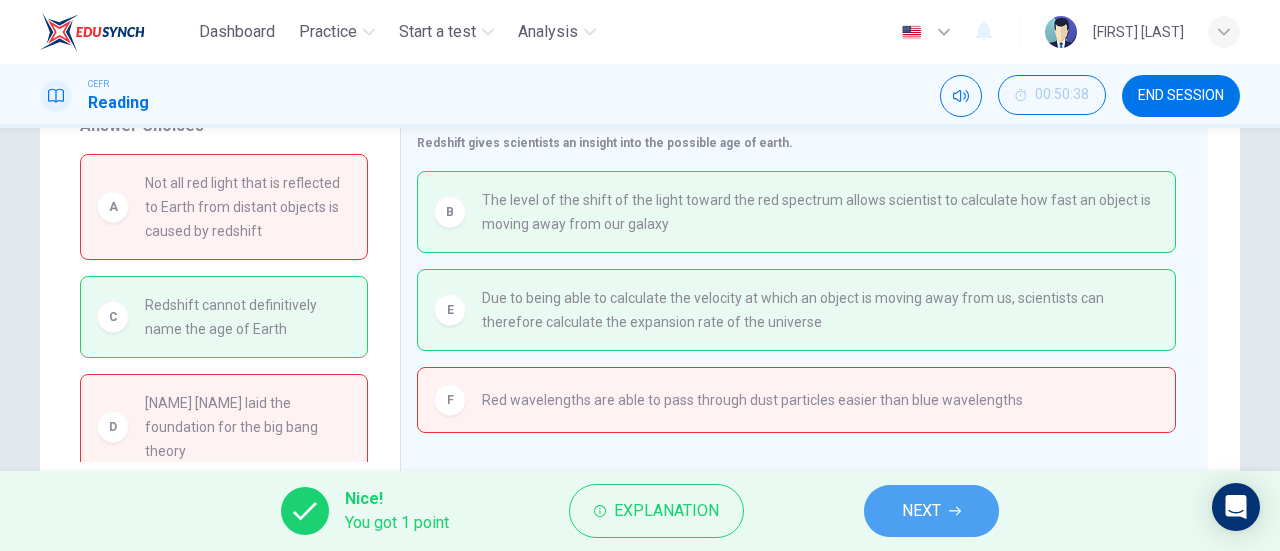 click on "NEXT" at bounding box center [931, 511] 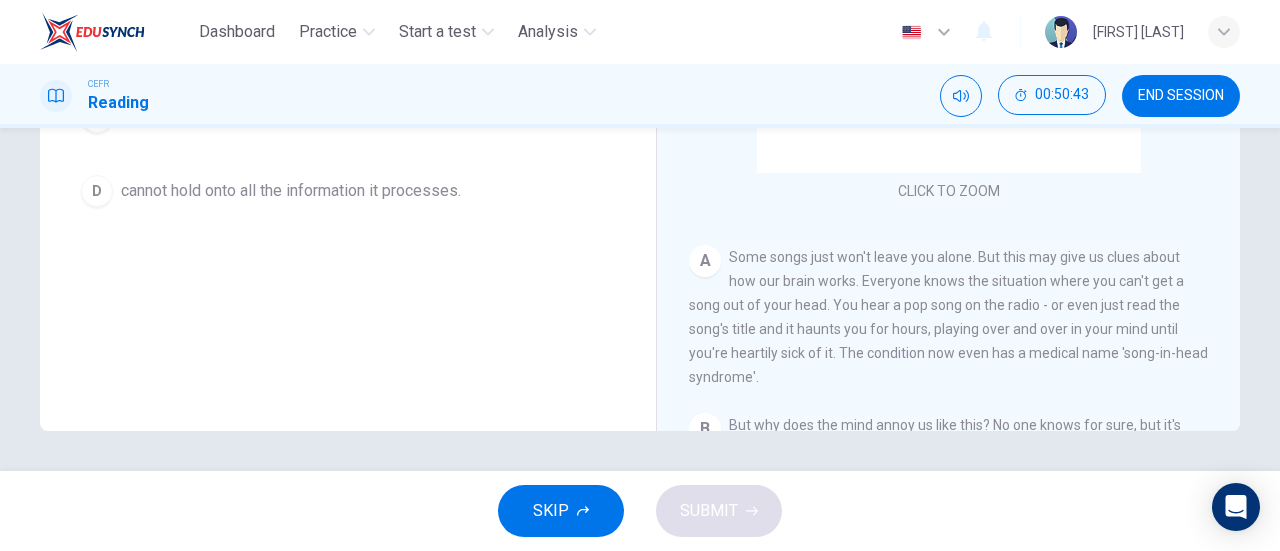 scroll, scrollTop: 0, scrollLeft: 0, axis: both 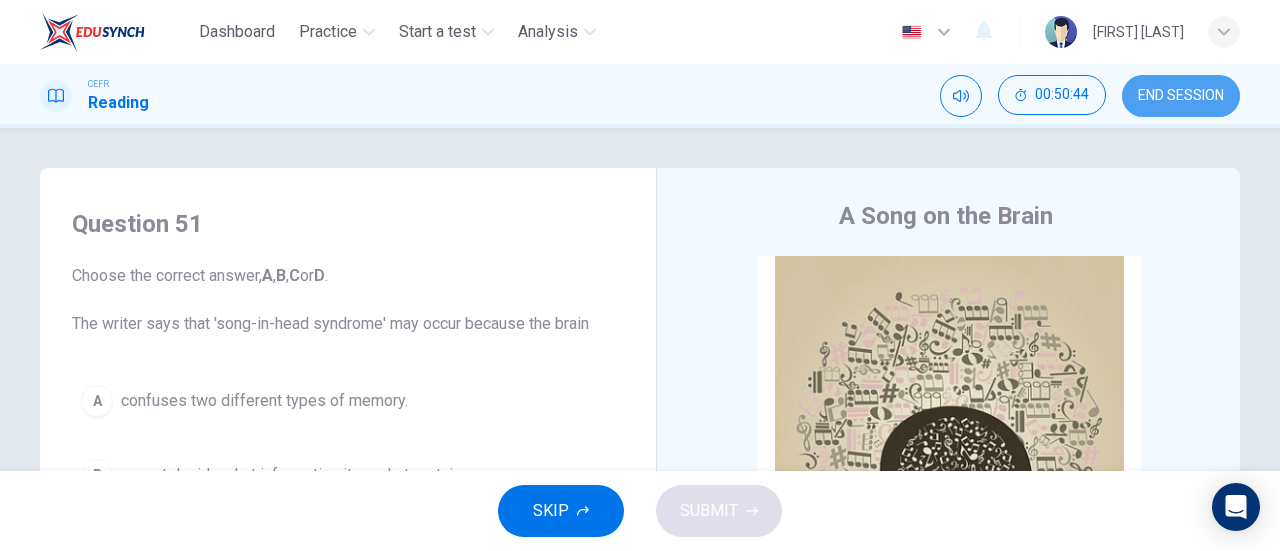 click on "END SESSION" at bounding box center (1181, 96) 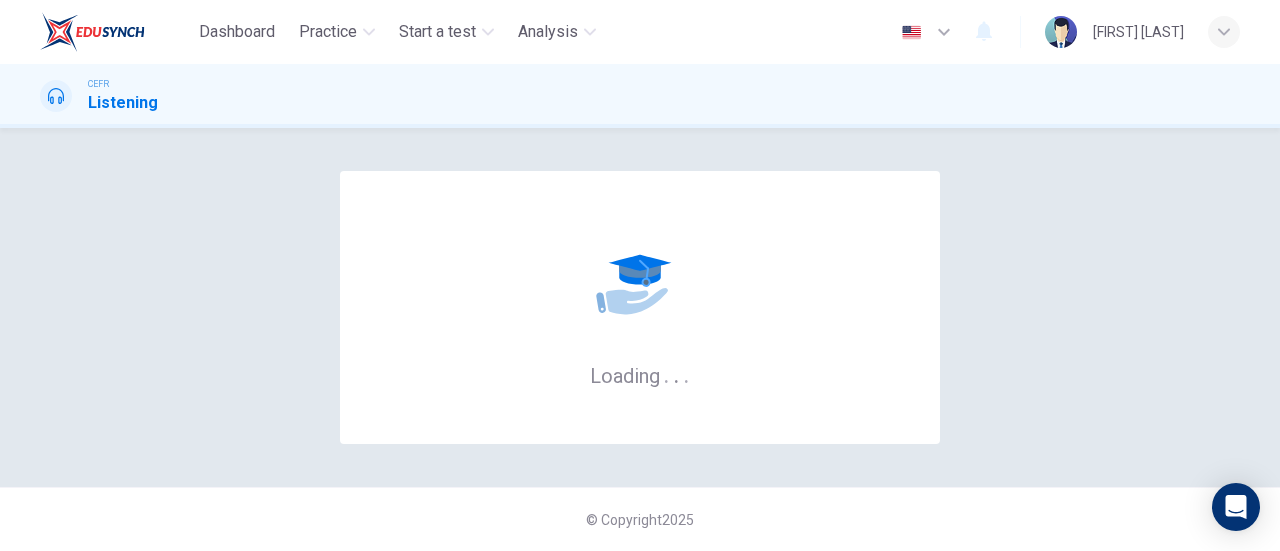 scroll, scrollTop: 0, scrollLeft: 0, axis: both 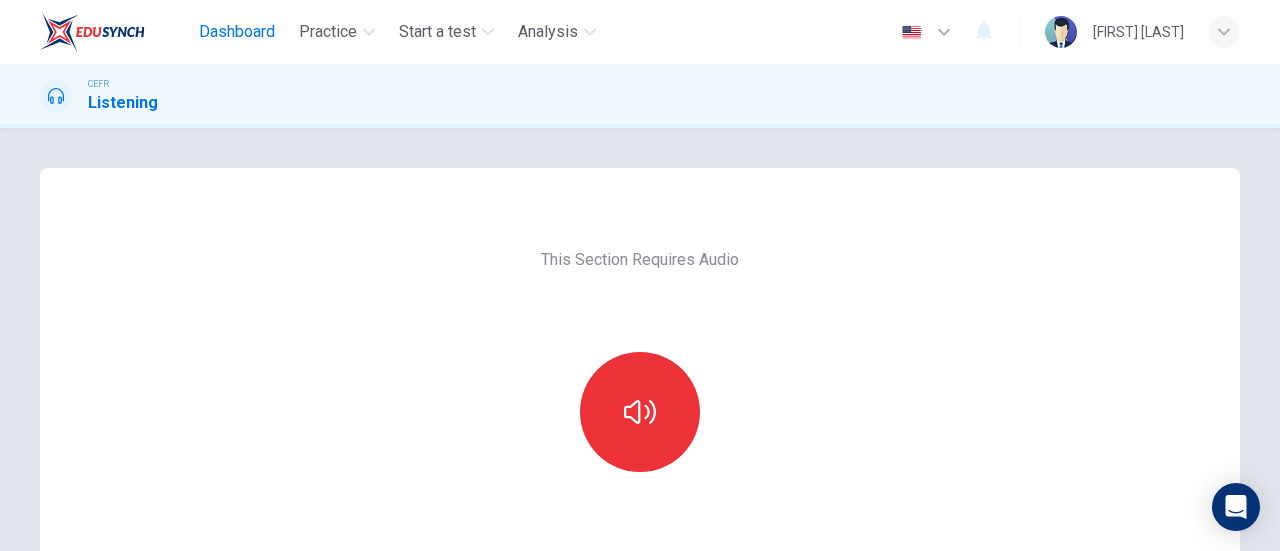 click on "Dashboard" at bounding box center [237, 32] 